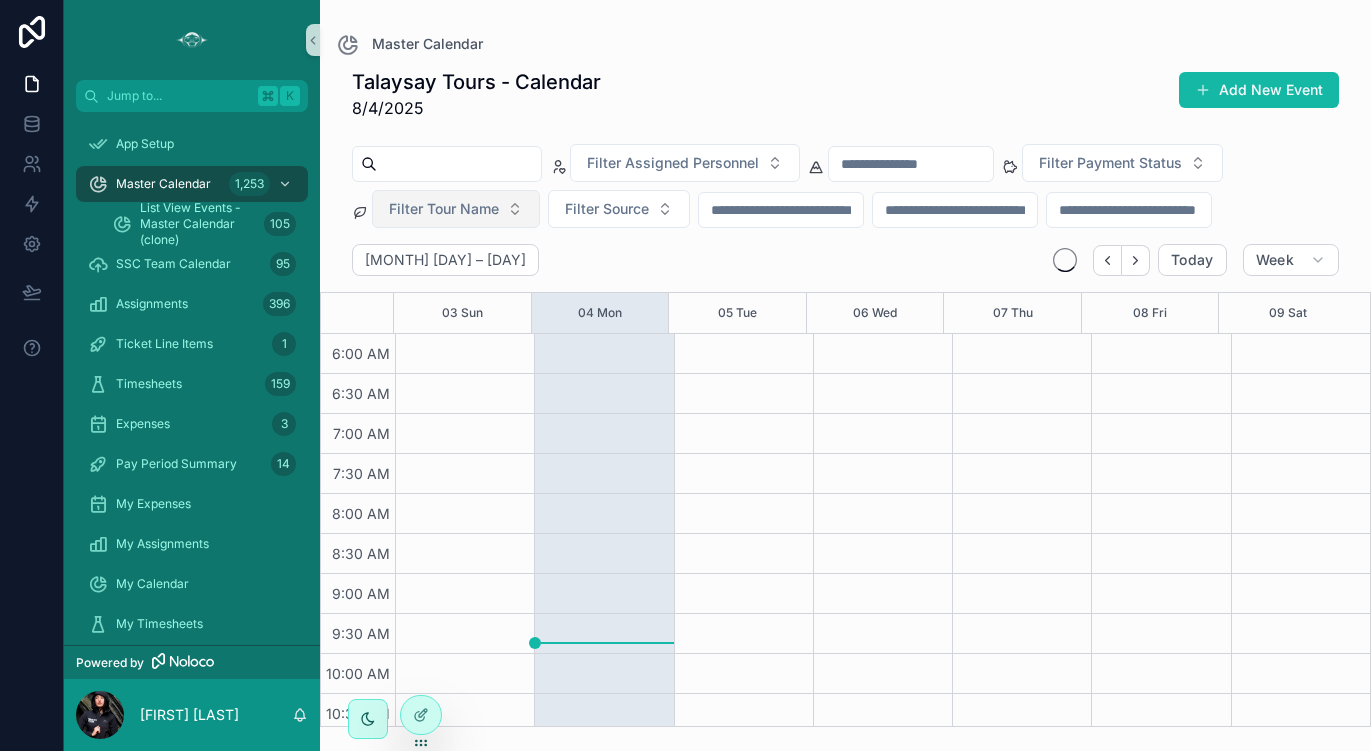 scroll, scrollTop: 0, scrollLeft: 0, axis: both 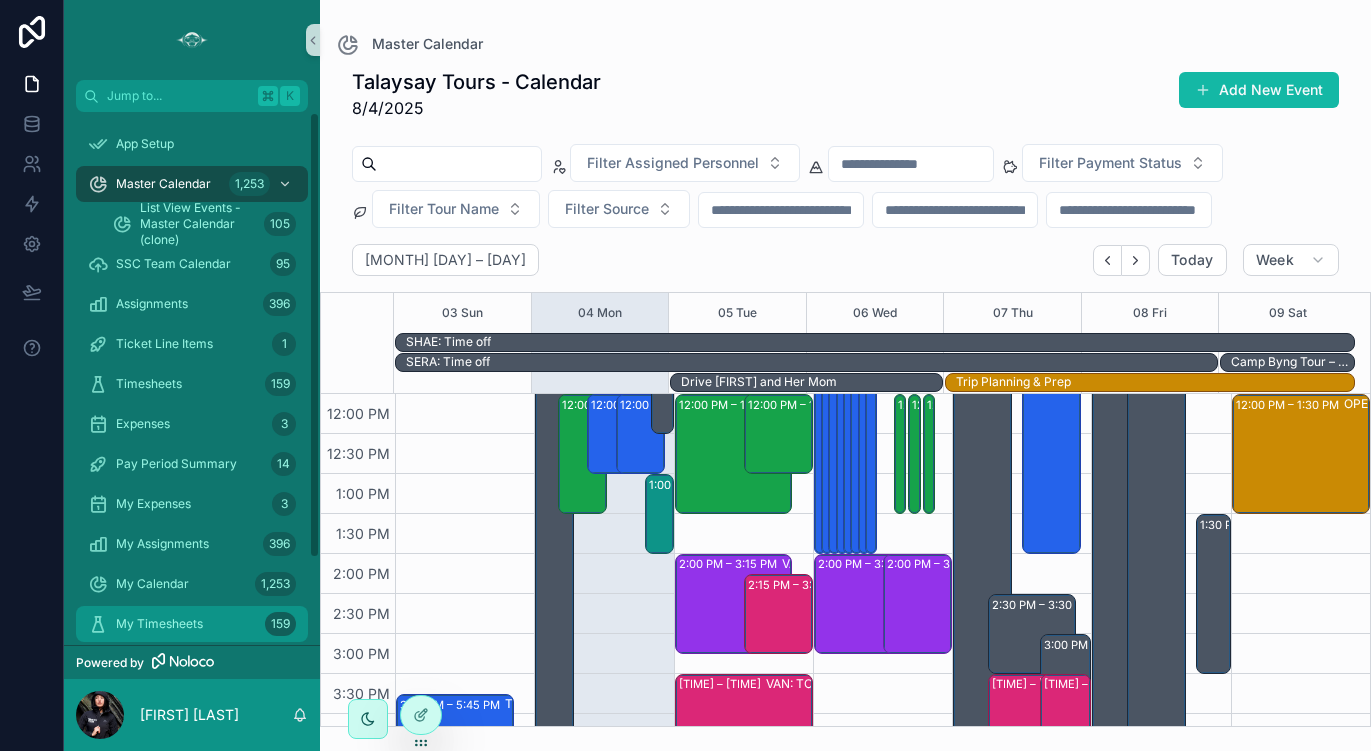 click on "My Timesheets" at bounding box center [159, 624] 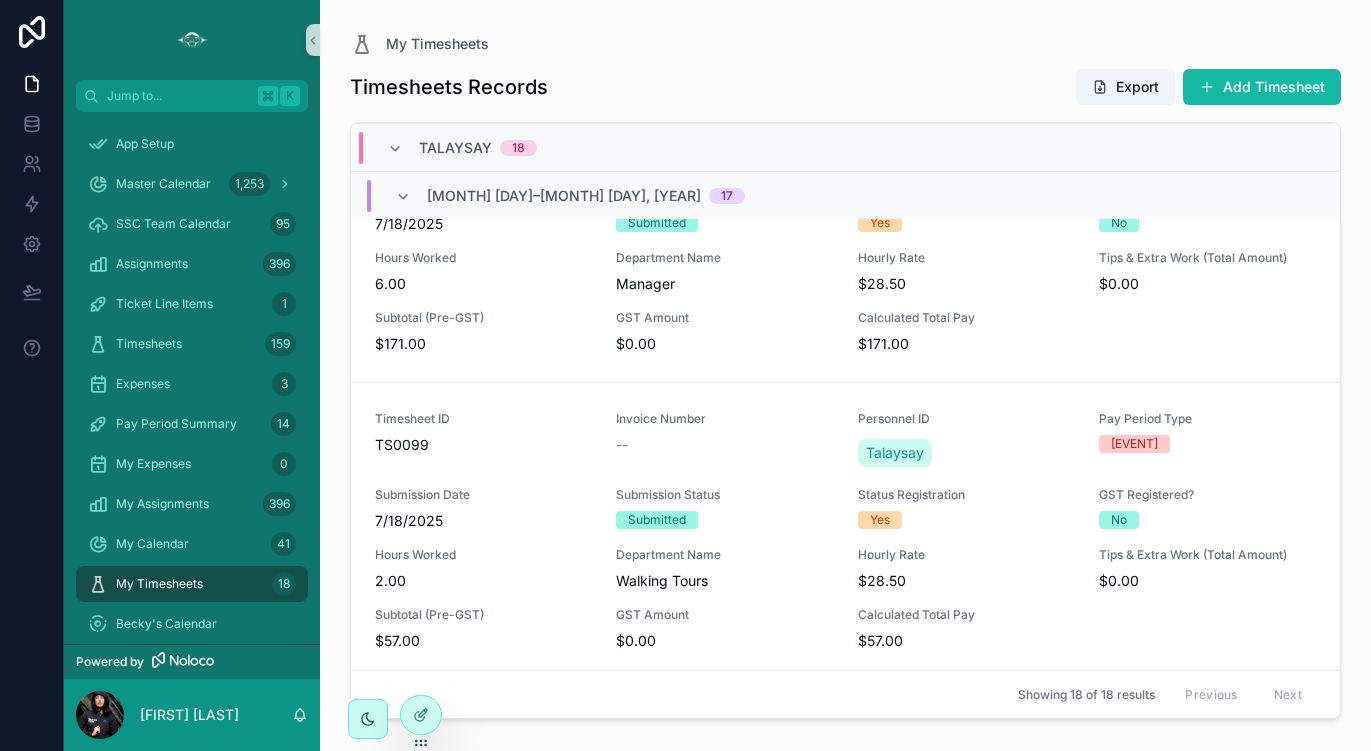 scroll, scrollTop: 5039, scrollLeft: 0, axis: vertical 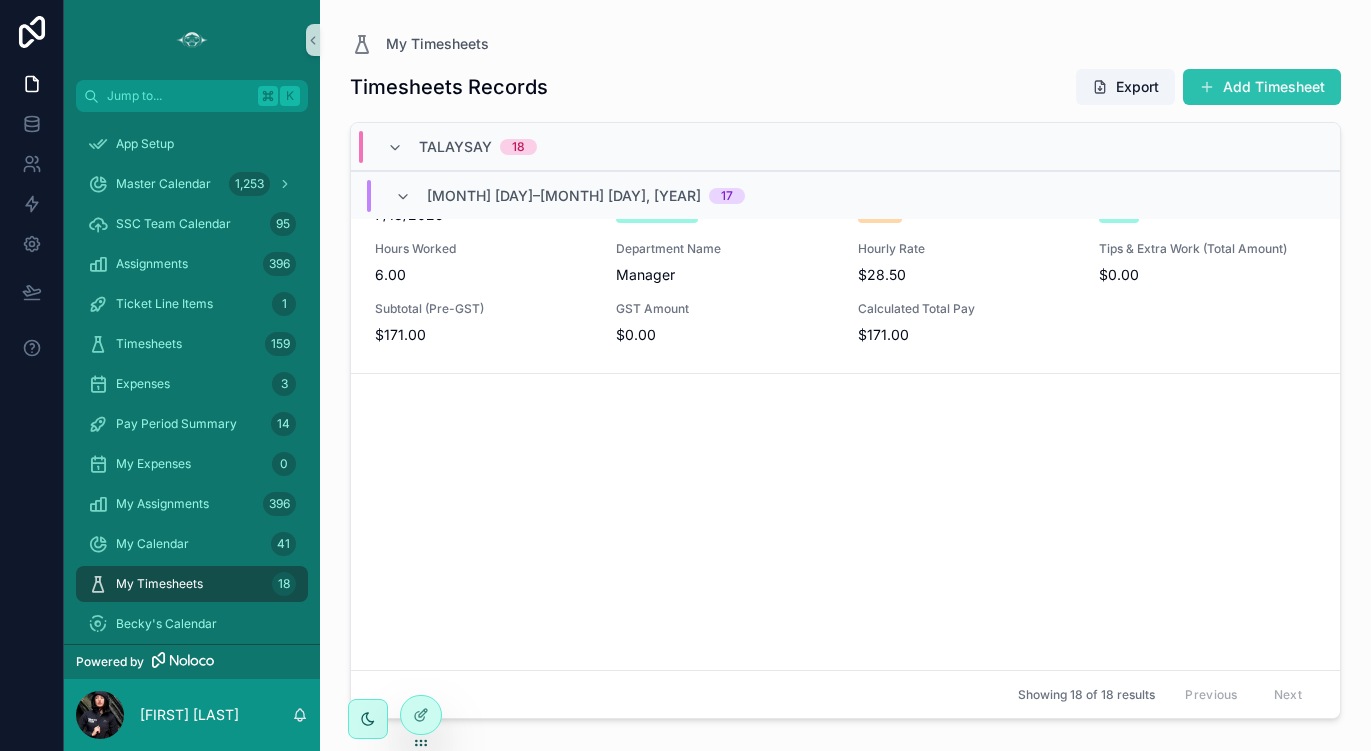 click on "Add Timesheet" at bounding box center [1262, 87] 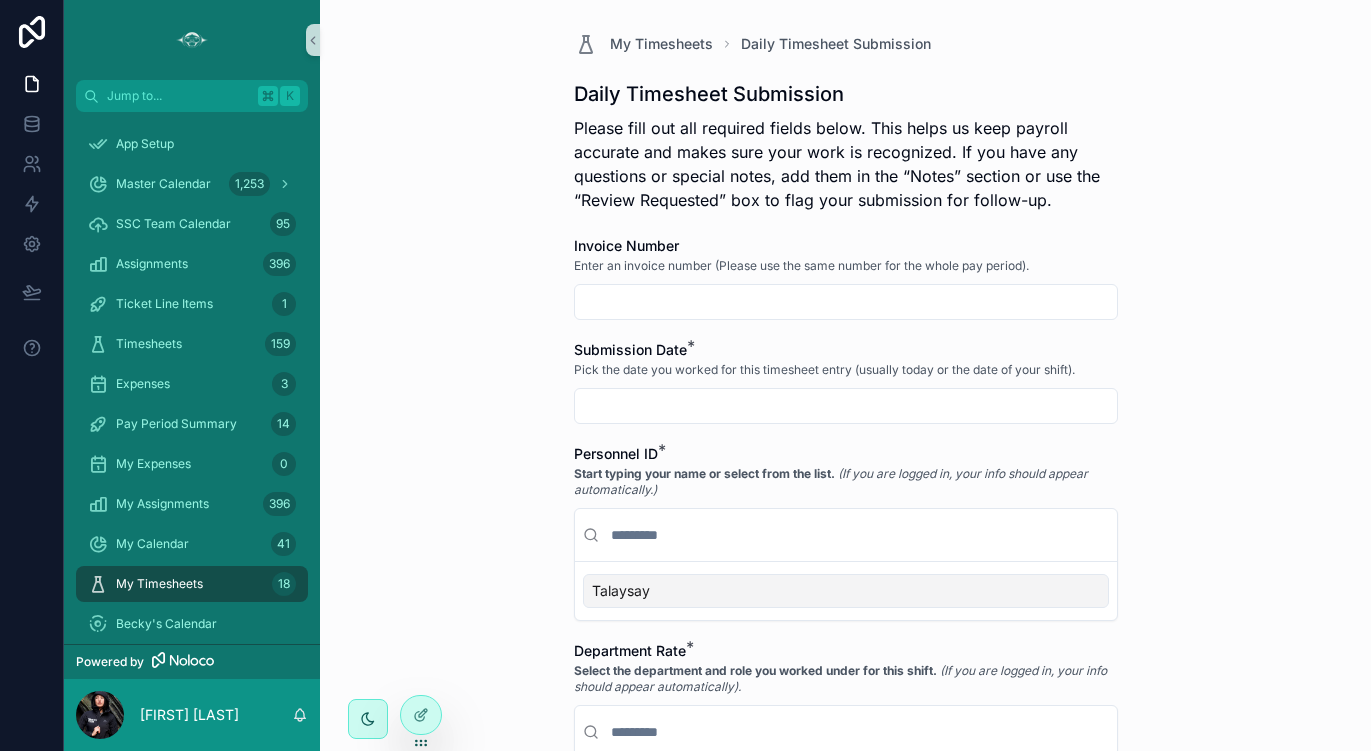 click at bounding box center [846, 302] 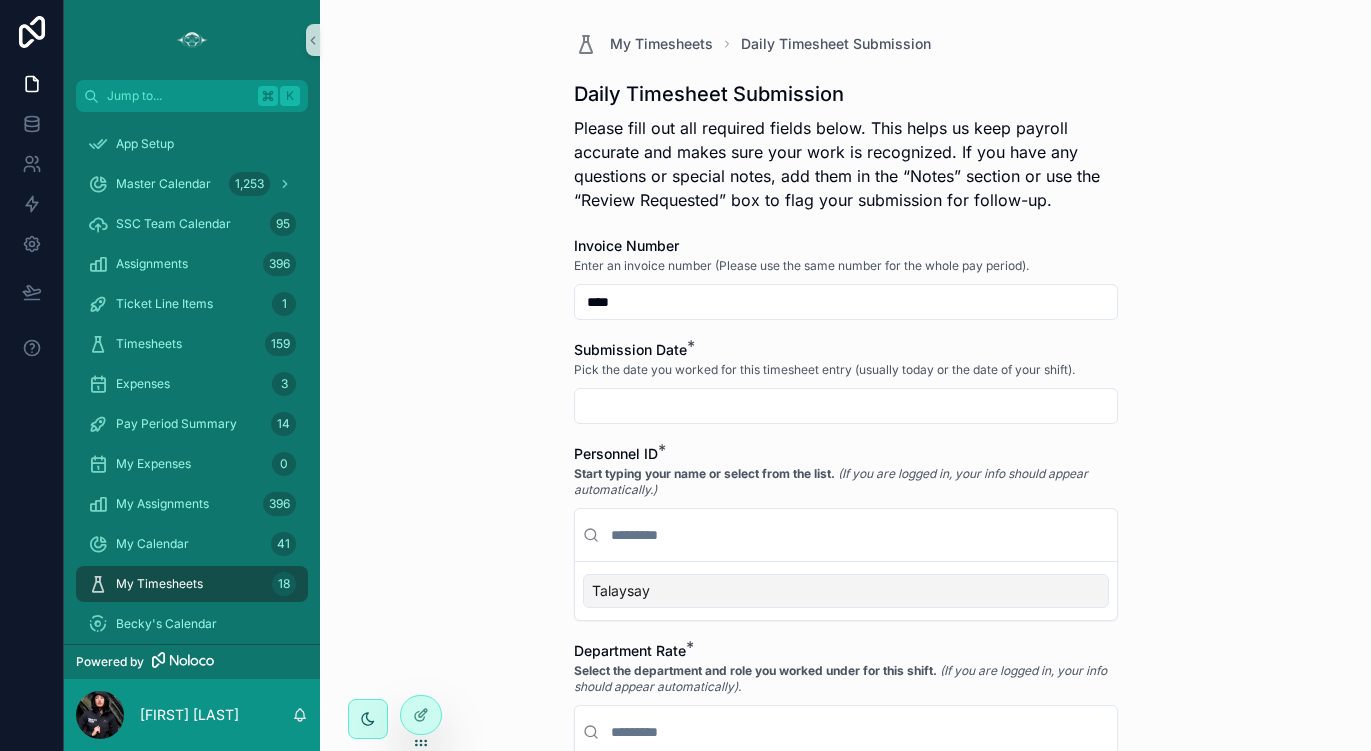 type on "****" 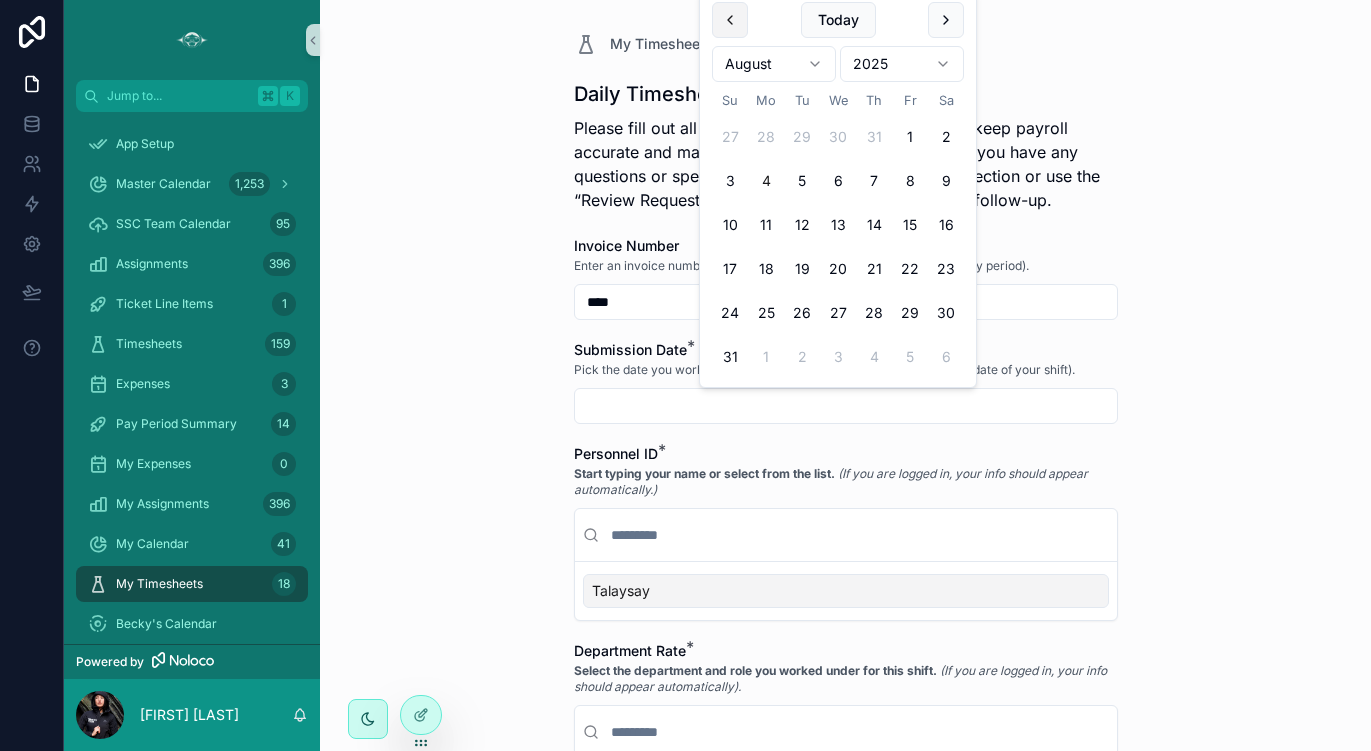 click at bounding box center [730, 20] 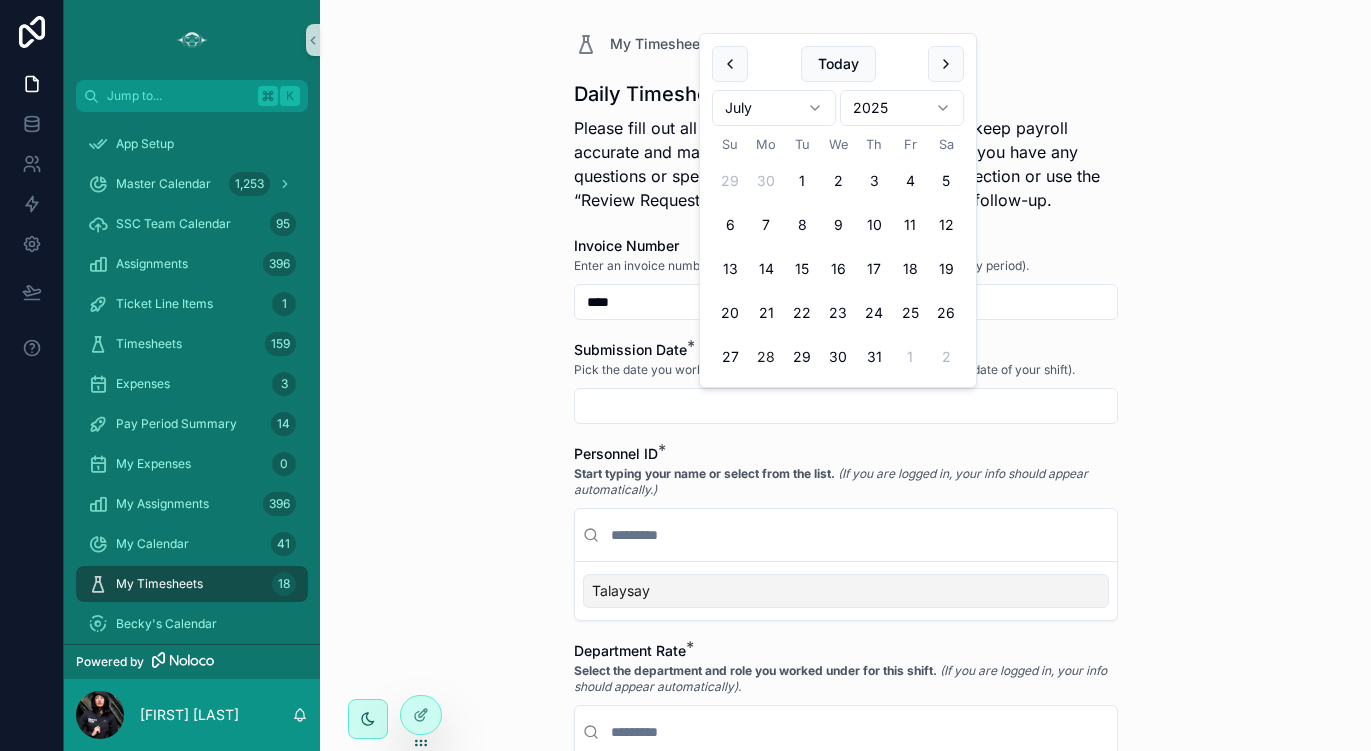 click on "28" at bounding box center (766, 357) 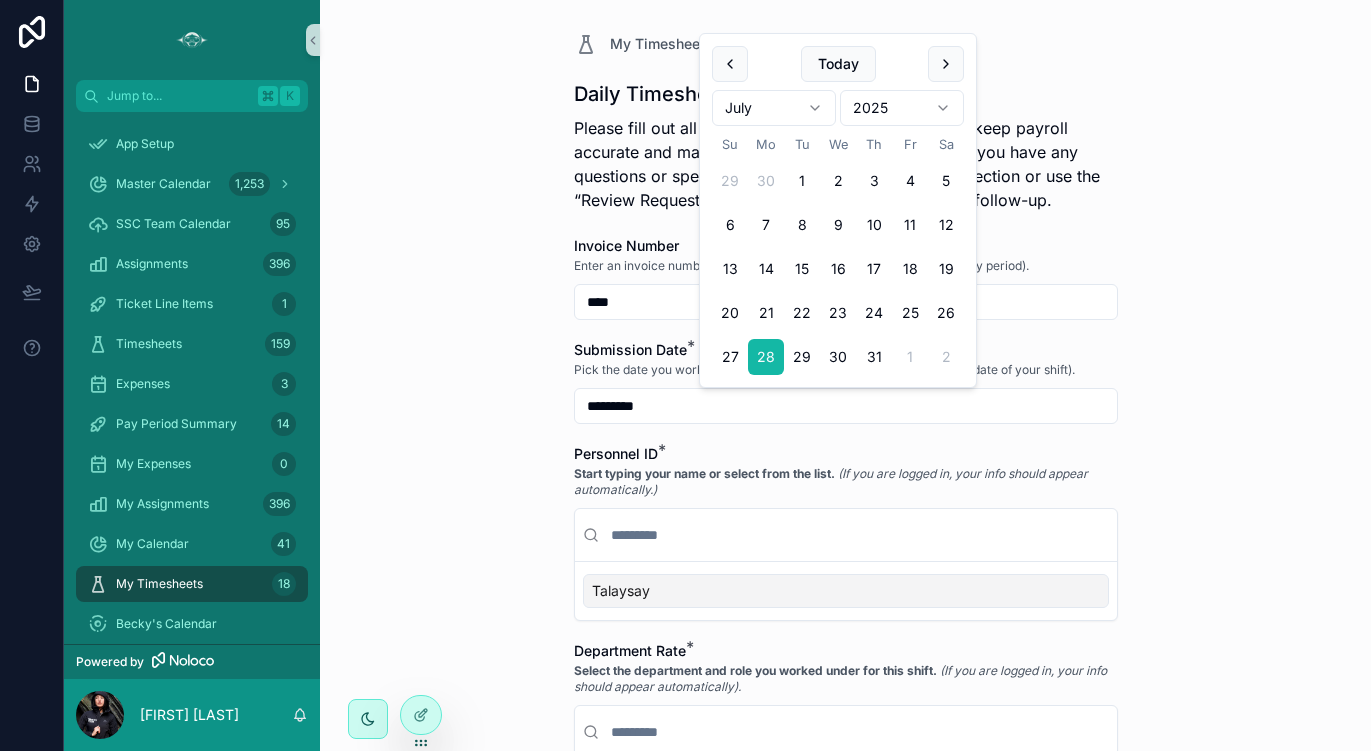 type on "*********" 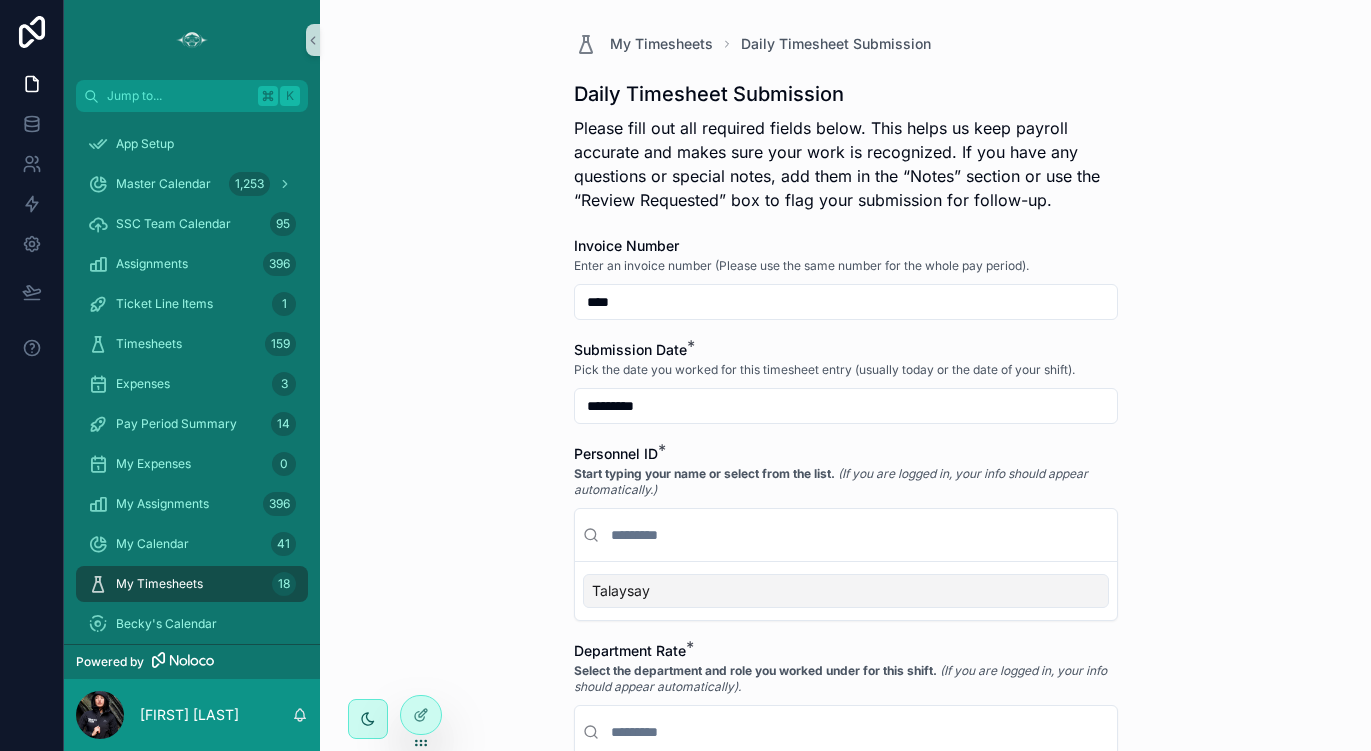 click on "Talaysay" at bounding box center (846, 591) 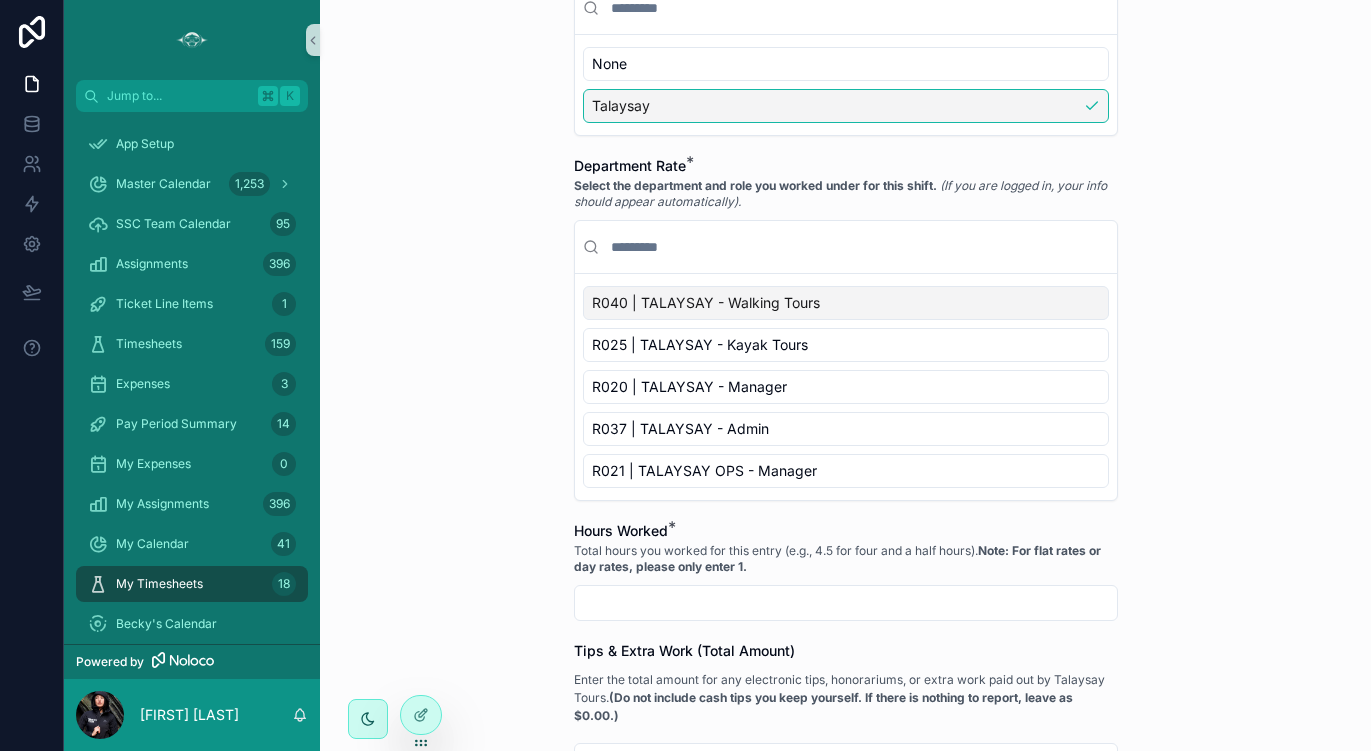 scroll, scrollTop: 530, scrollLeft: 0, axis: vertical 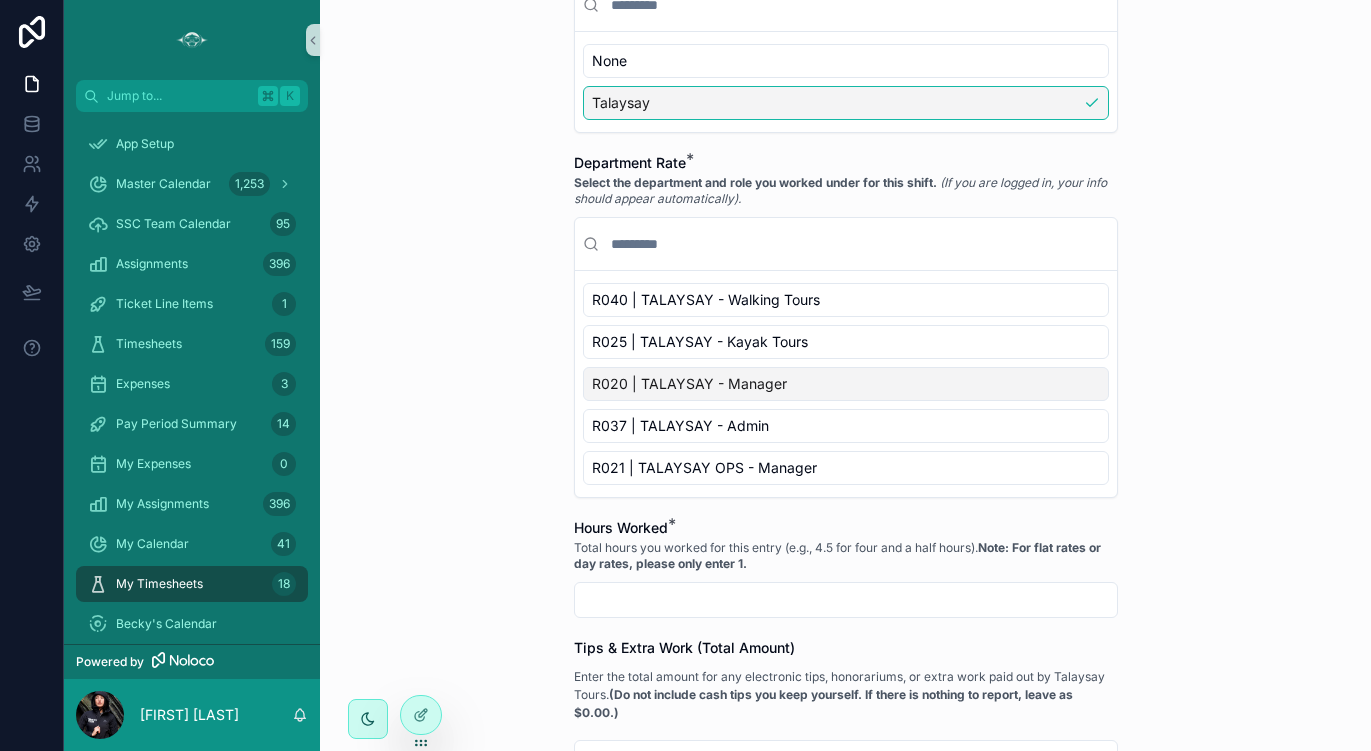 click on "R020 | TALAYSAY - Manager" at bounding box center (846, 384) 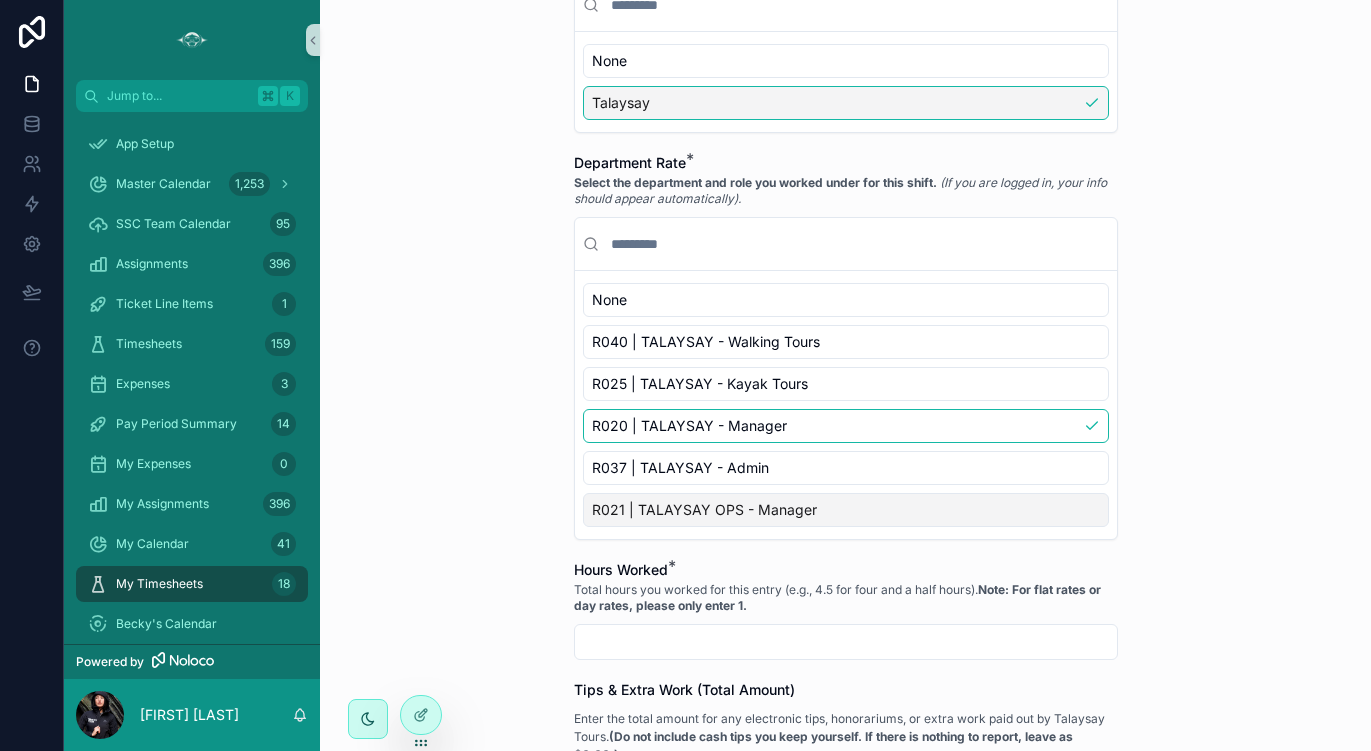 click at bounding box center [846, 642] 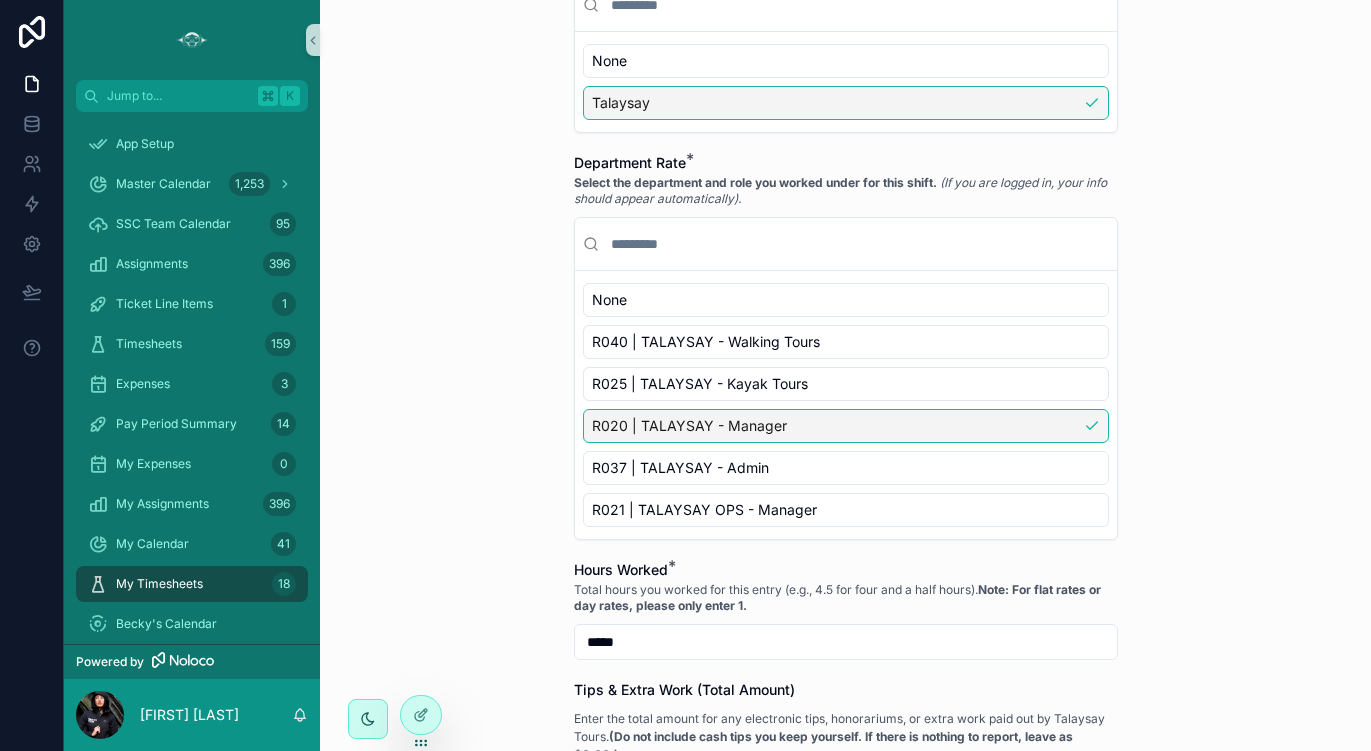 type on "*****" 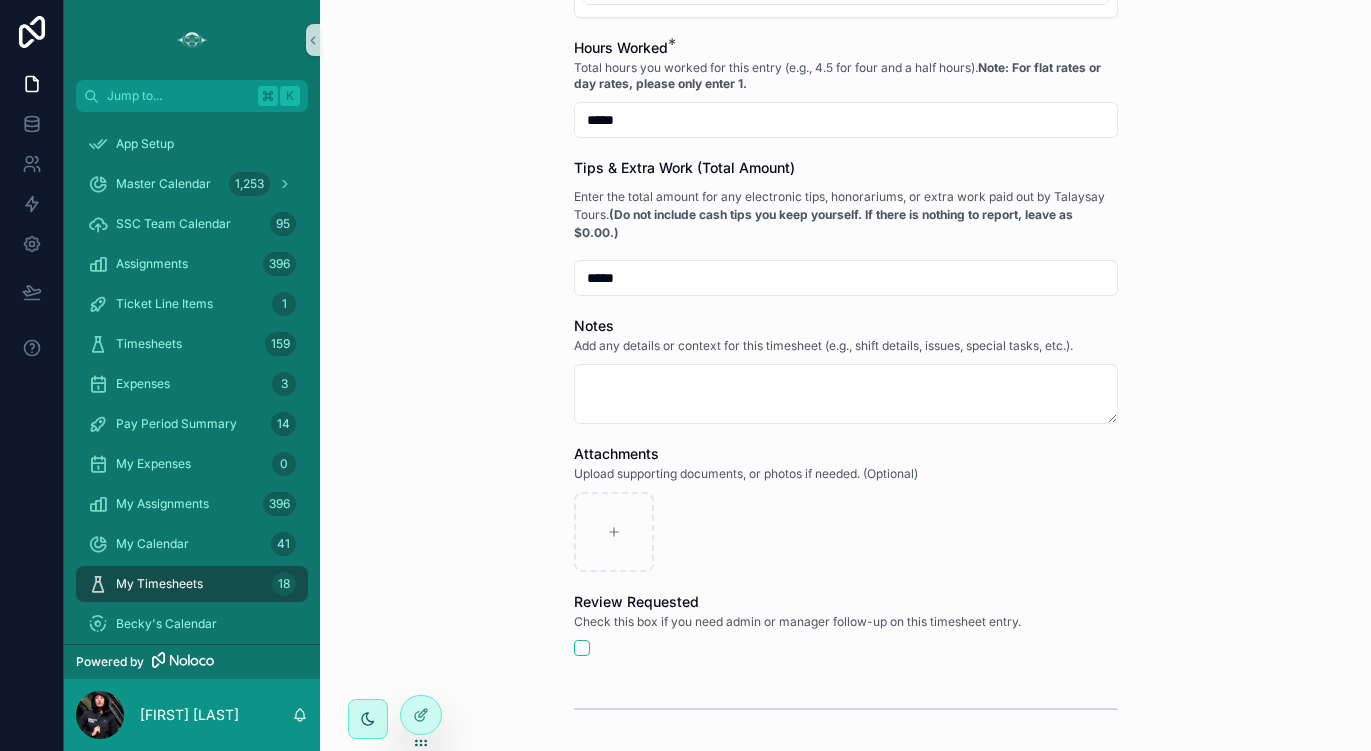 scroll, scrollTop: 1058, scrollLeft: 0, axis: vertical 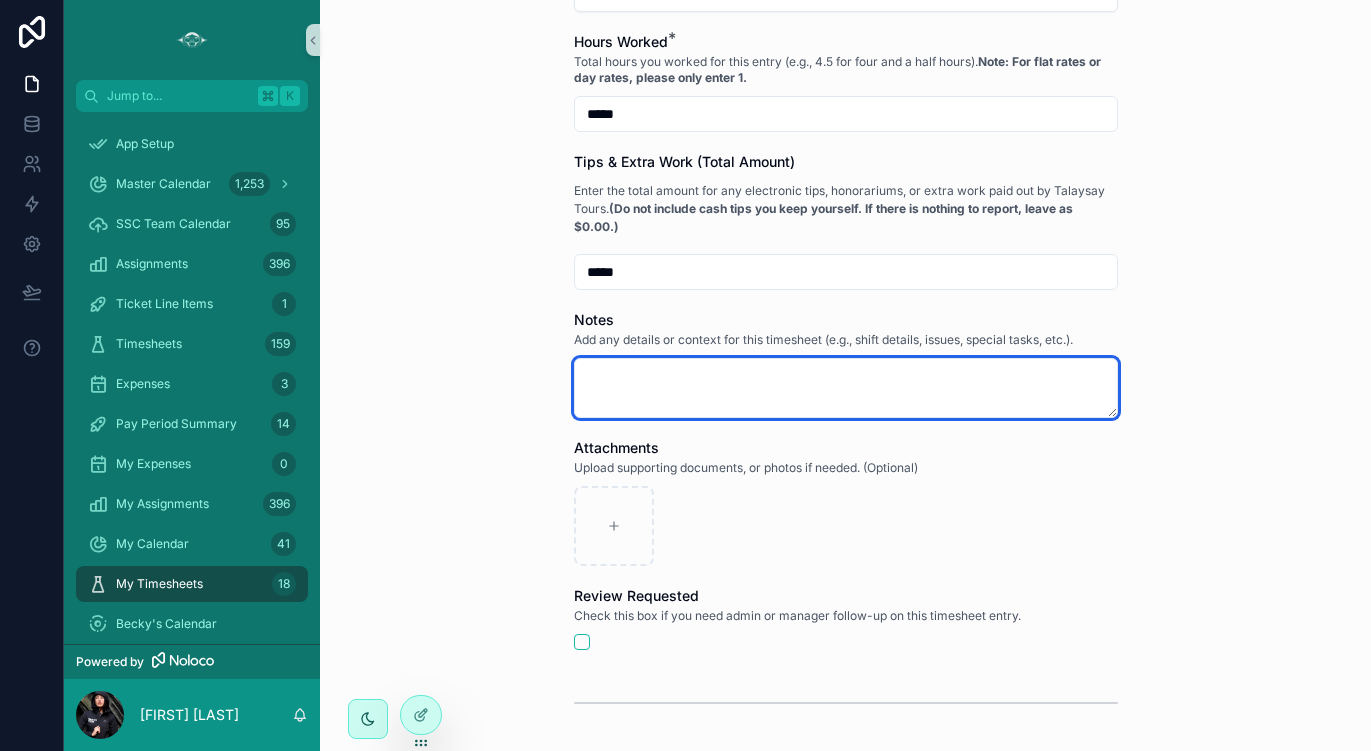click at bounding box center [846, 388] 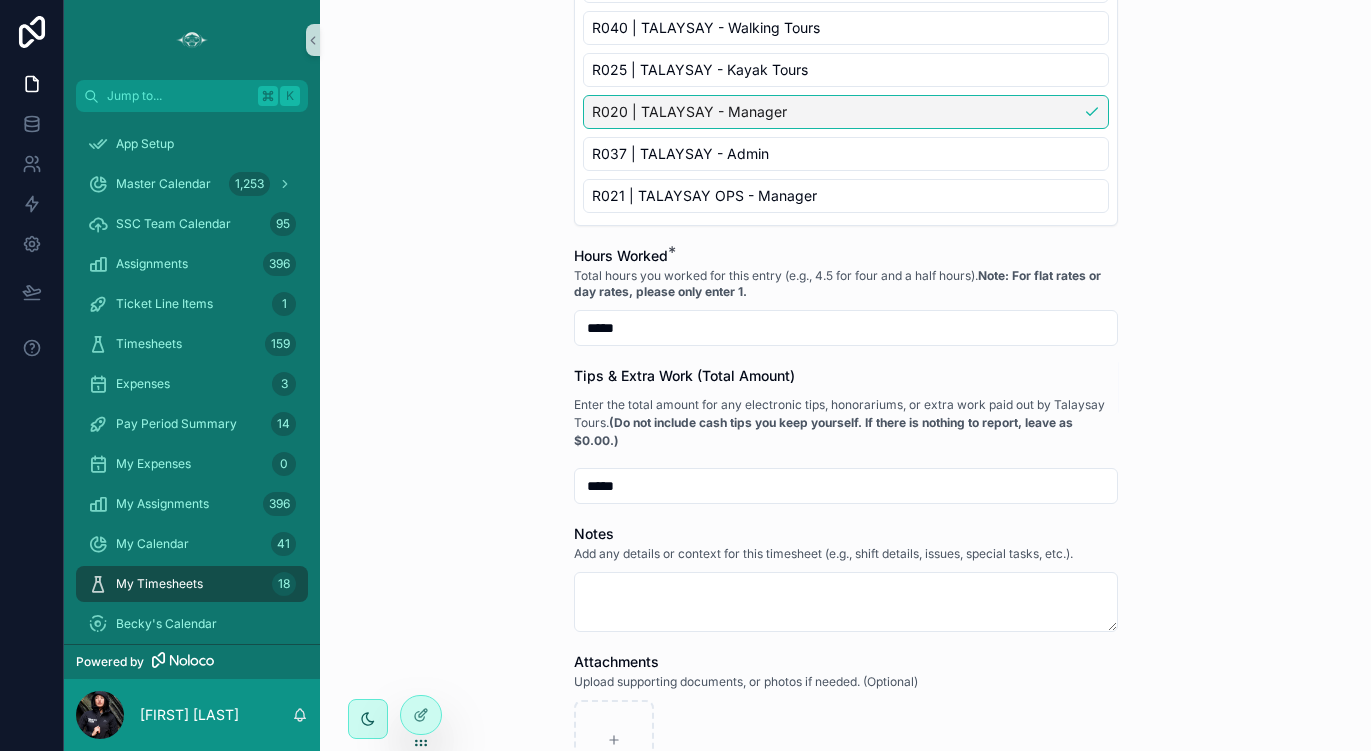 scroll, scrollTop: 686, scrollLeft: 0, axis: vertical 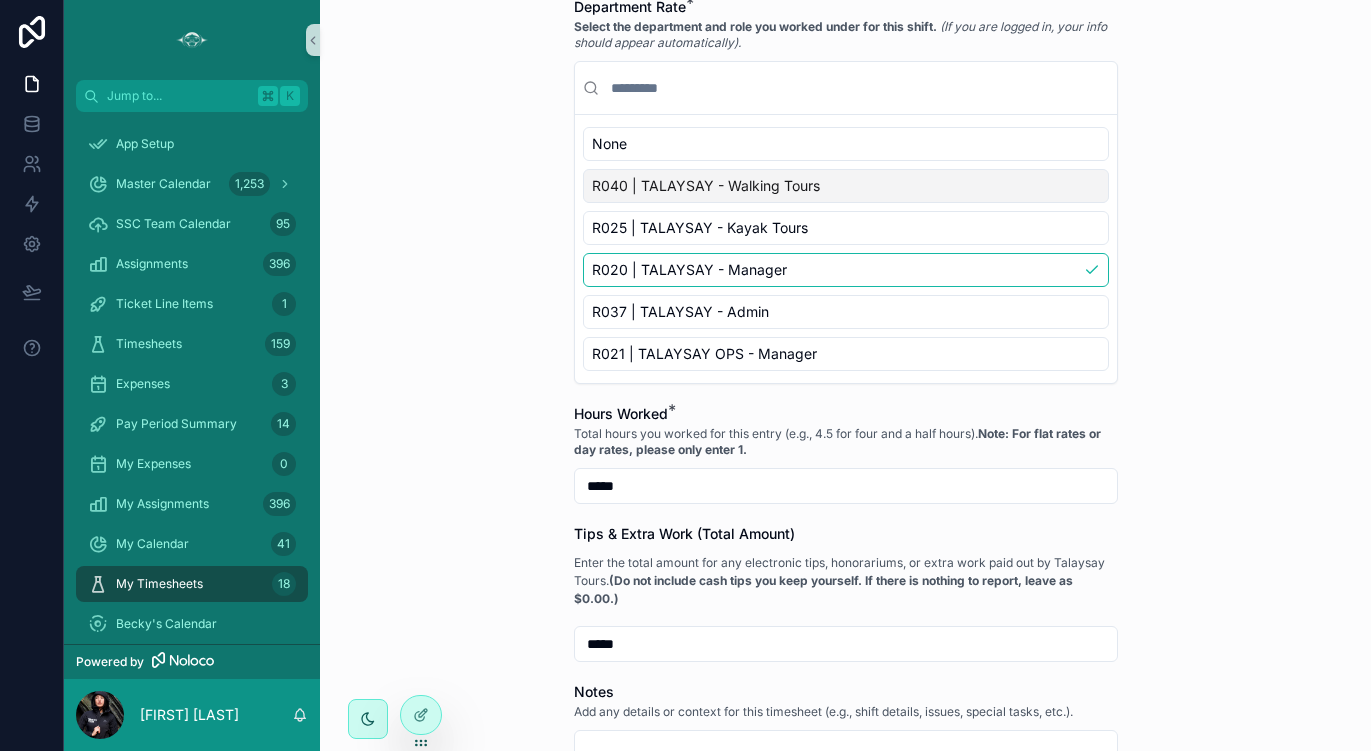 click on "R040 | TALAYSAY - Walking Tours" at bounding box center [846, 186] 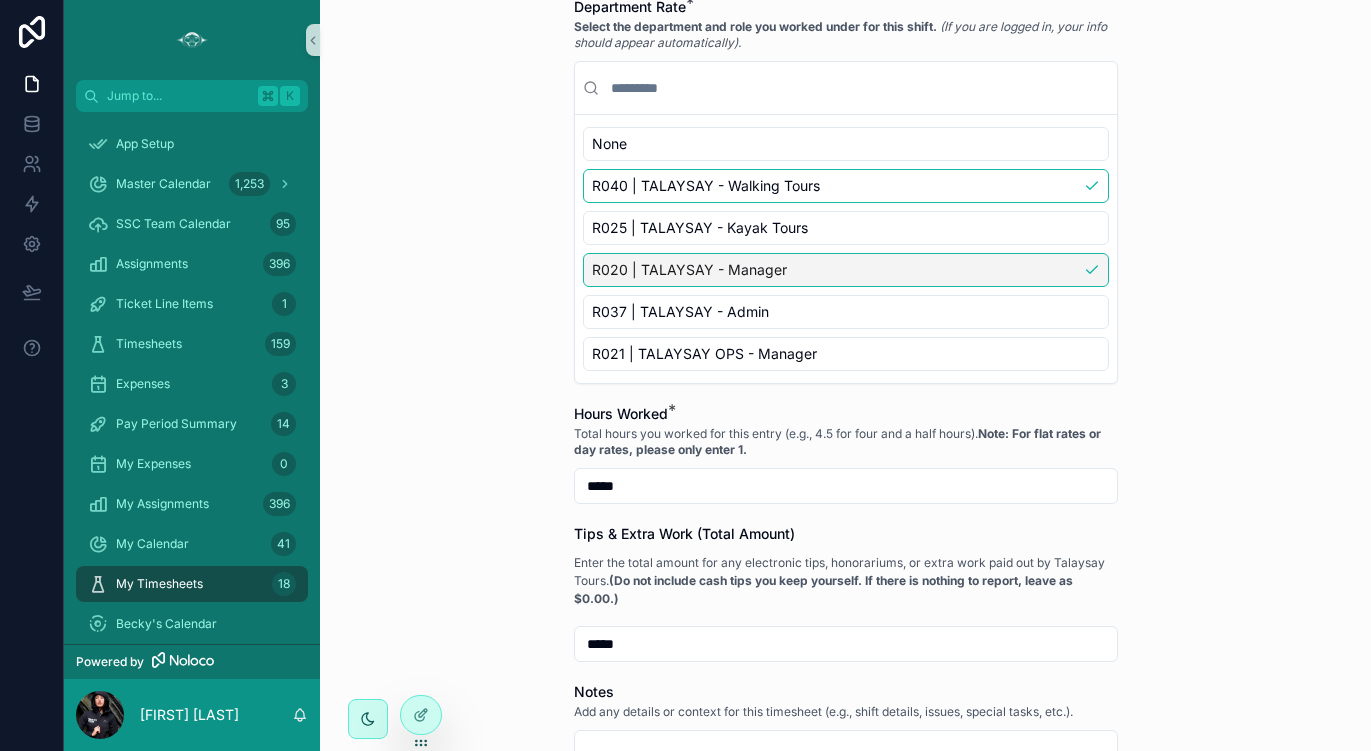 click on "R020 | TALAYSAY - Manager" at bounding box center (846, 270) 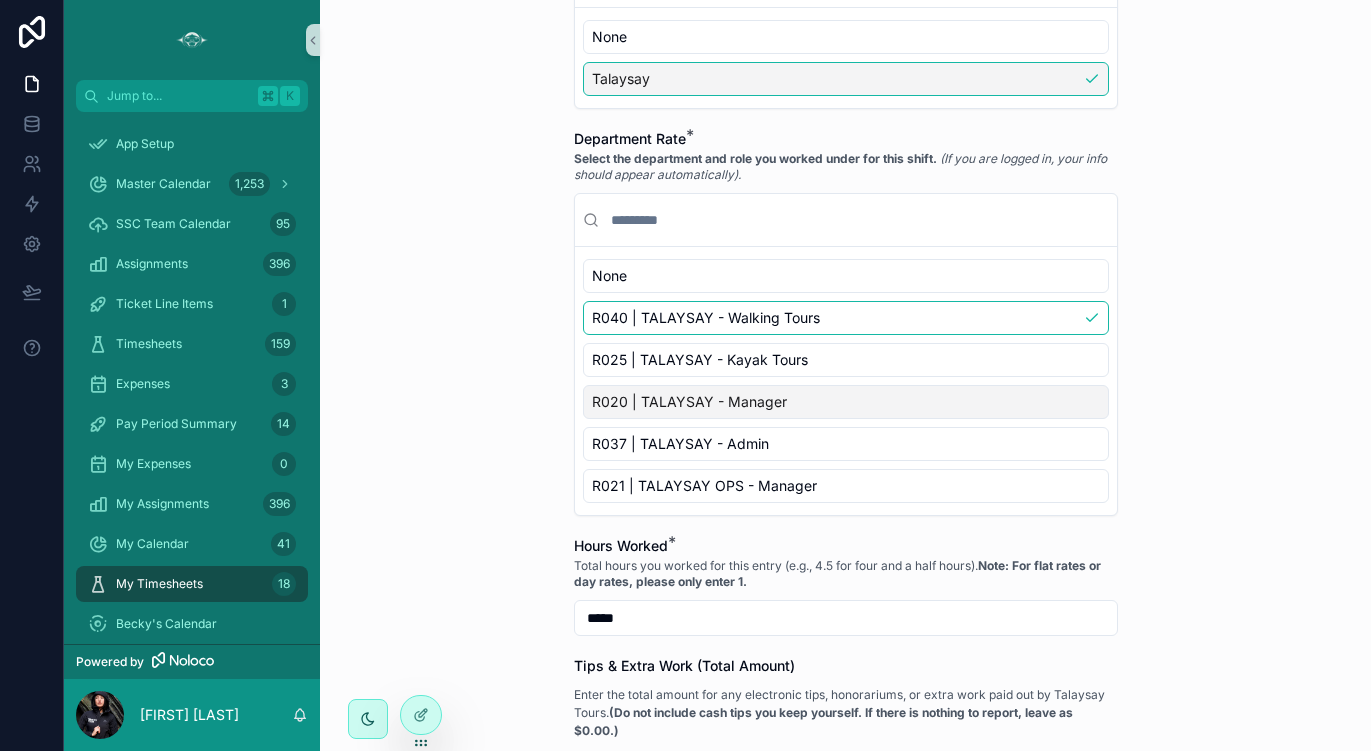 scroll, scrollTop: 560, scrollLeft: 0, axis: vertical 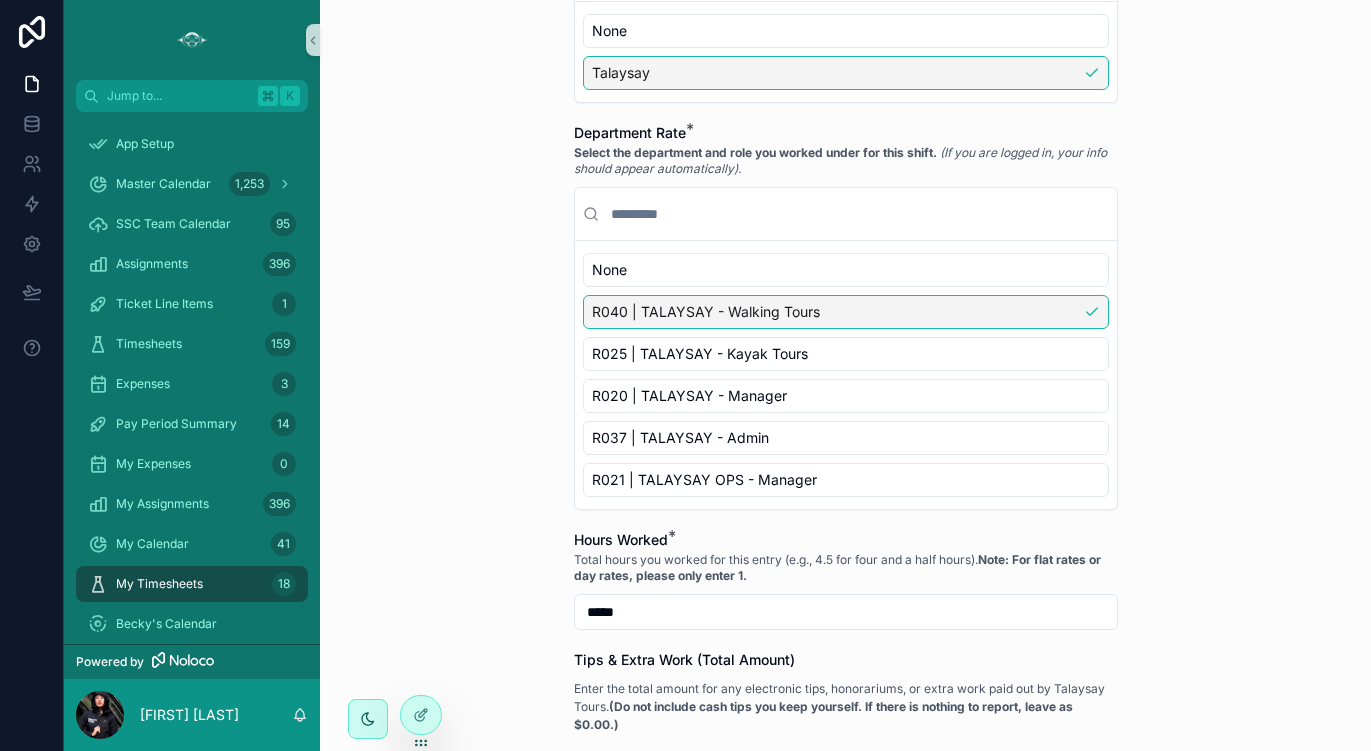 click on "R040 | TALAYSAY - Walking Tours" at bounding box center (846, 312) 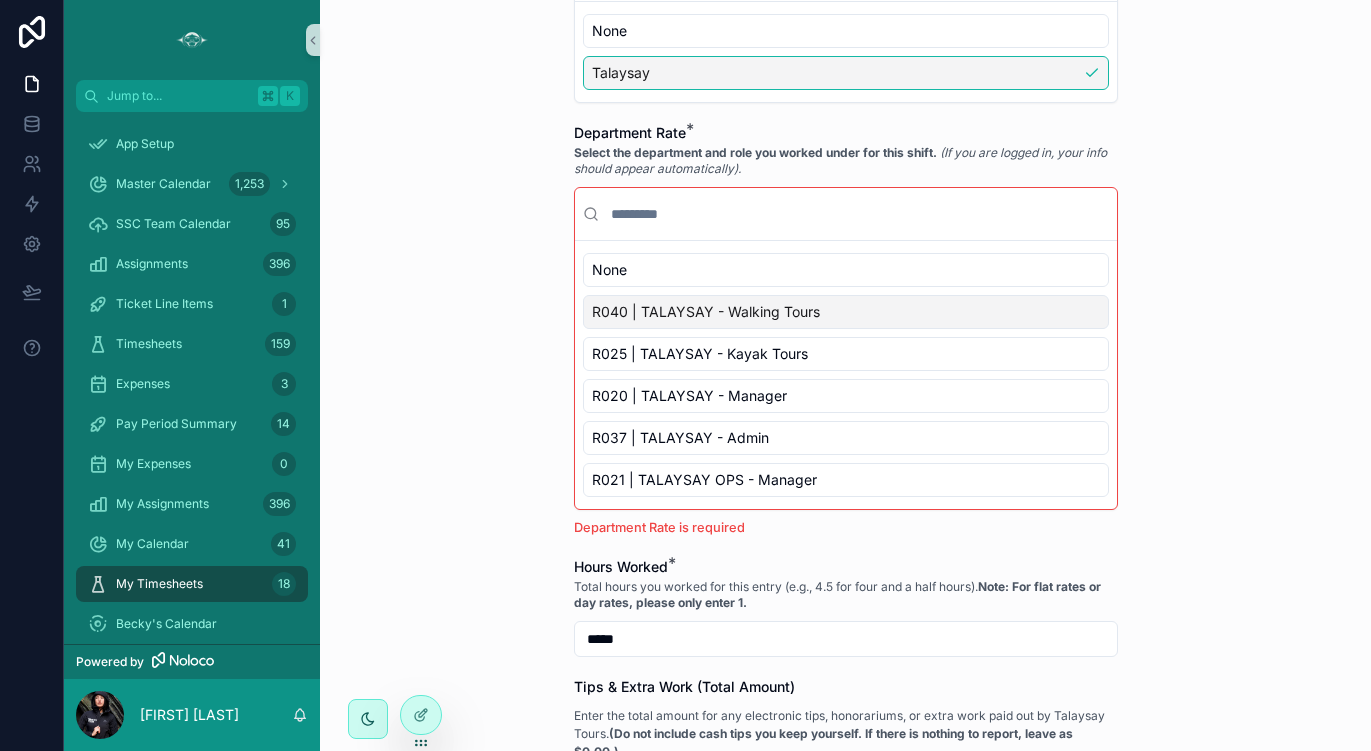 click on "R040 | TALAYSAY - Walking Tours" at bounding box center (846, 312) 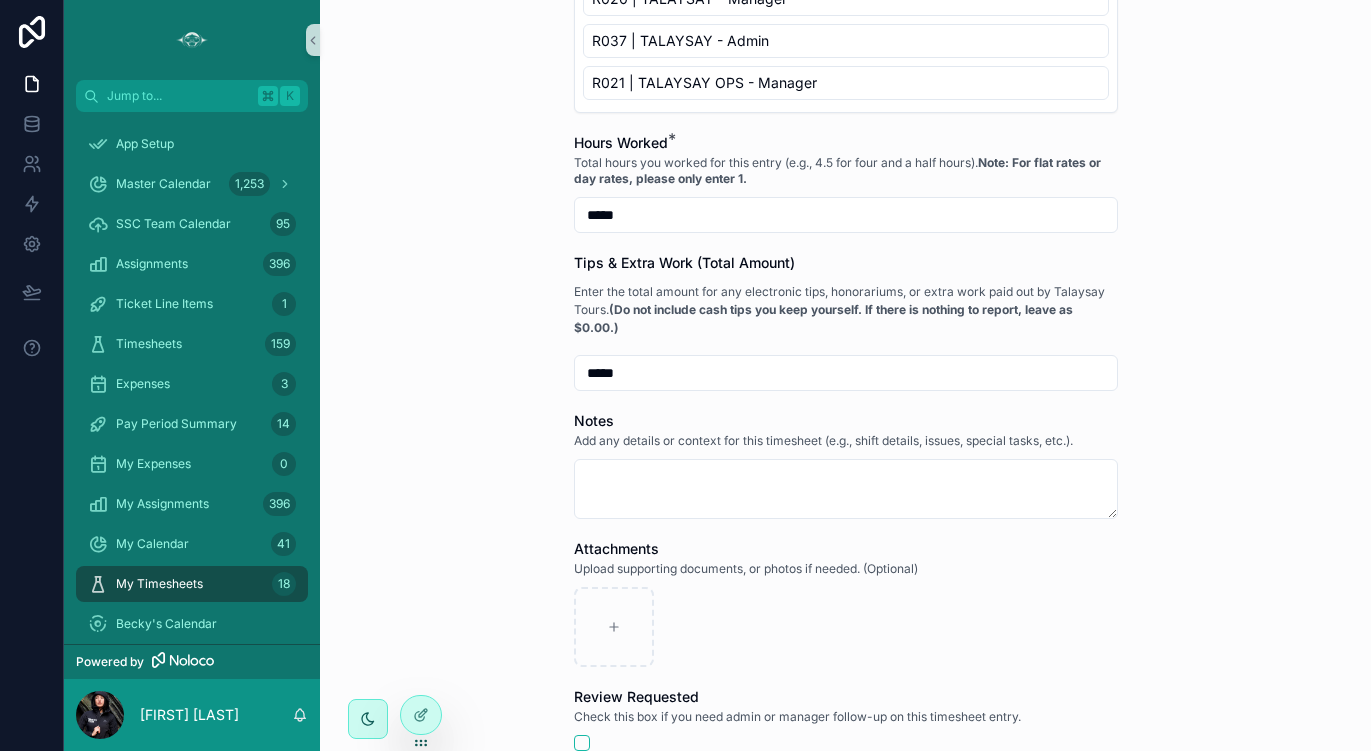 scroll, scrollTop: 1009, scrollLeft: 0, axis: vertical 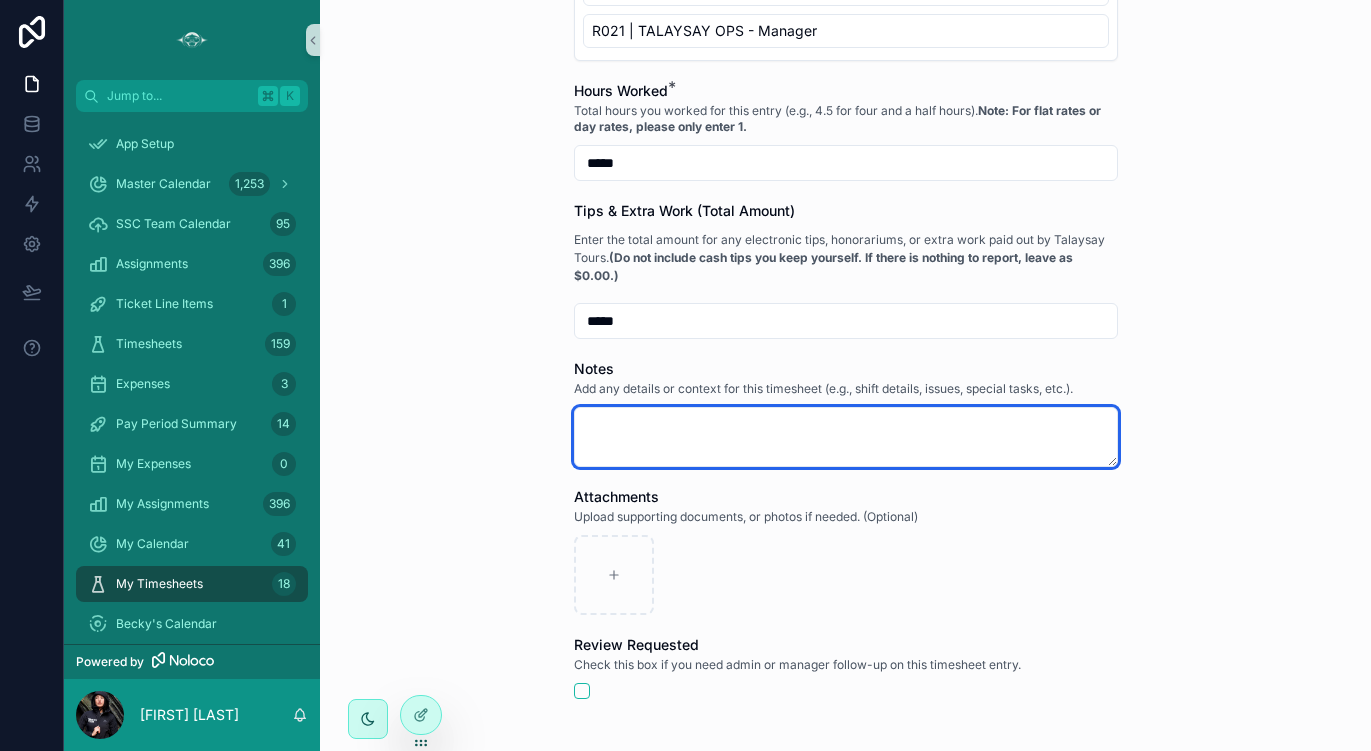 click at bounding box center (846, 437) 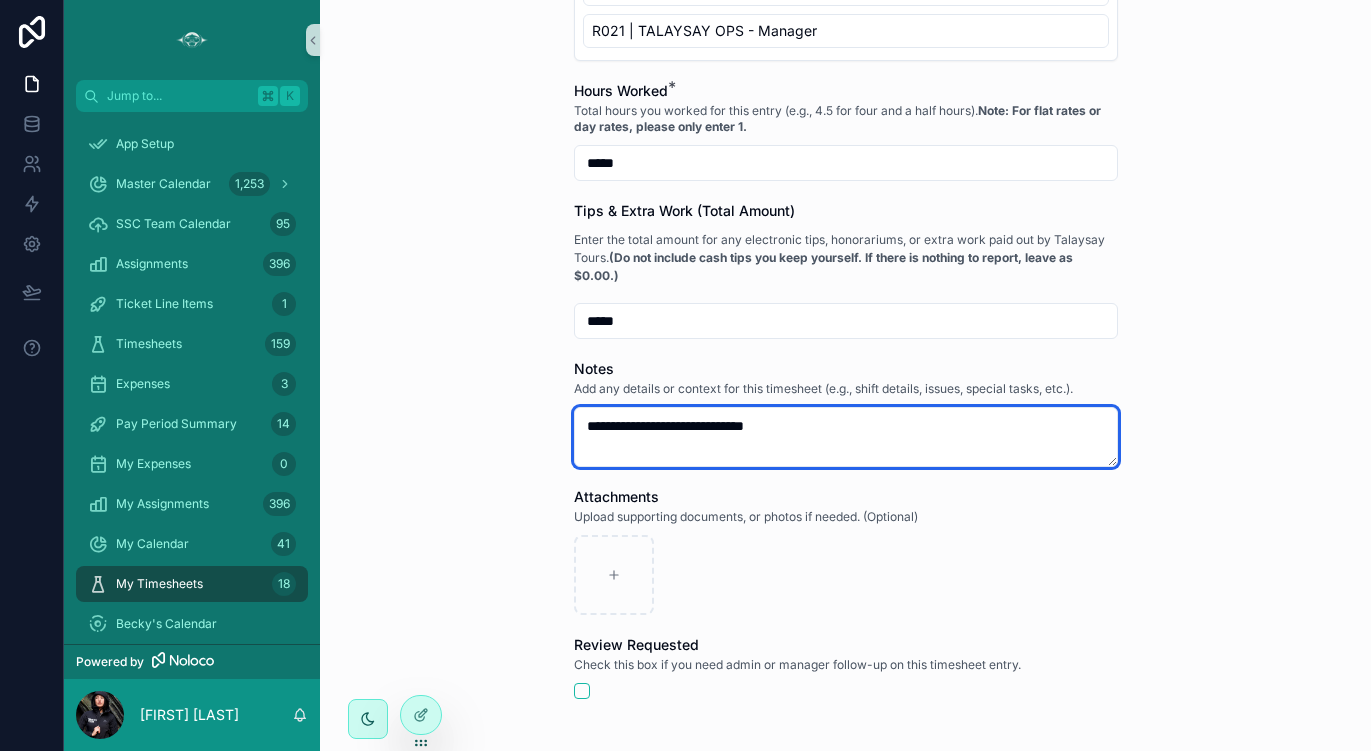 type on "**********" 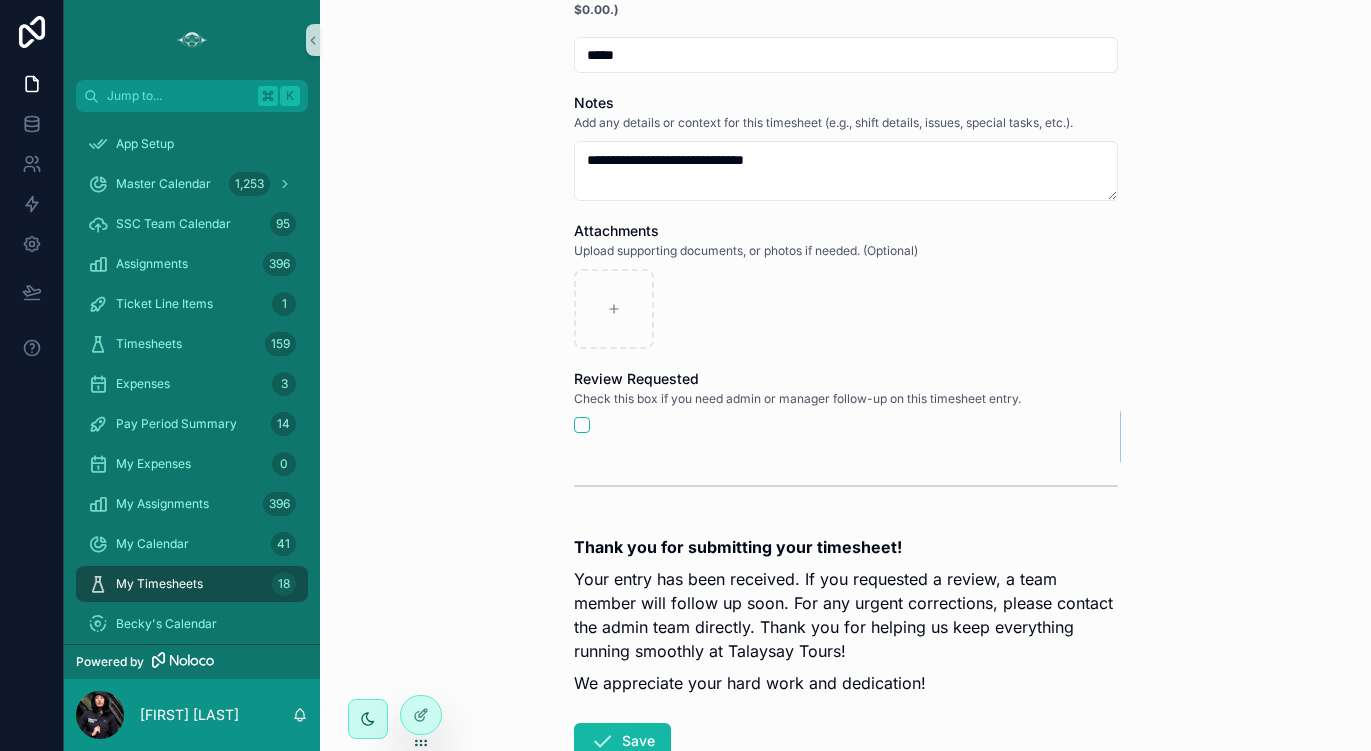 scroll, scrollTop: 1411, scrollLeft: 0, axis: vertical 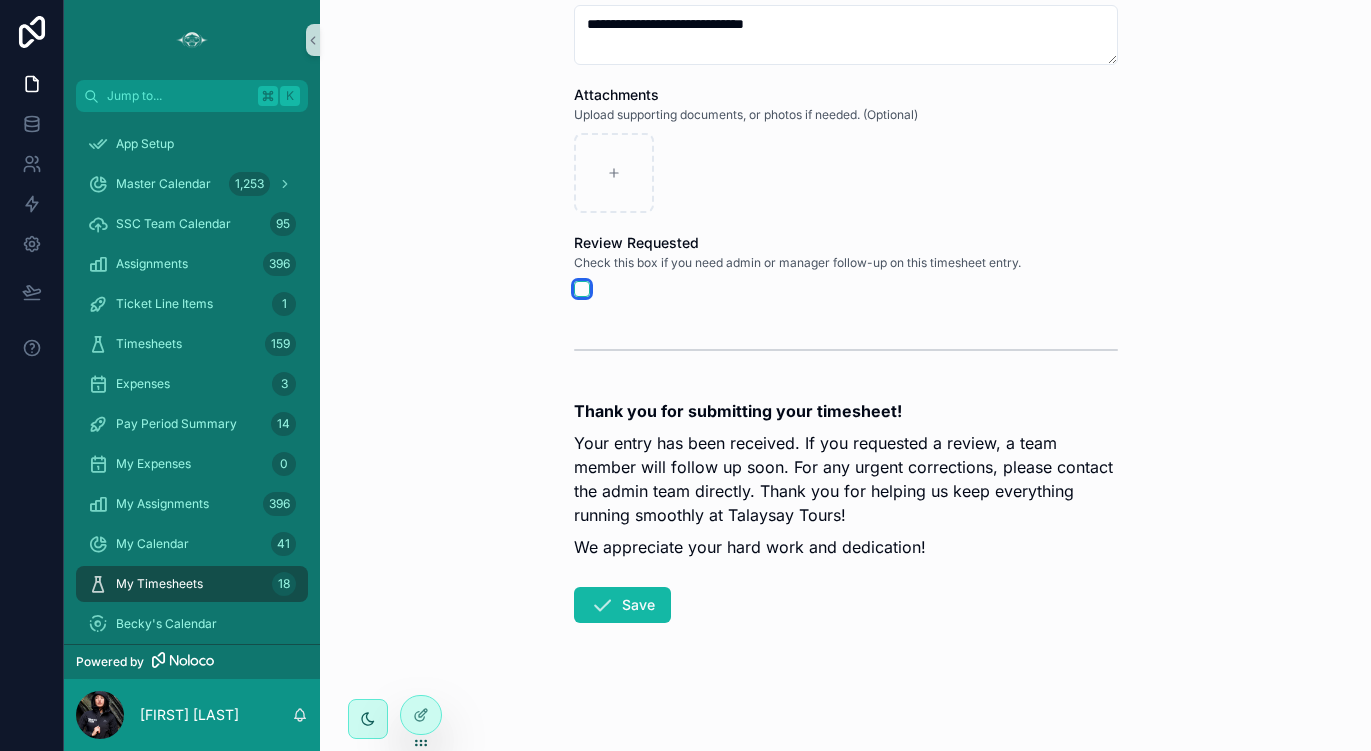 click at bounding box center (582, 289) 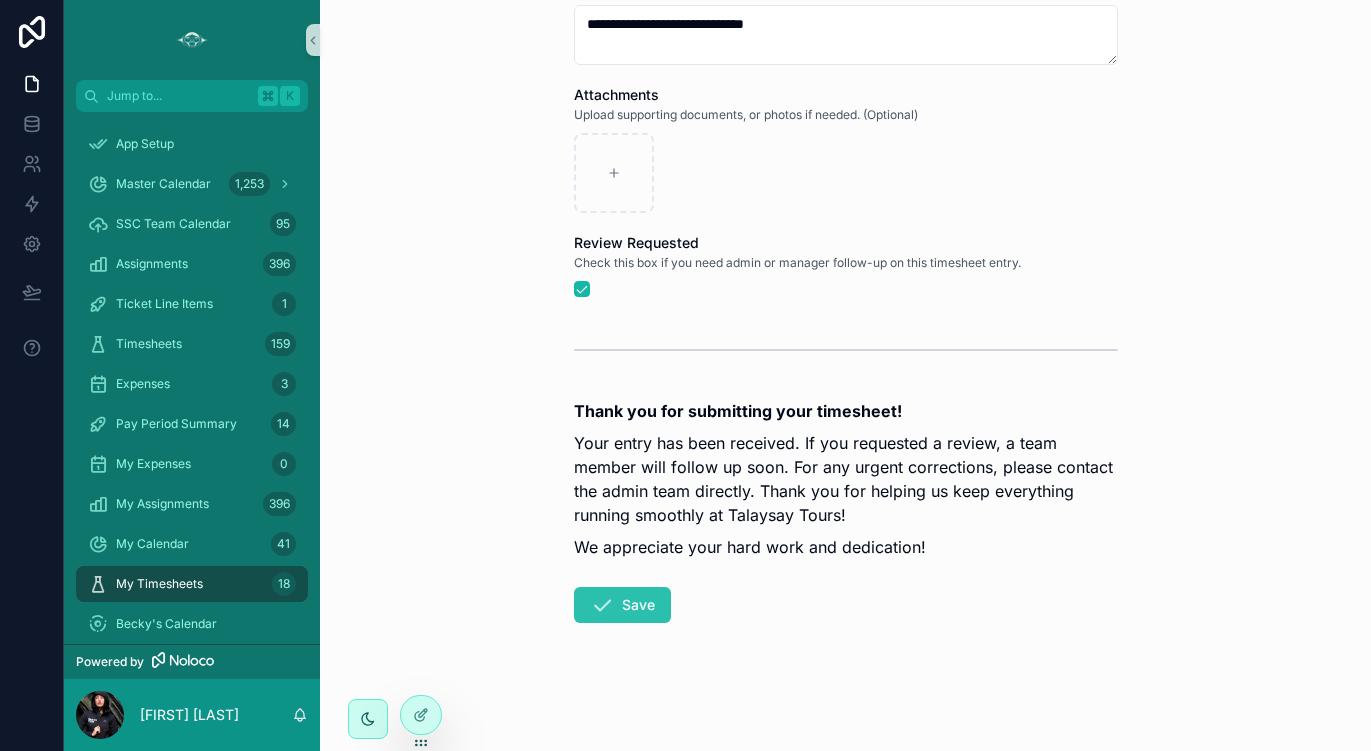 click on "Save" at bounding box center [622, 605] 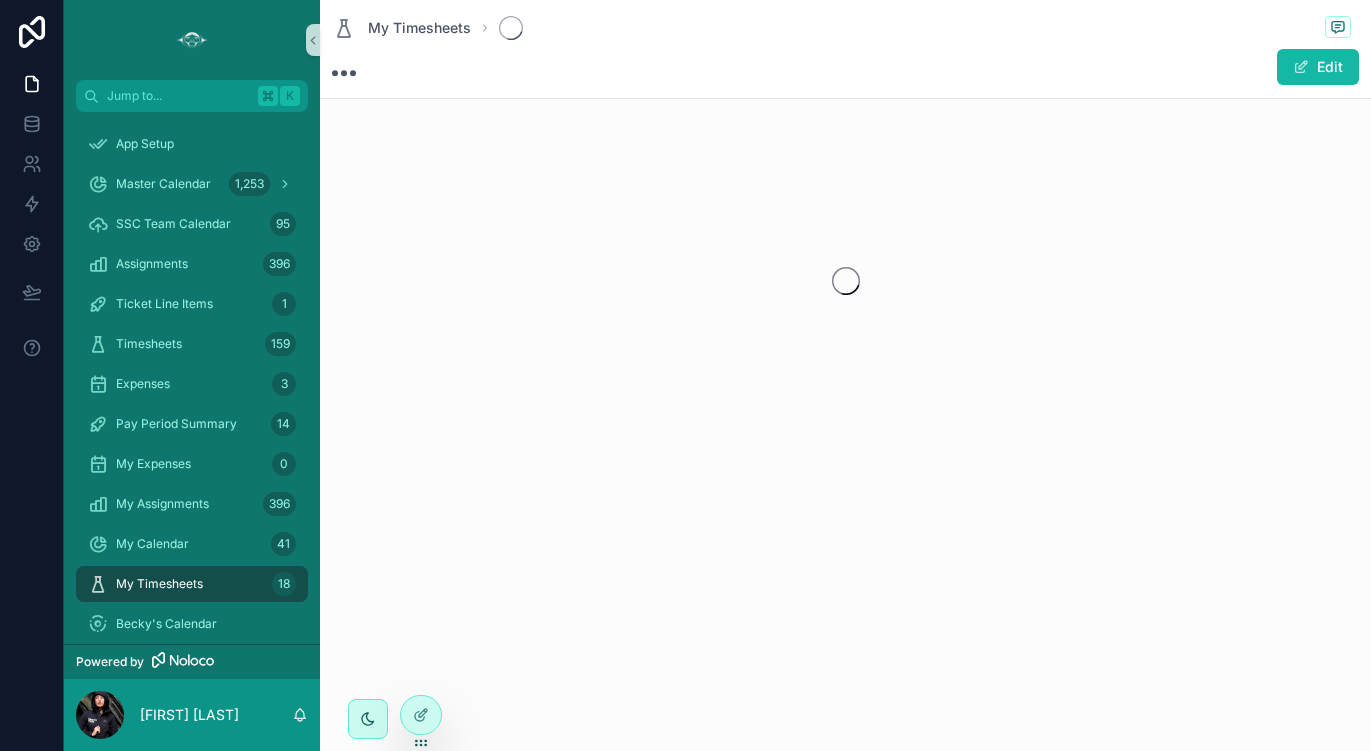 scroll, scrollTop: 0, scrollLeft: 0, axis: both 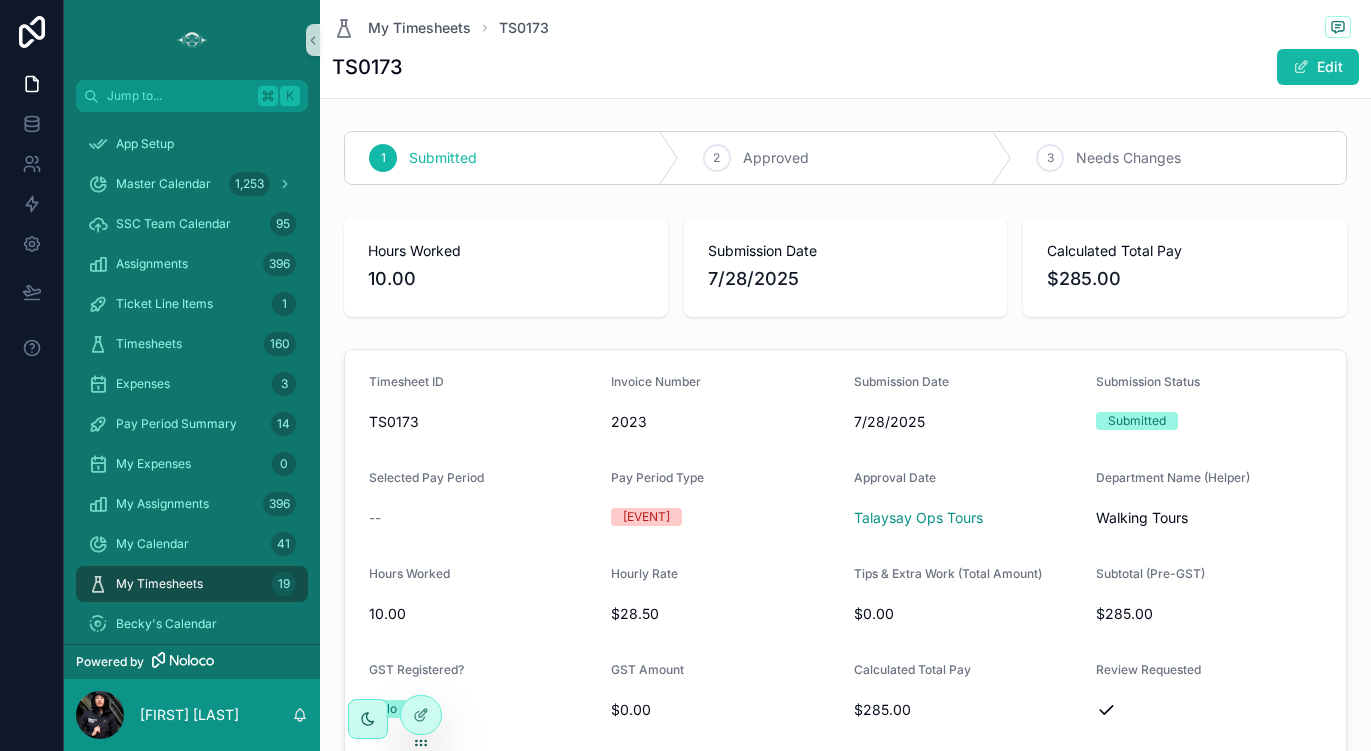 click on "My Timesheets 19" at bounding box center [192, 584] 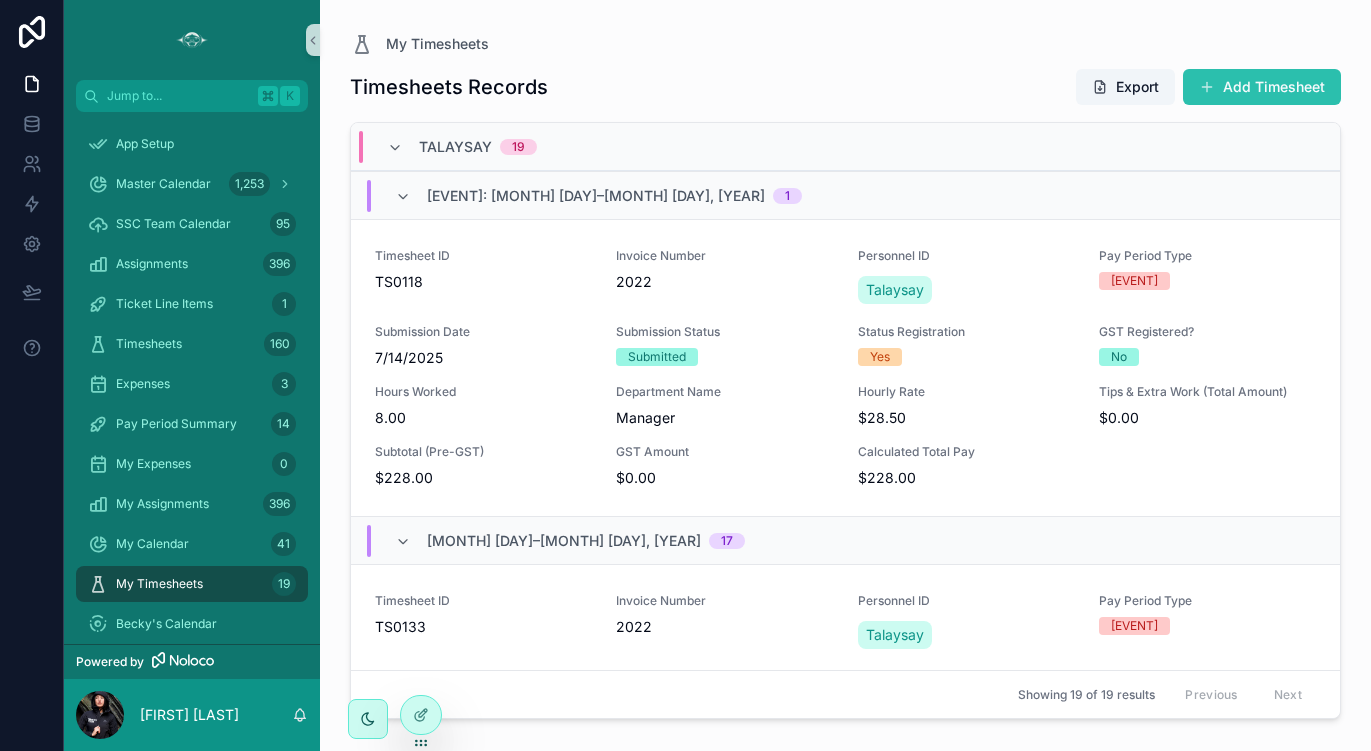 click on "Add Timesheet" at bounding box center [1262, 87] 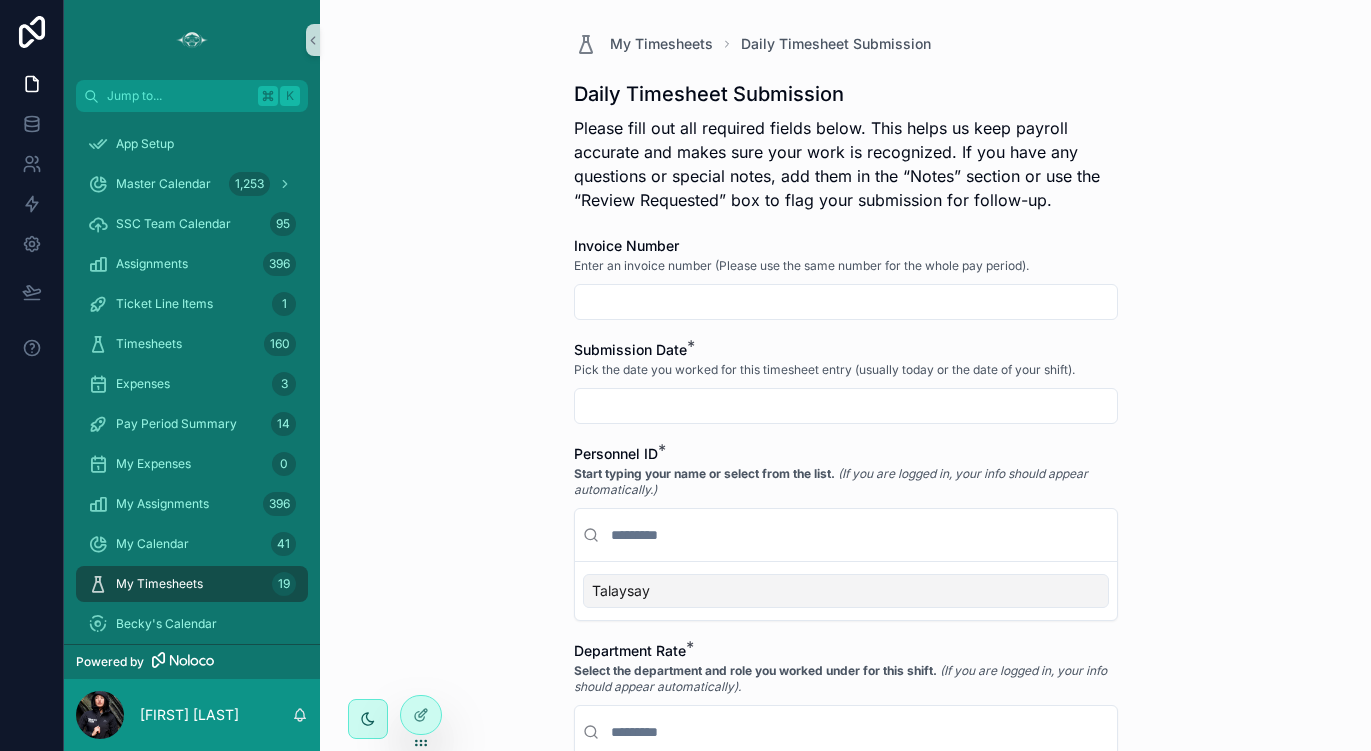 scroll, scrollTop: 0, scrollLeft: 0, axis: both 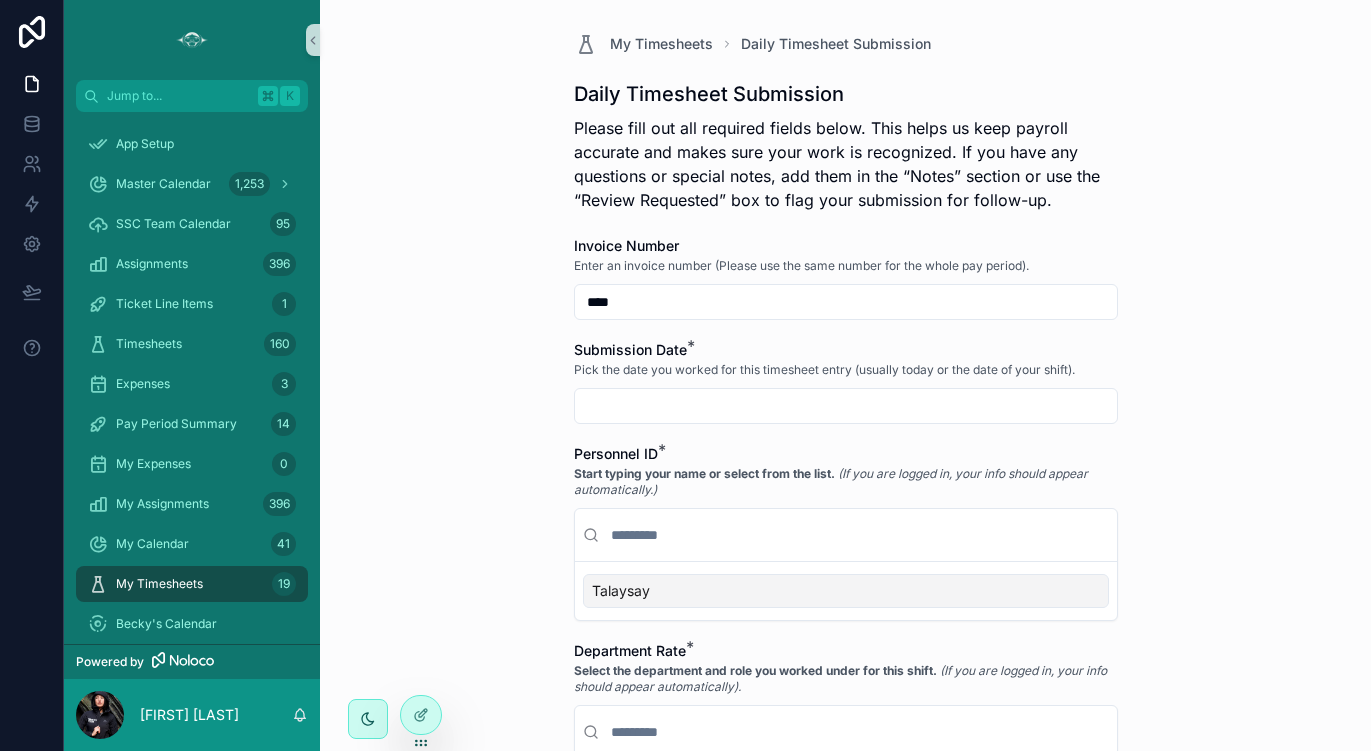 type on "****" 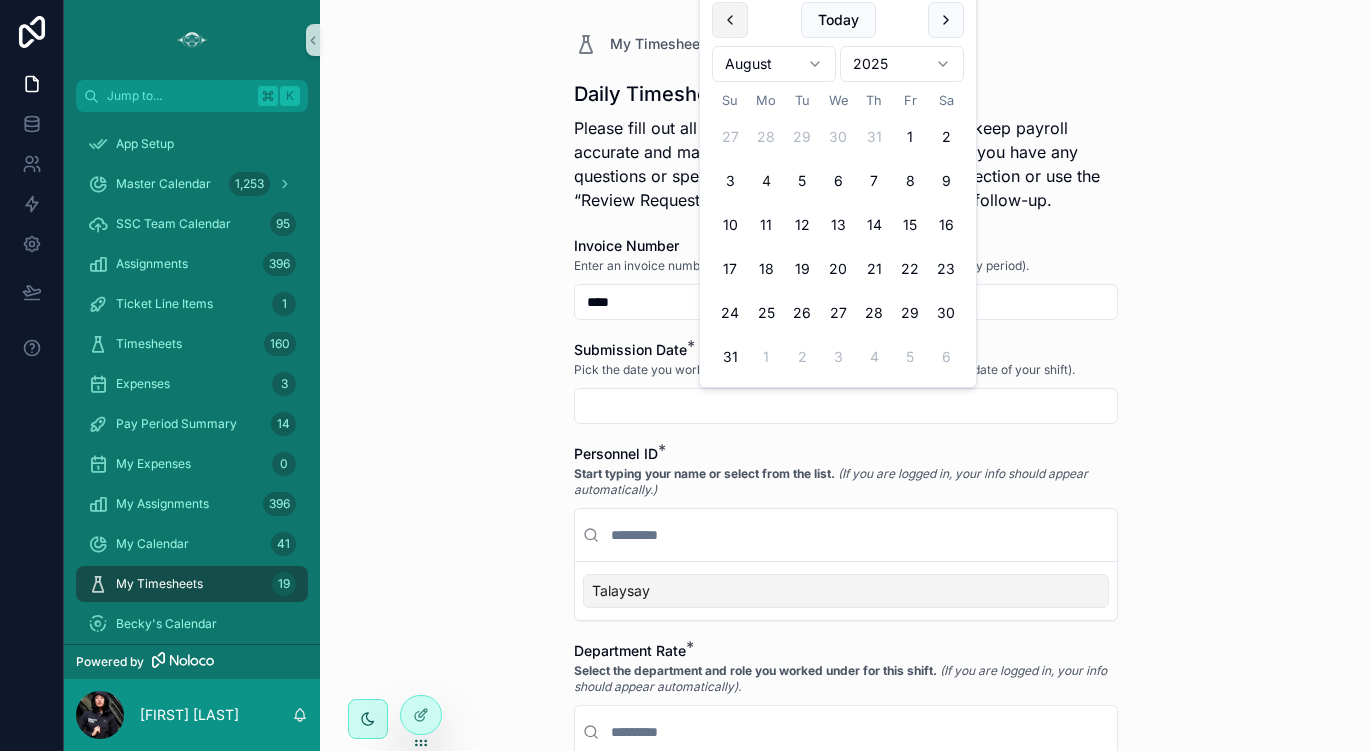 click at bounding box center [730, 20] 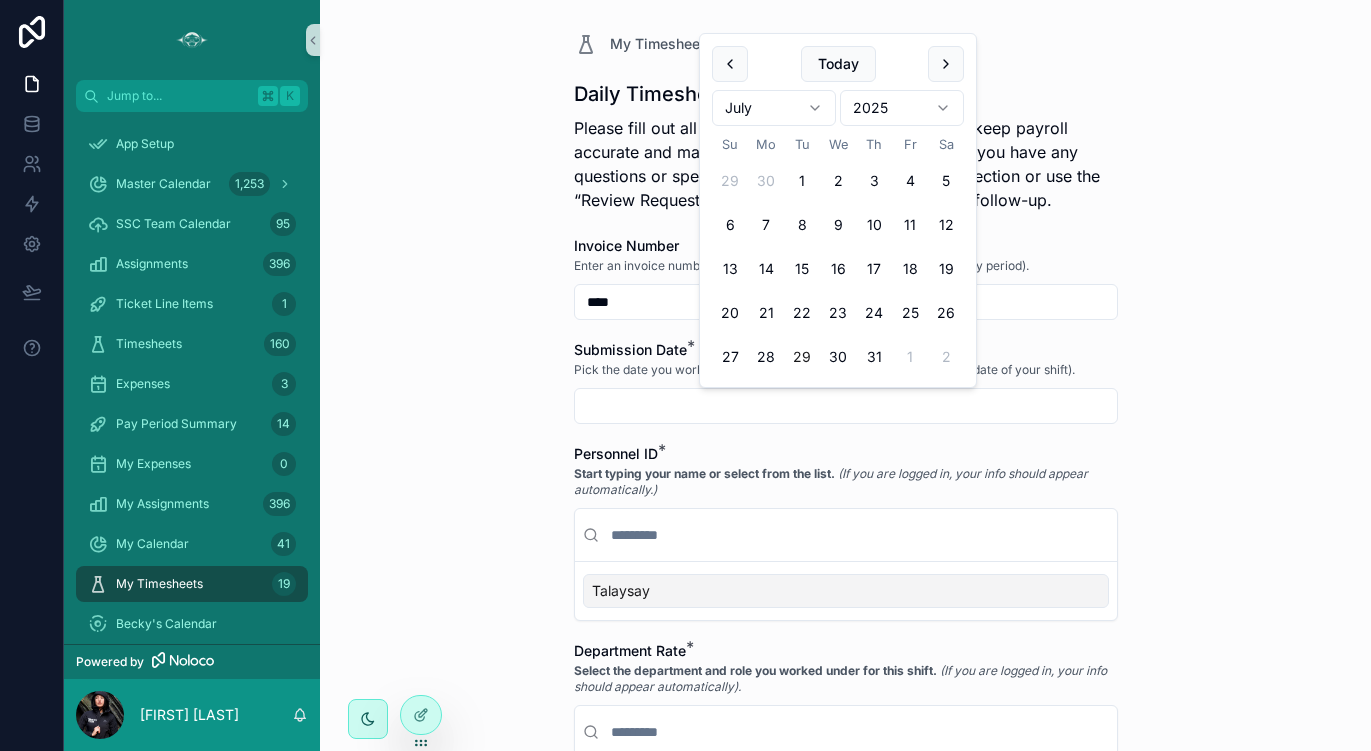 click on "29" at bounding box center [802, 357] 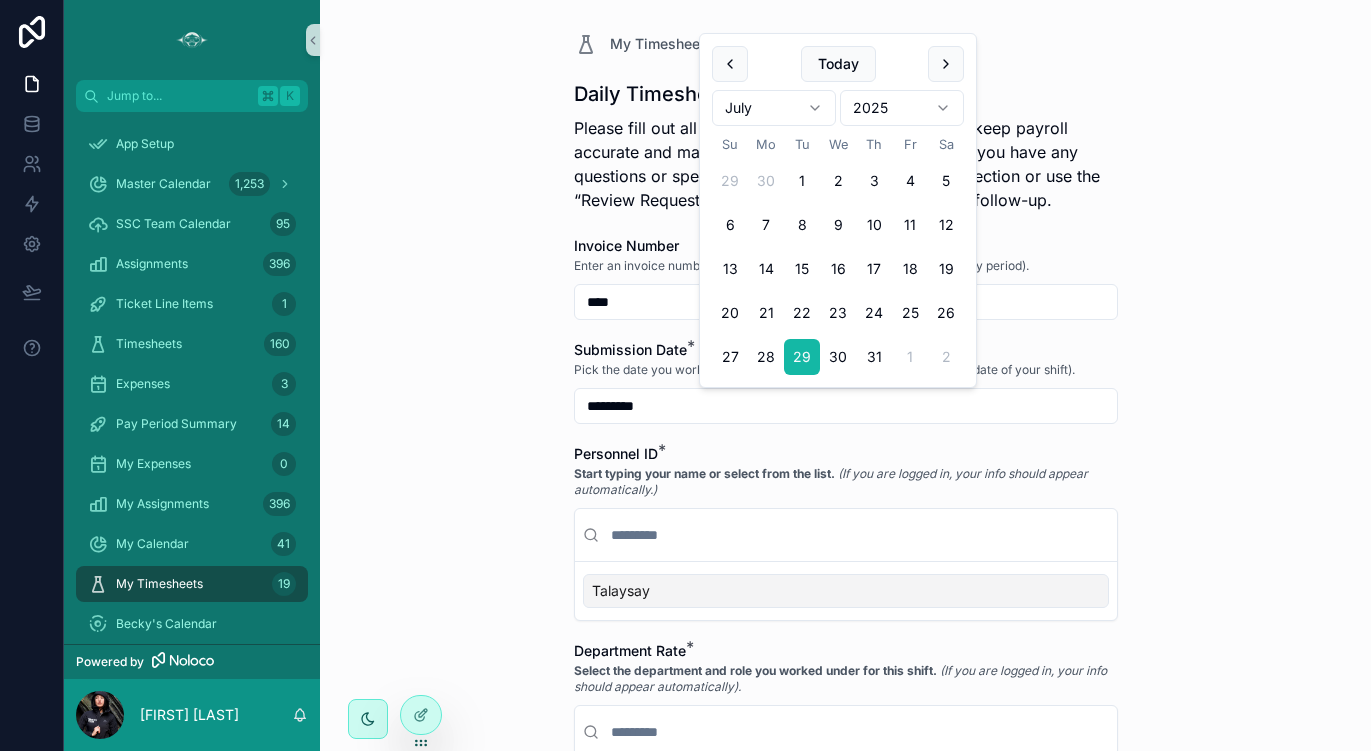 type on "*********" 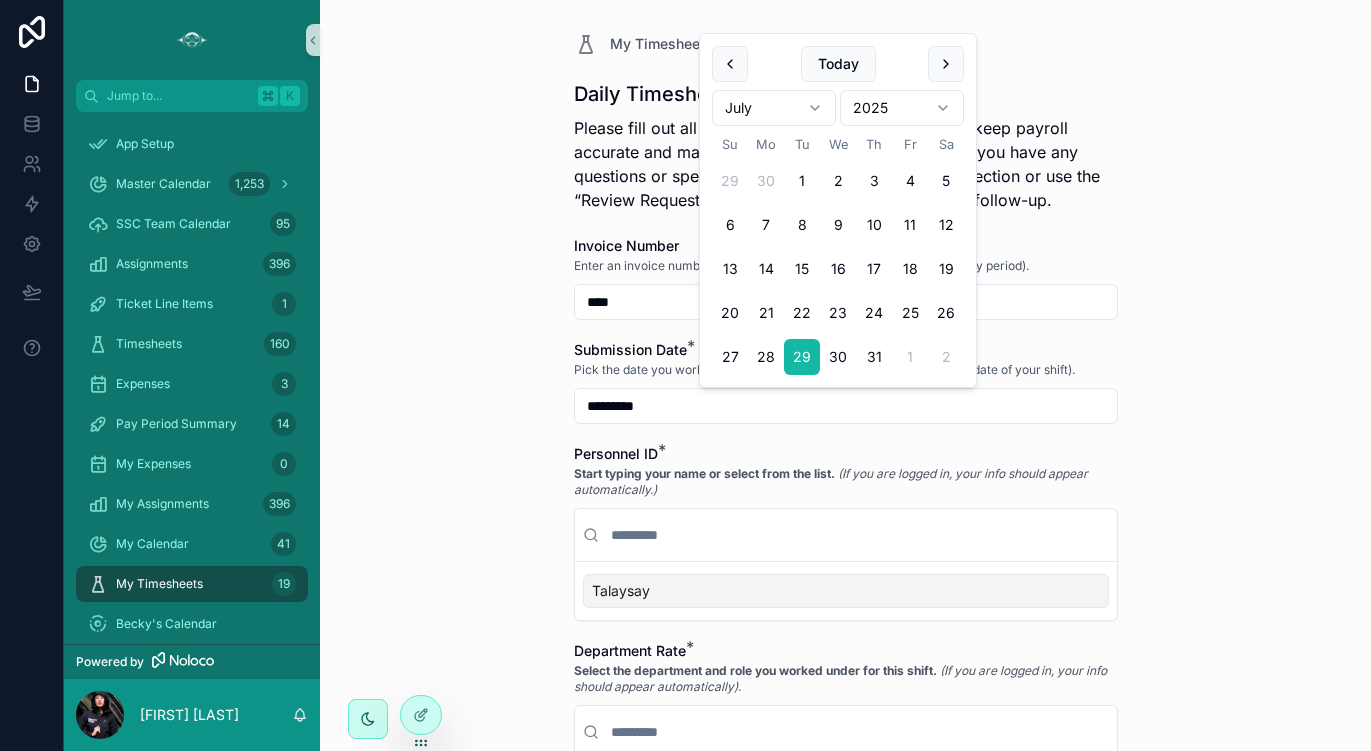 click on "Talaysay" at bounding box center (846, 591) 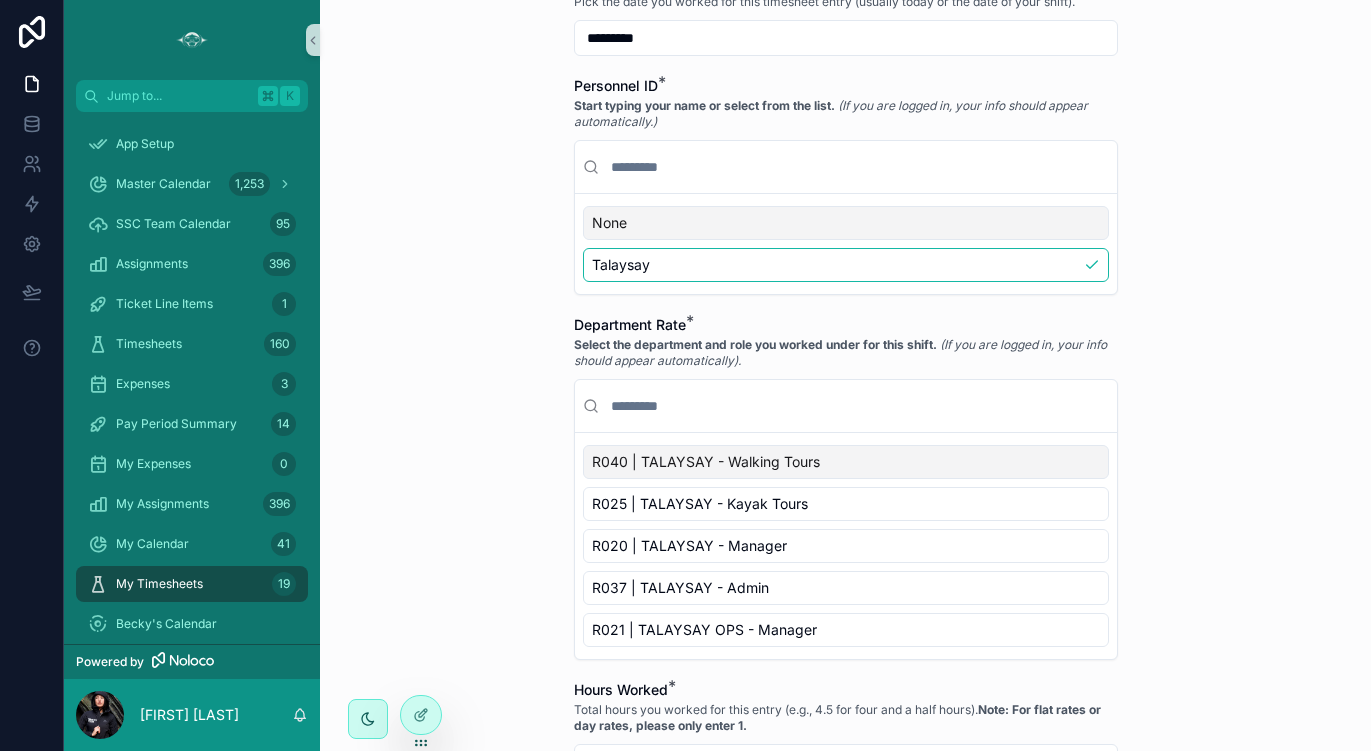 scroll, scrollTop: 540, scrollLeft: 0, axis: vertical 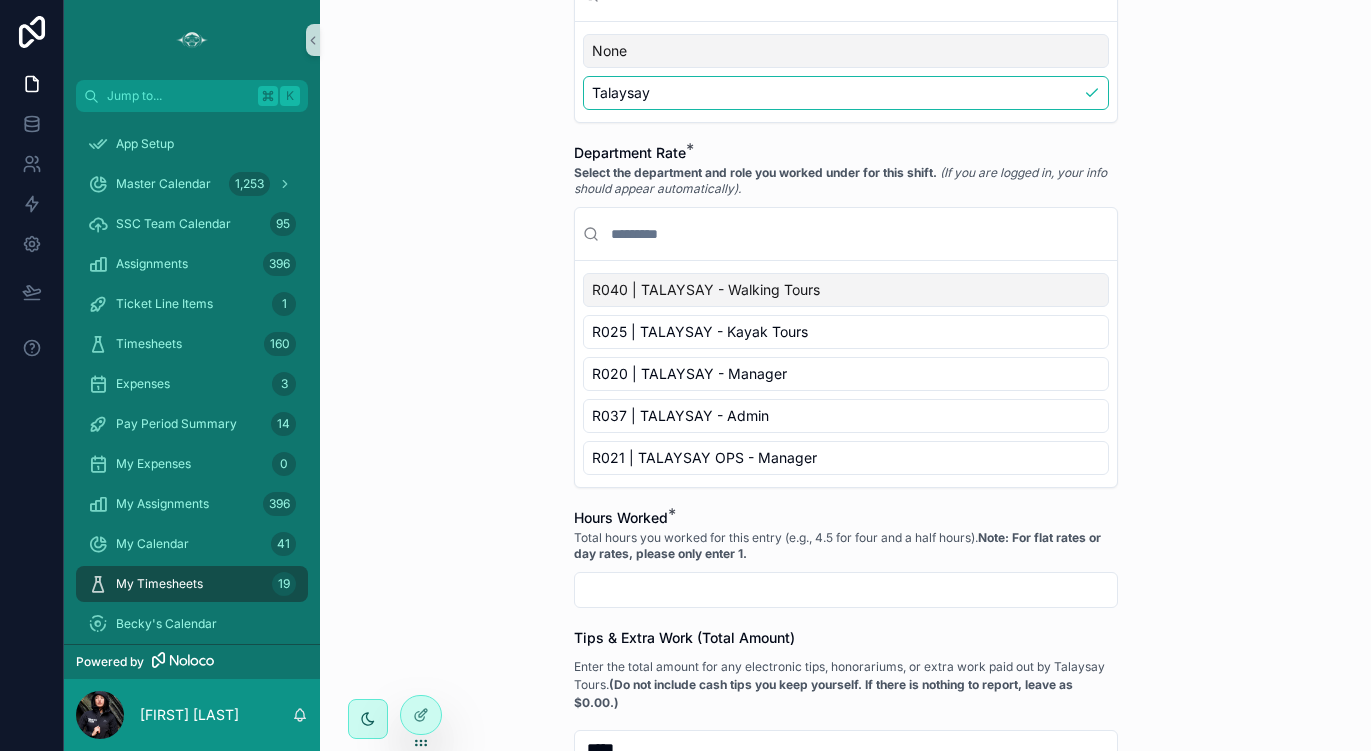 click on "R040 | TALAYSAY - Walking Tours" at bounding box center [846, 290] 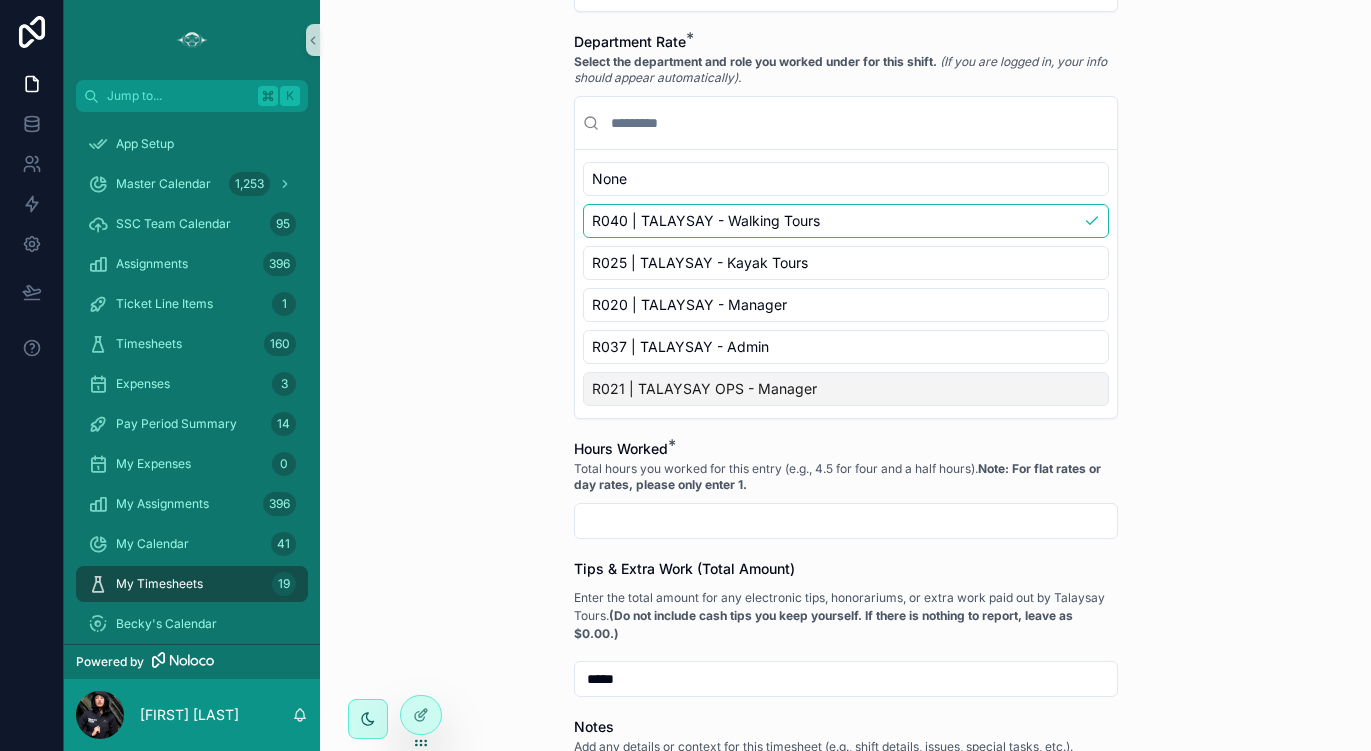 scroll, scrollTop: 761, scrollLeft: 0, axis: vertical 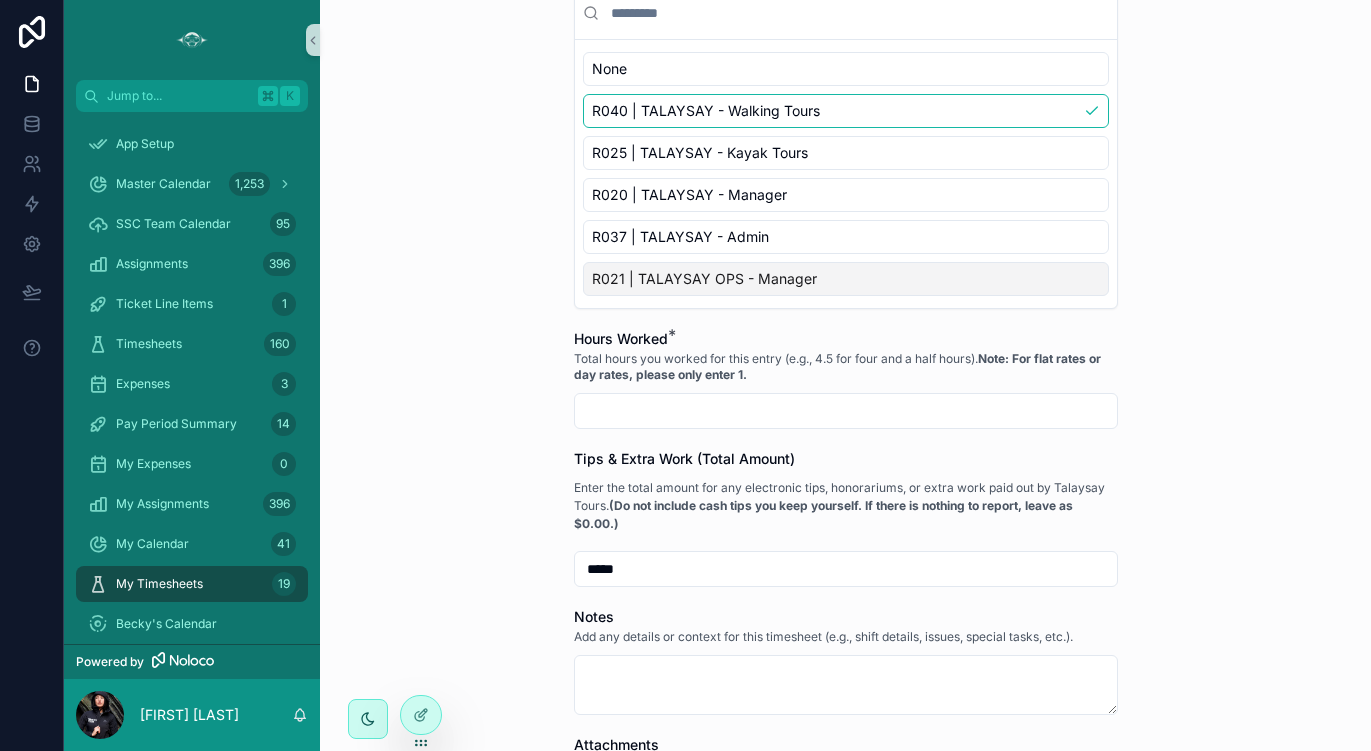 click at bounding box center (846, 411) 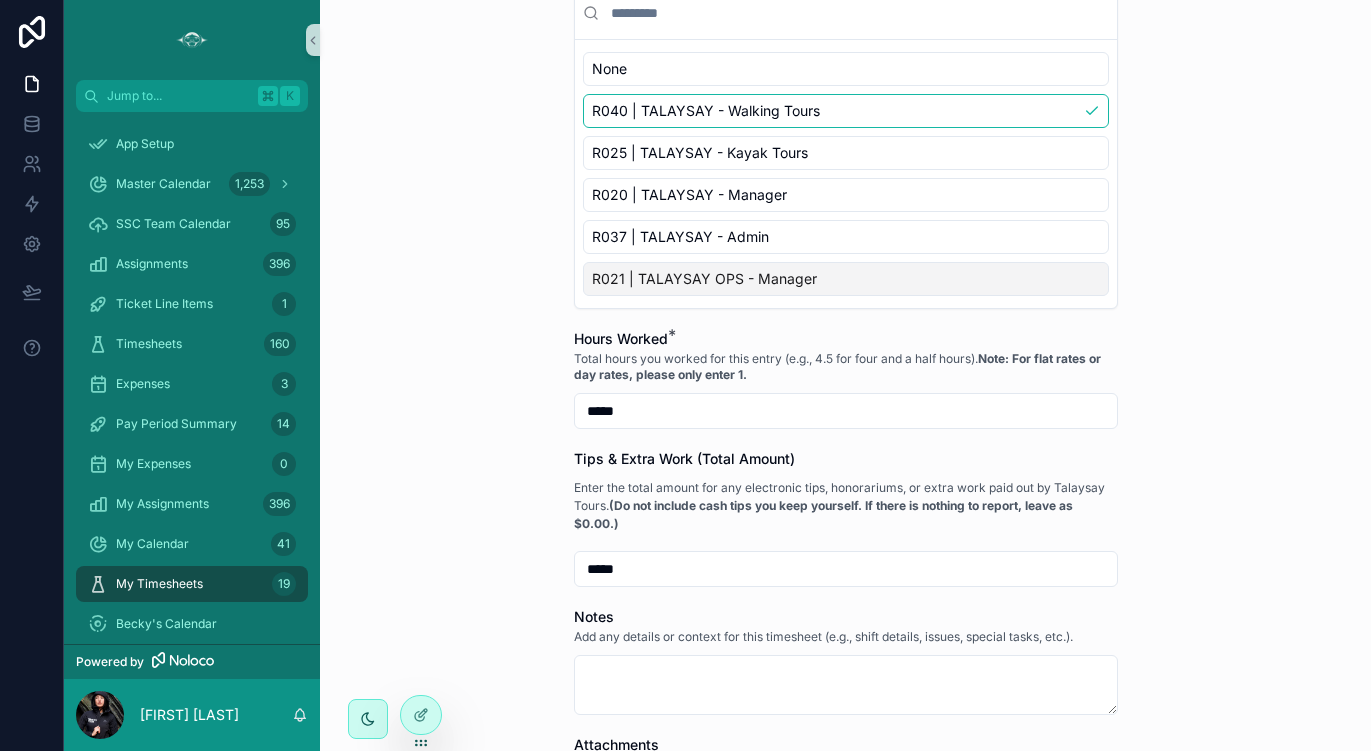 type on "*****" 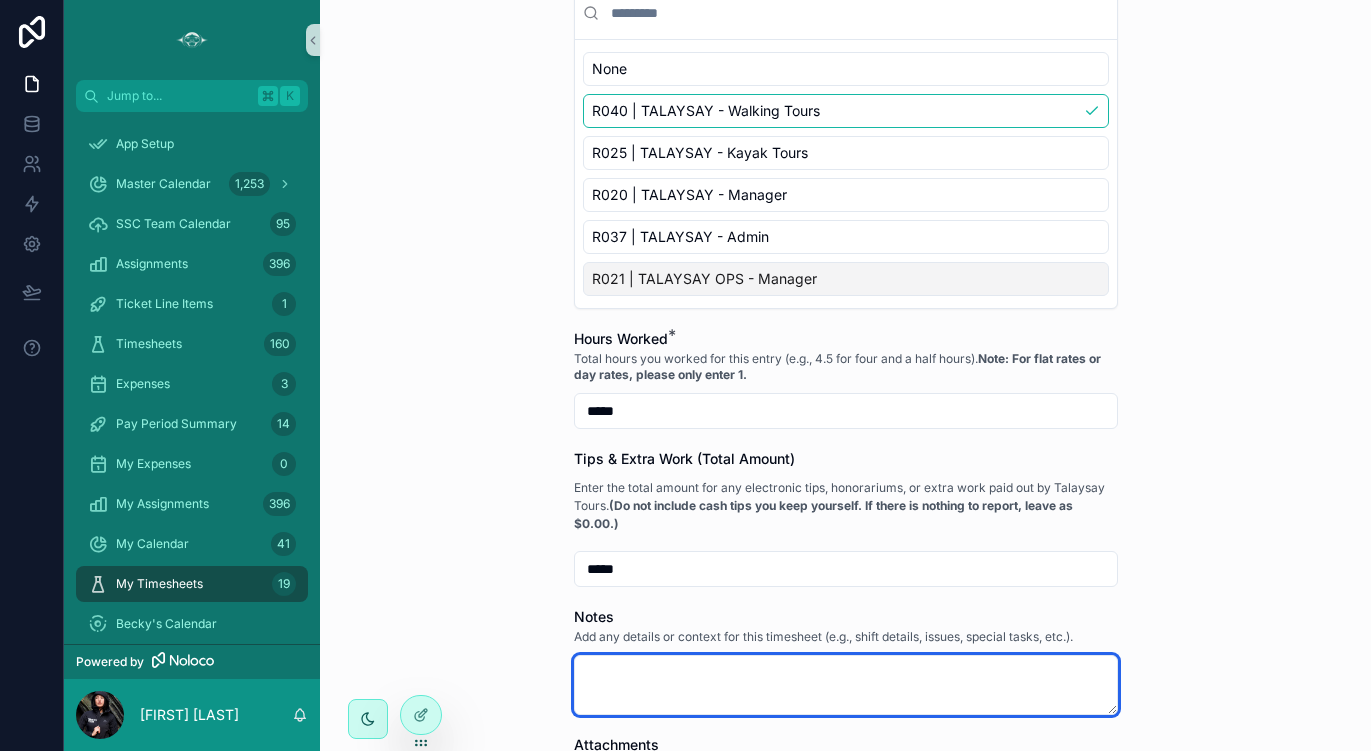 click at bounding box center [846, 685] 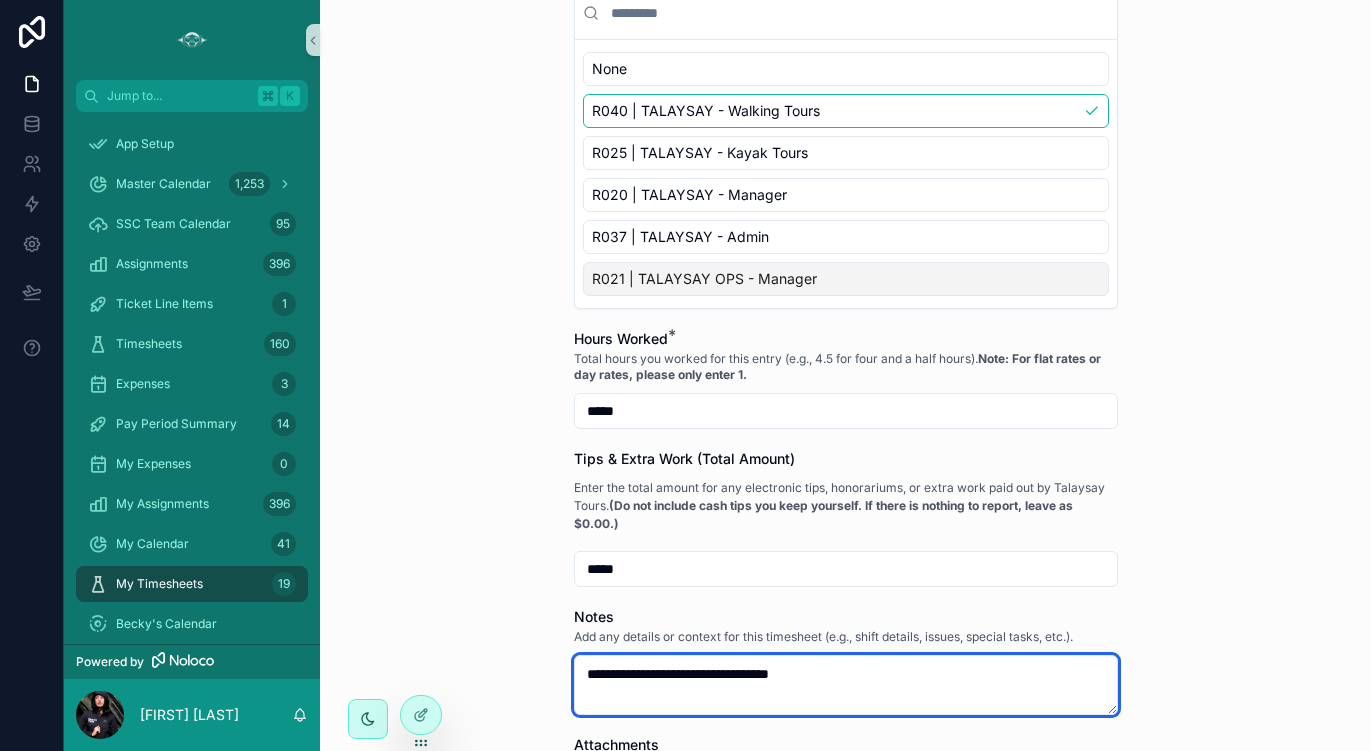 type on "**********" 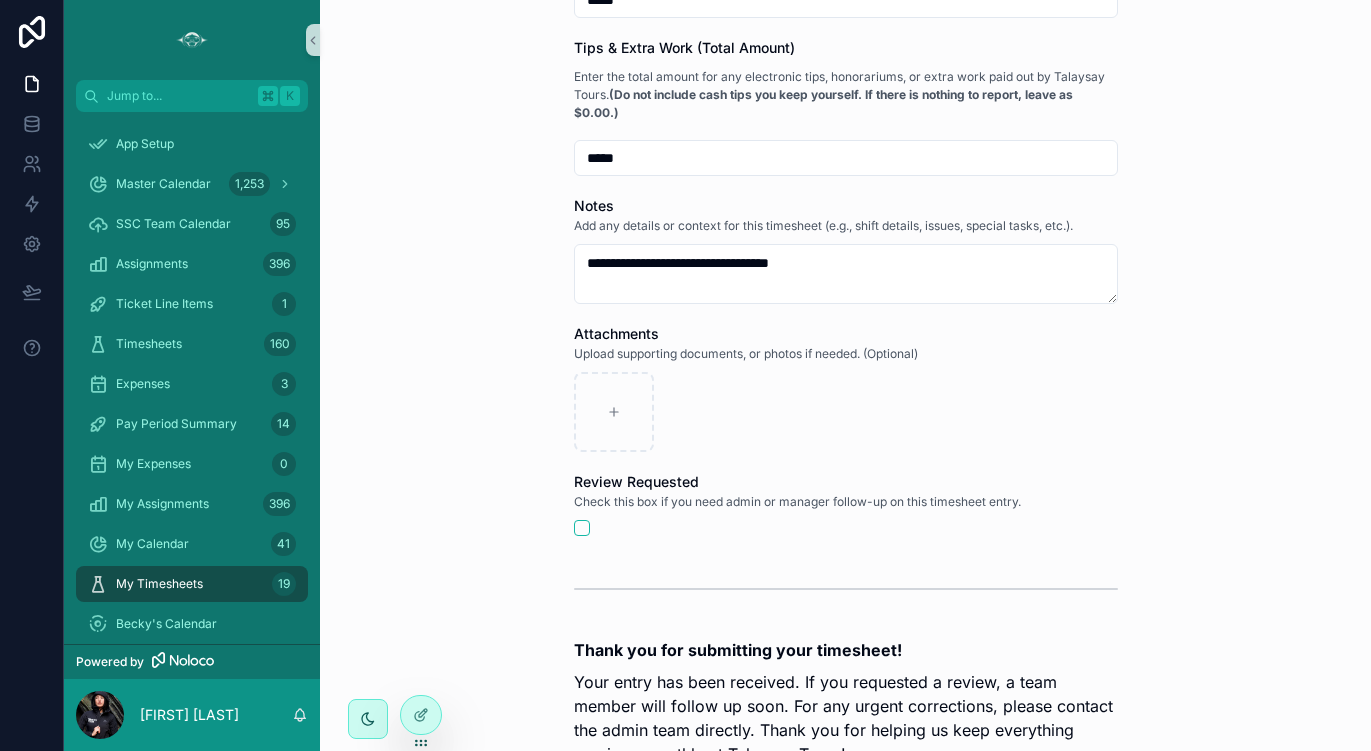 scroll, scrollTop: 1201, scrollLeft: 0, axis: vertical 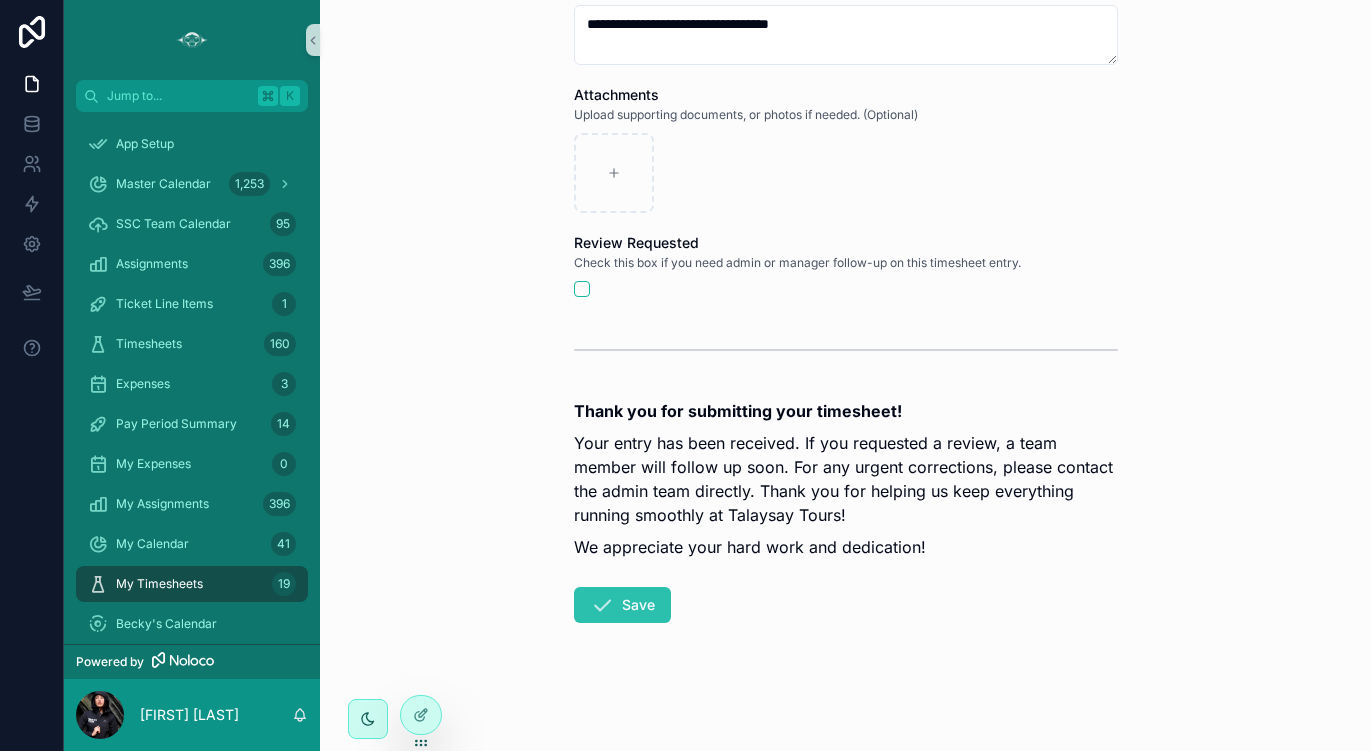 click on "Save" at bounding box center [622, 605] 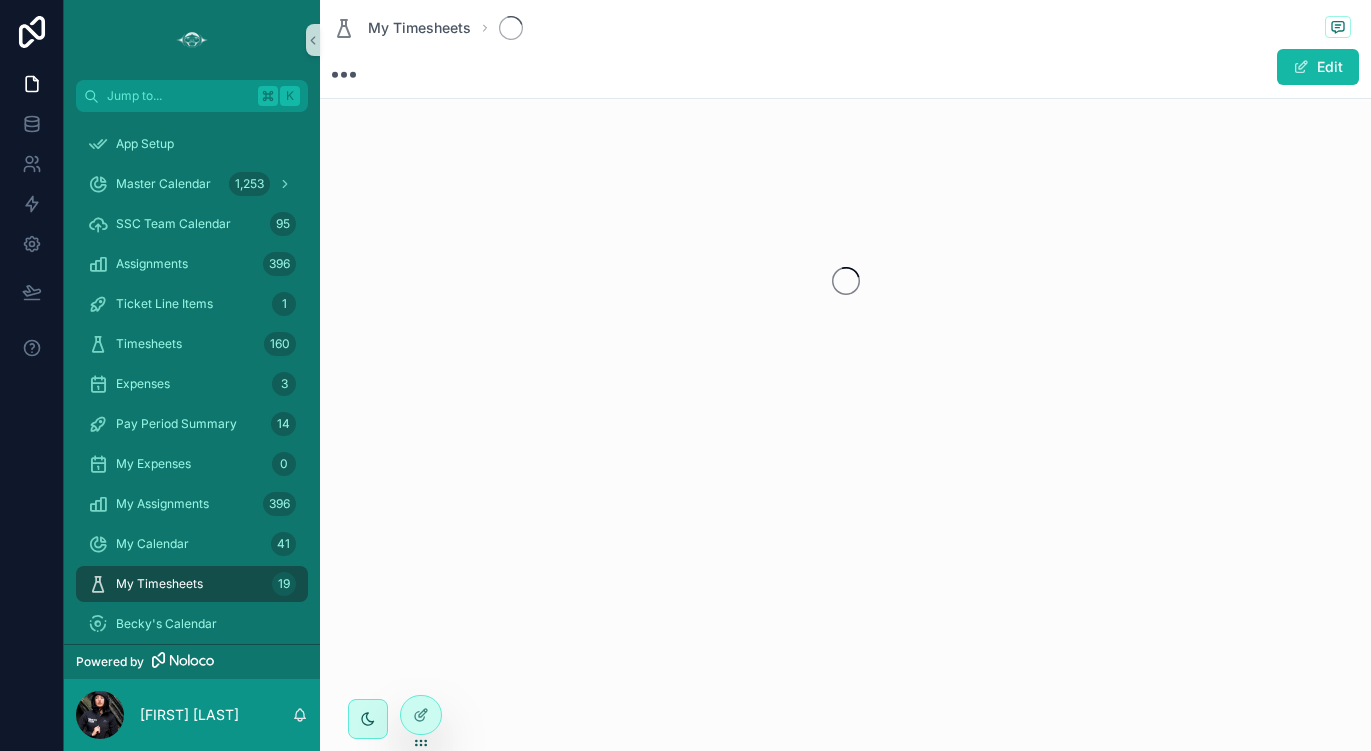 scroll, scrollTop: 0, scrollLeft: 0, axis: both 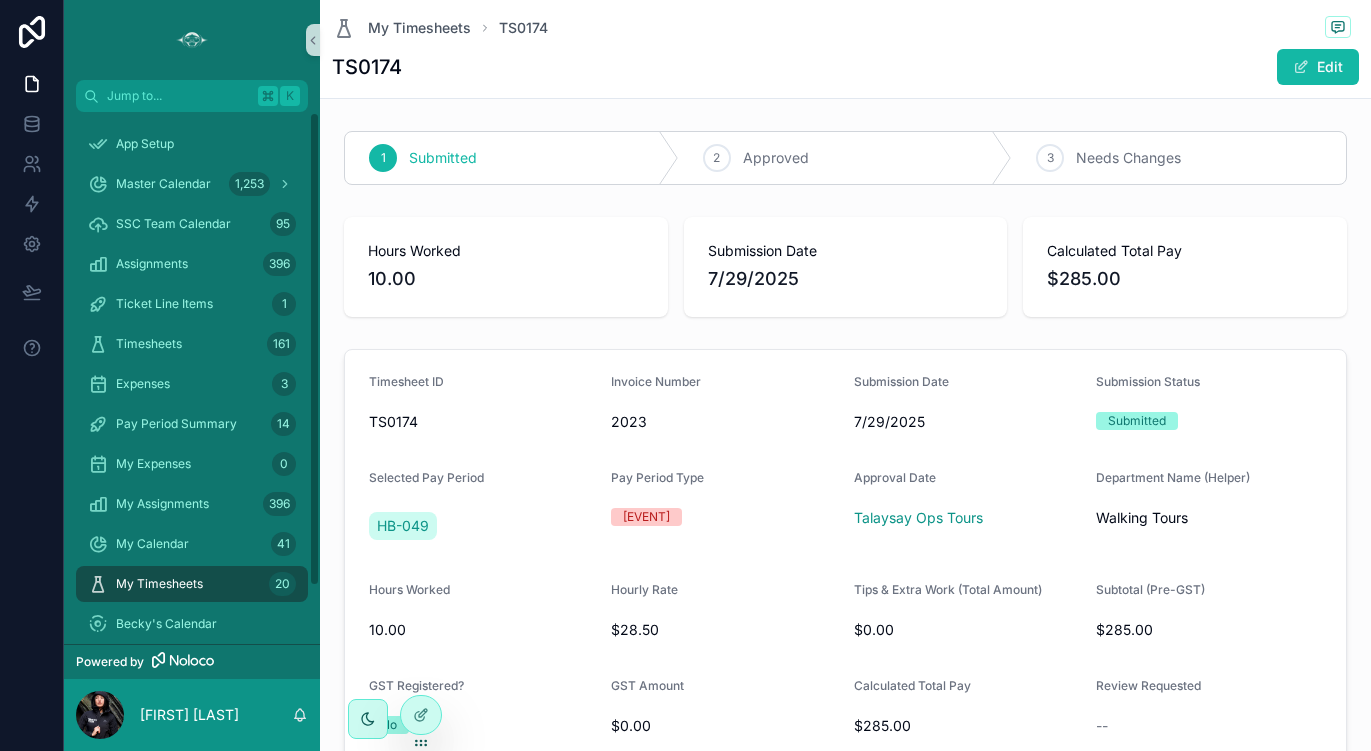 click on "My Timesheets" at bounding box center (159, 584) 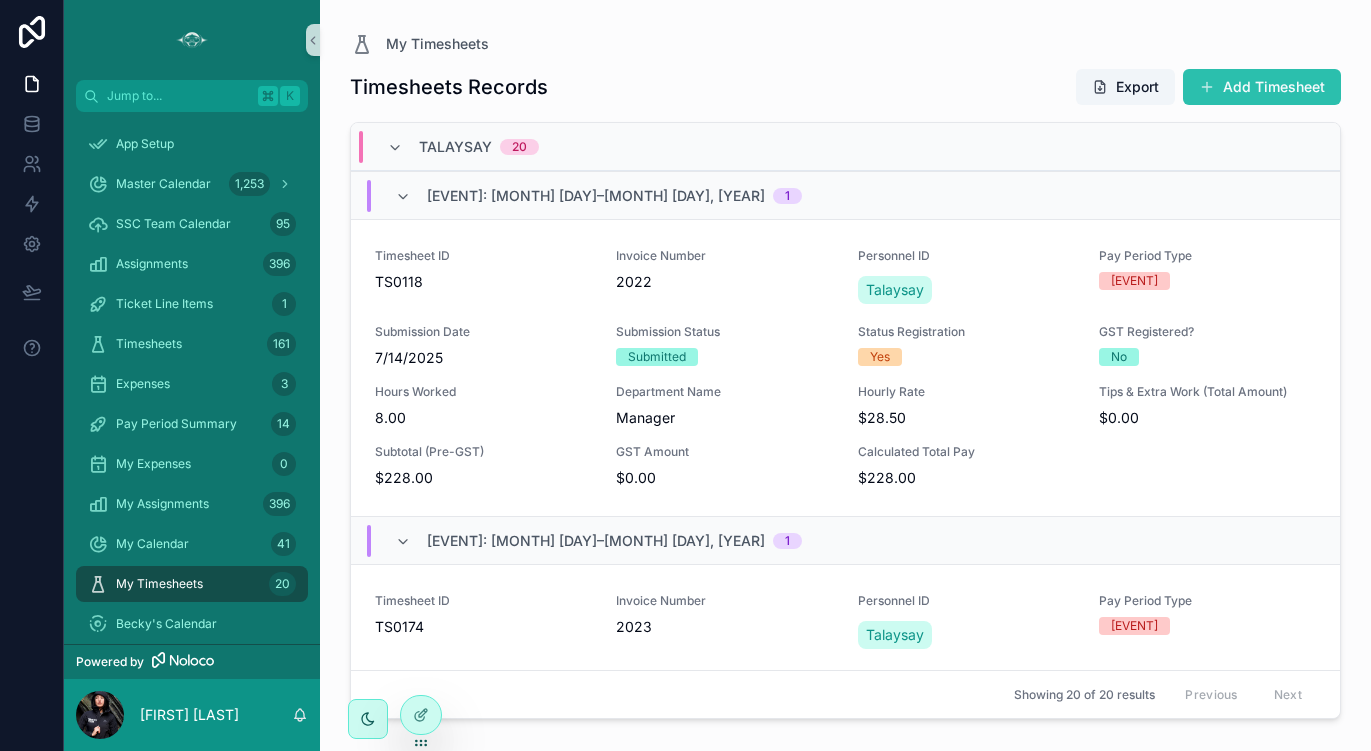 click on "Add Timesheet" at bounding box center [1262, 87] 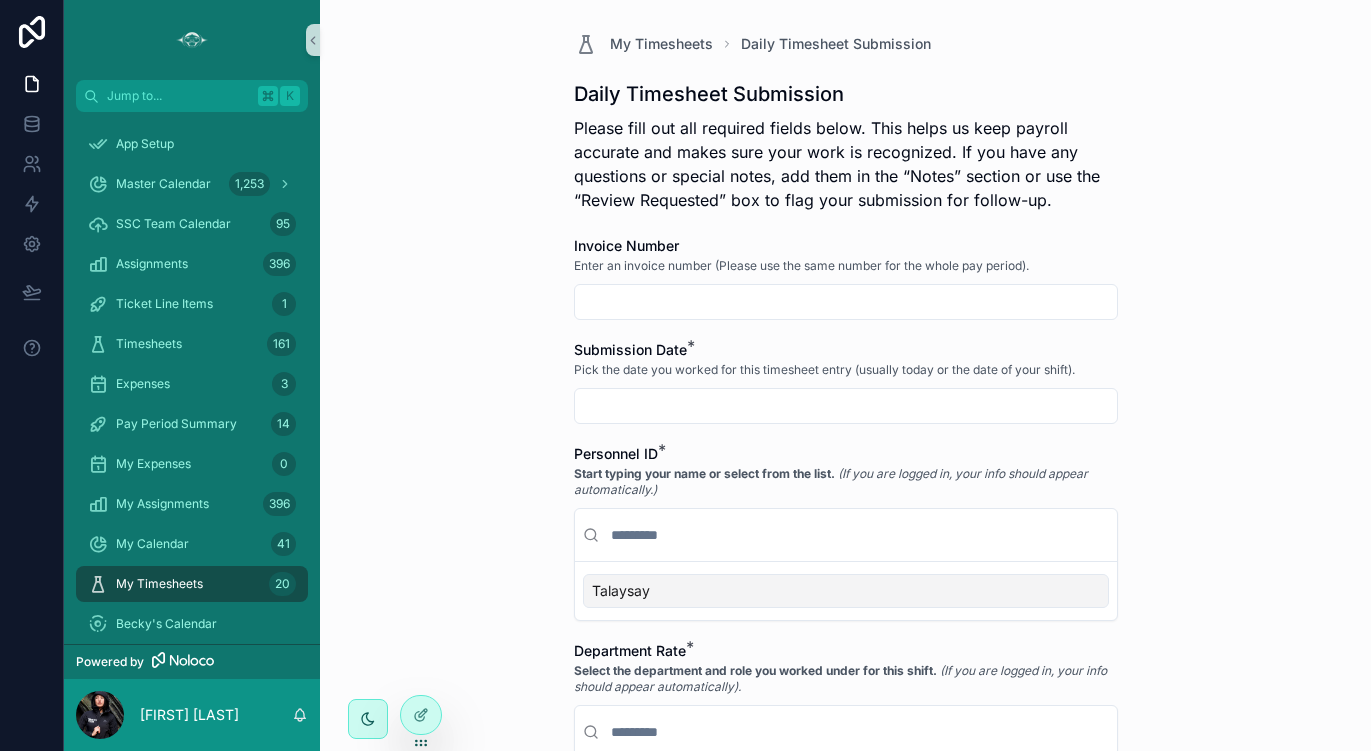 scroll, scrollTop: 0, scrollLeft: 0, axis: both 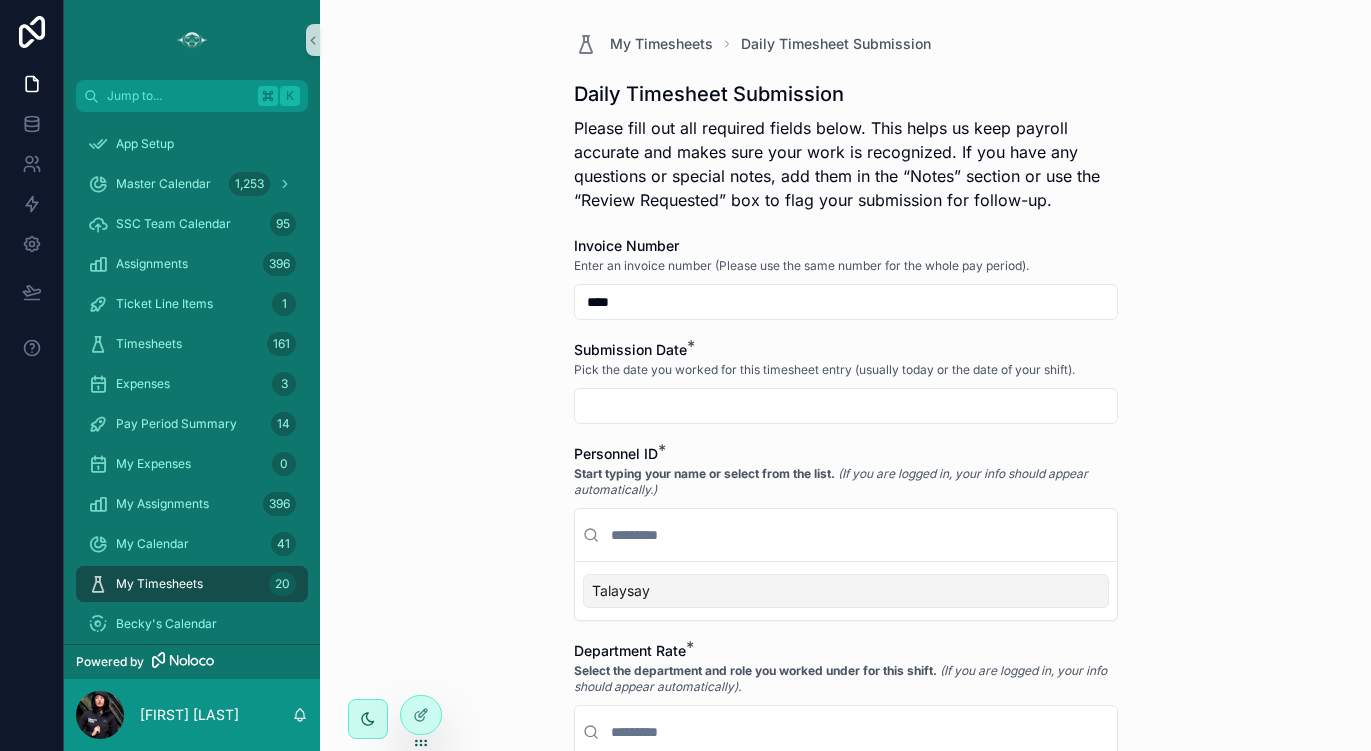 click at bounding box center (846, 406) 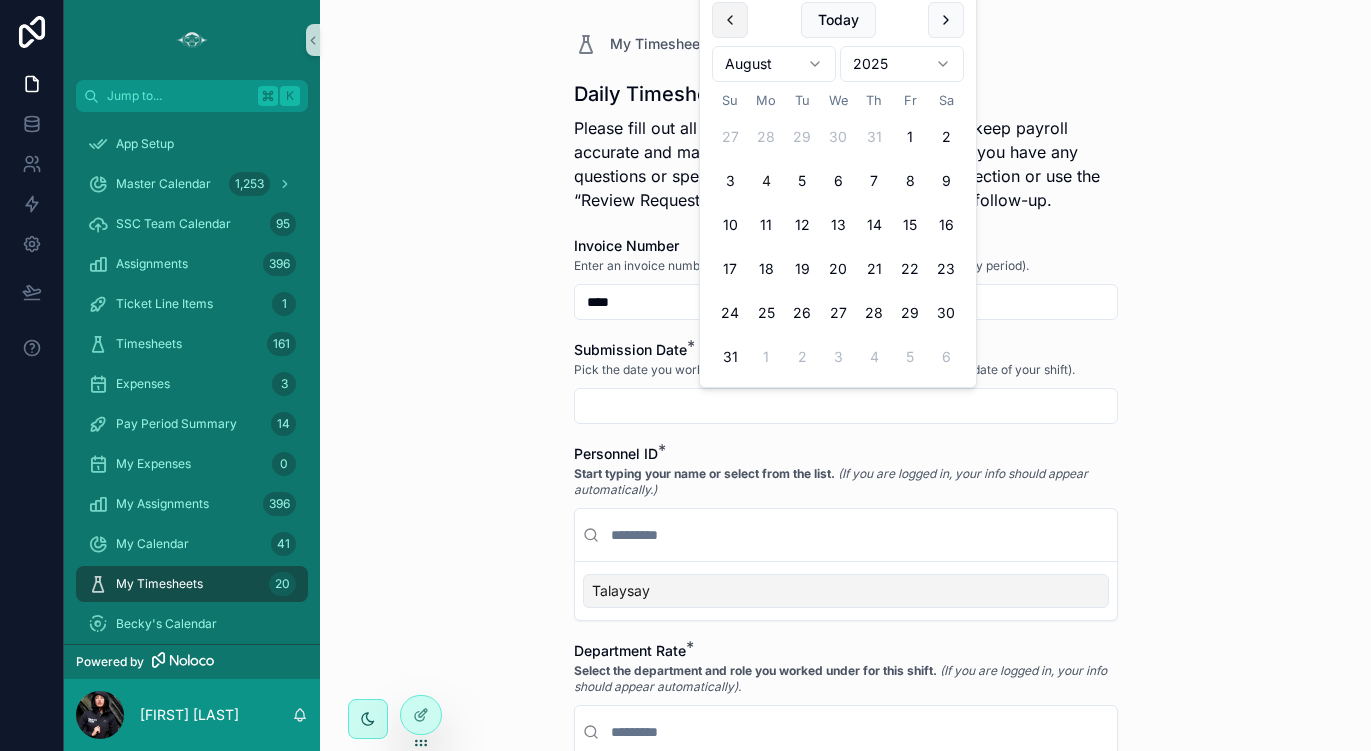click at bounding box center [730, 20] 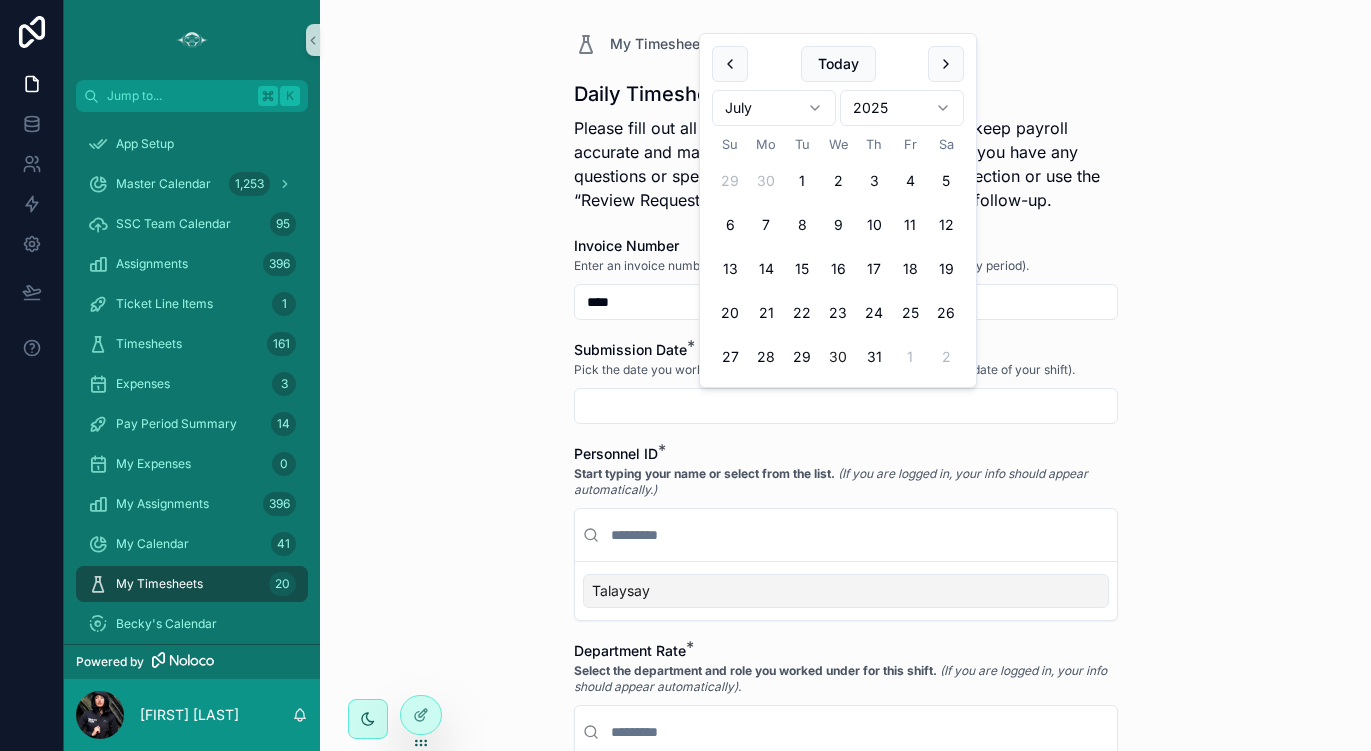 click on "30" at bounding box center [838, 357] 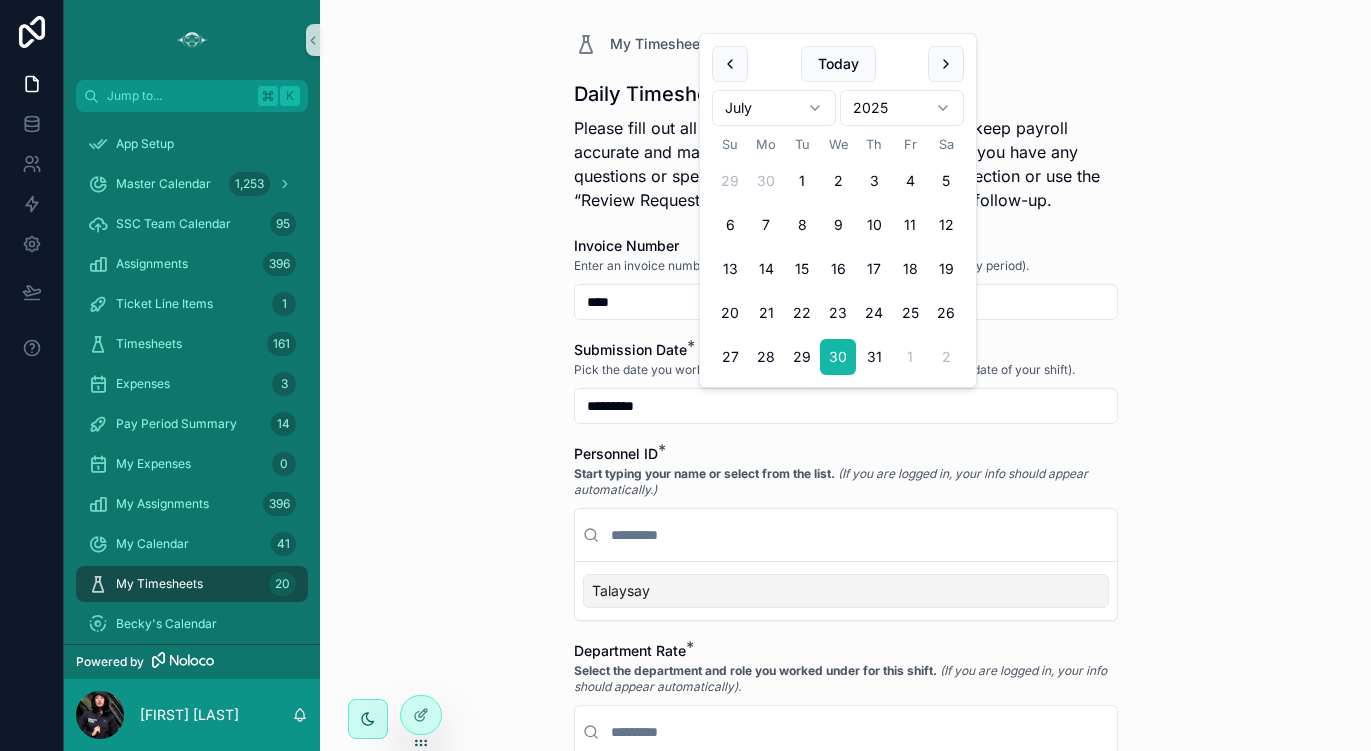 type on "*********" 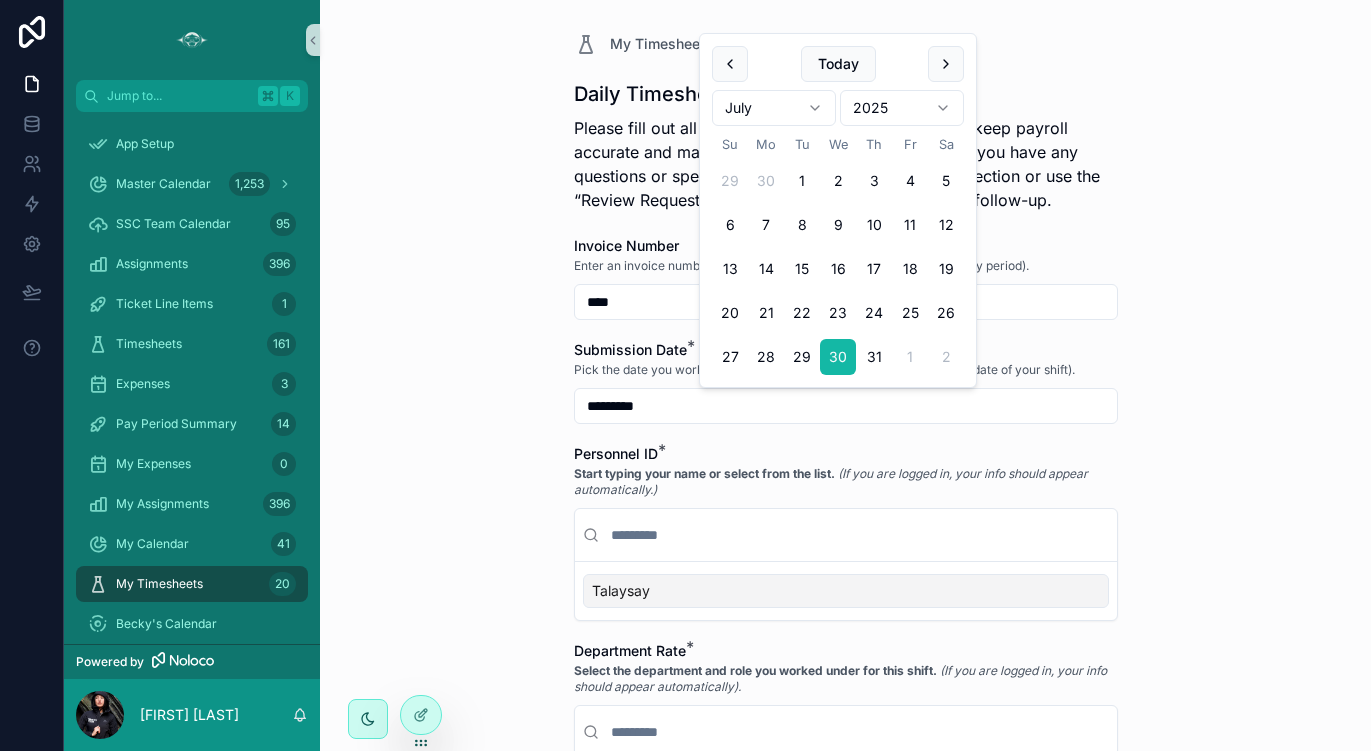 click on "Talaysay" at bounding box center (846, 591) 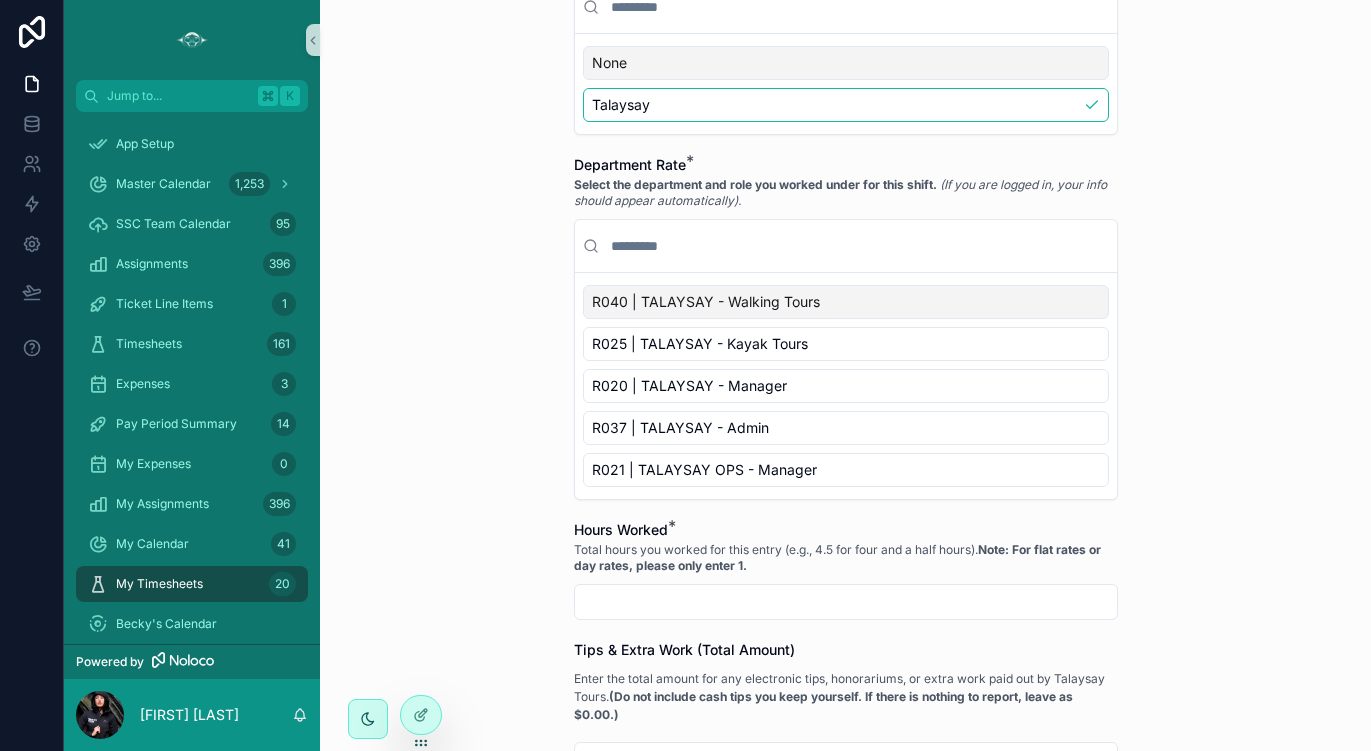scroll, scrollTop: 533, scrollLeft: 0, axis: vertical 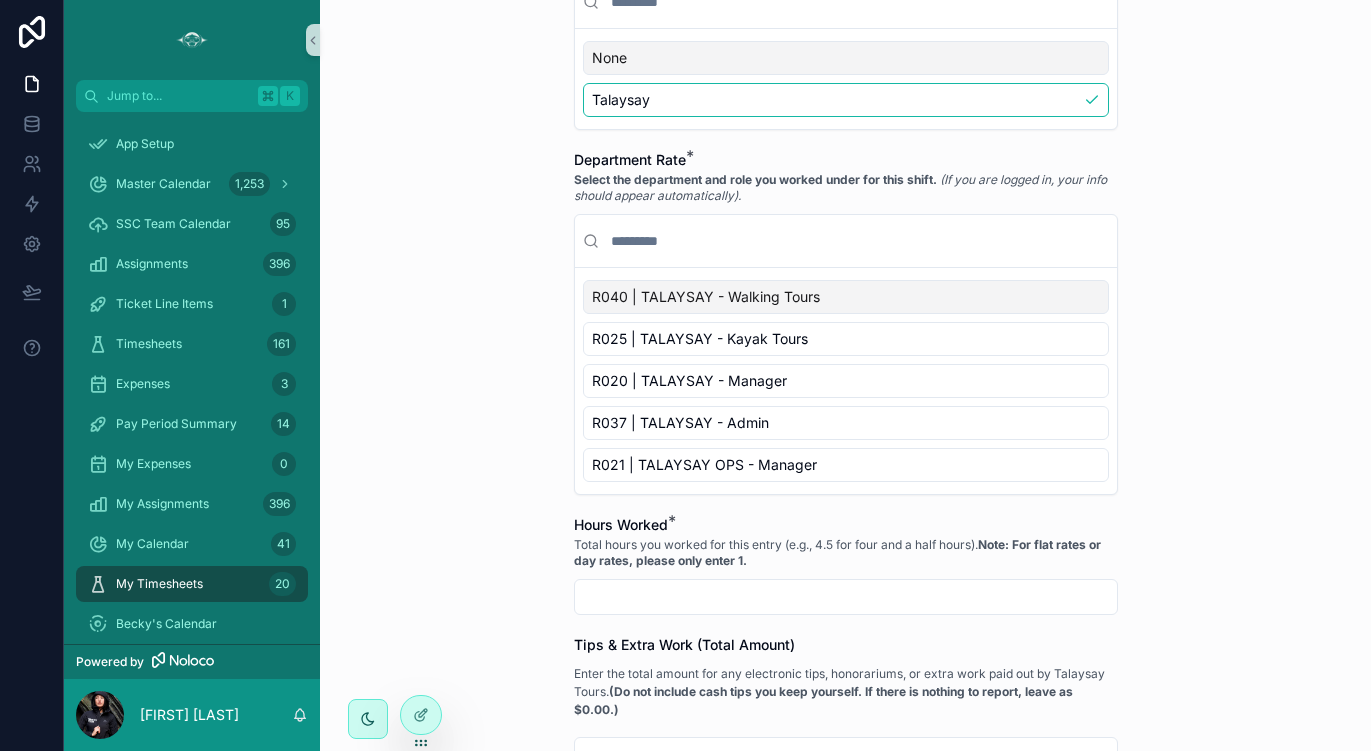 click on "R040 | TALAYSAY - Walking Tours" at bounding box center (846, 297) 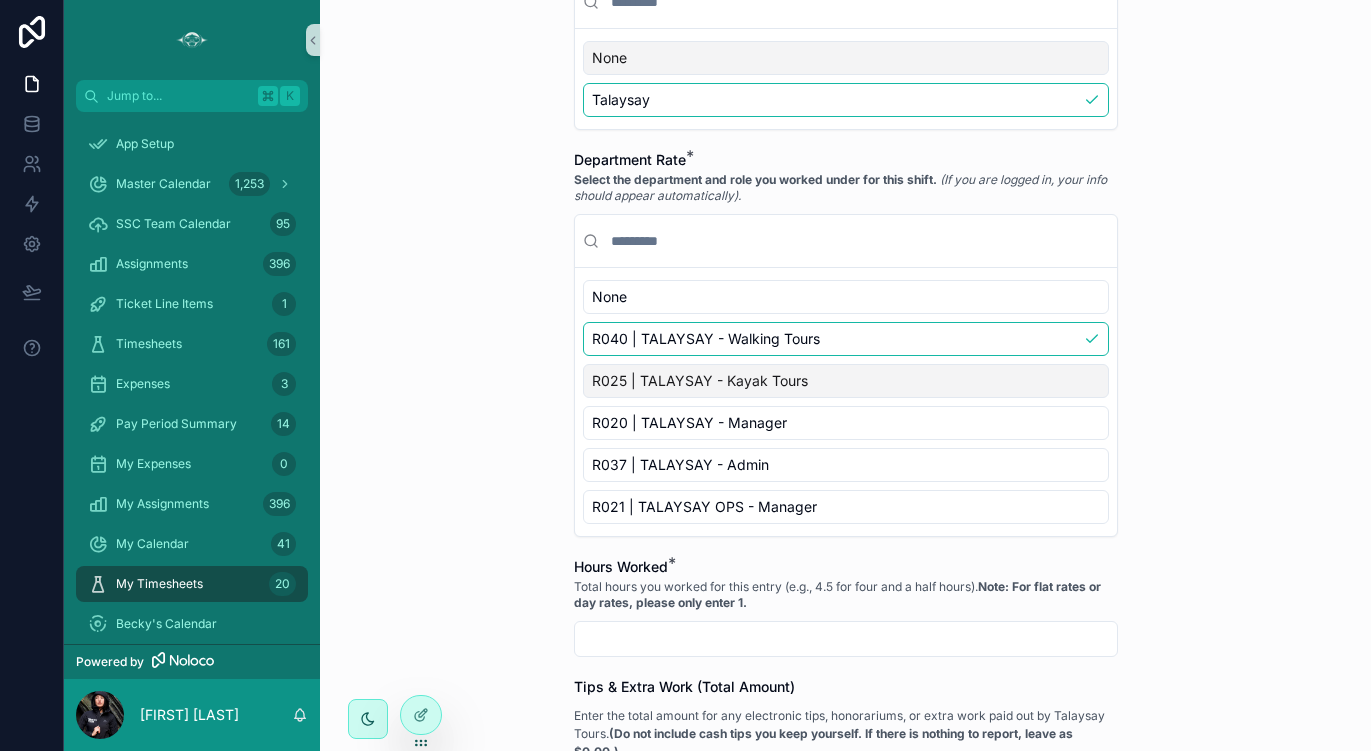 click at bounding box center [846, 639] 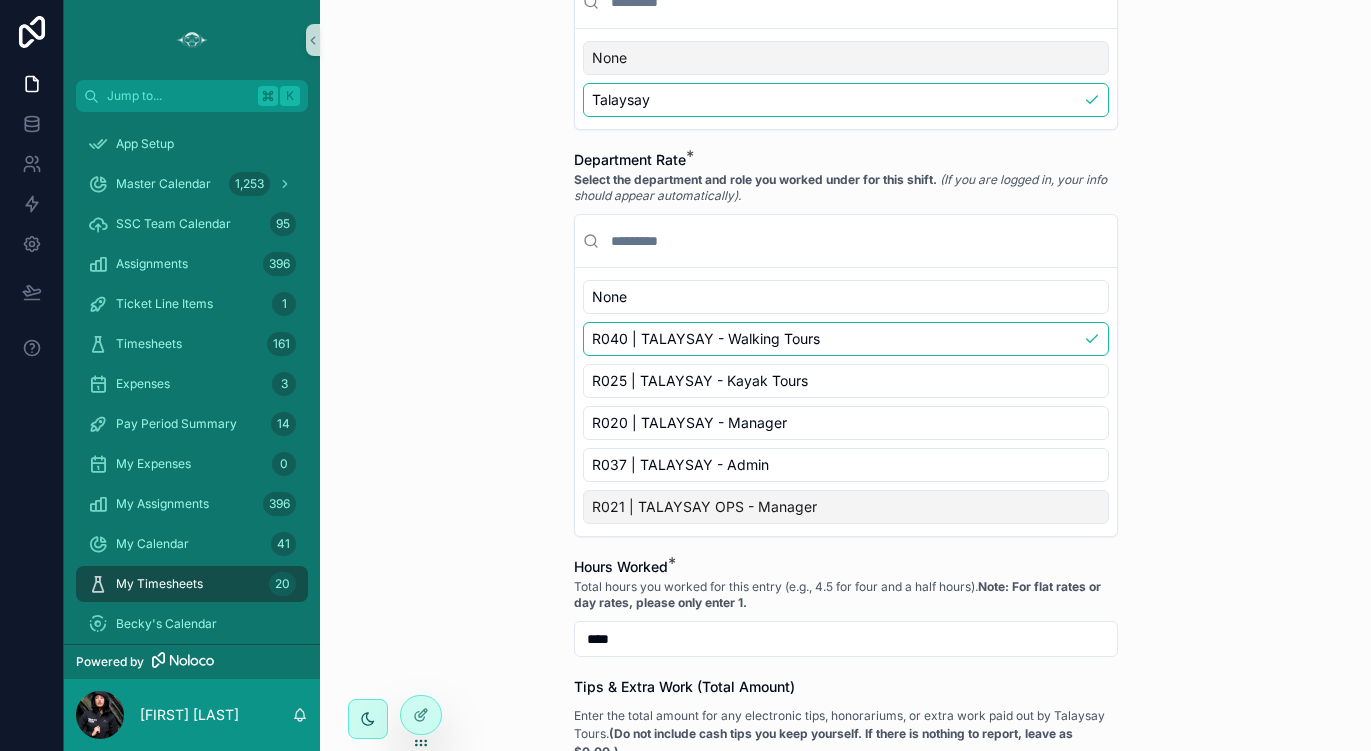 type on "****" 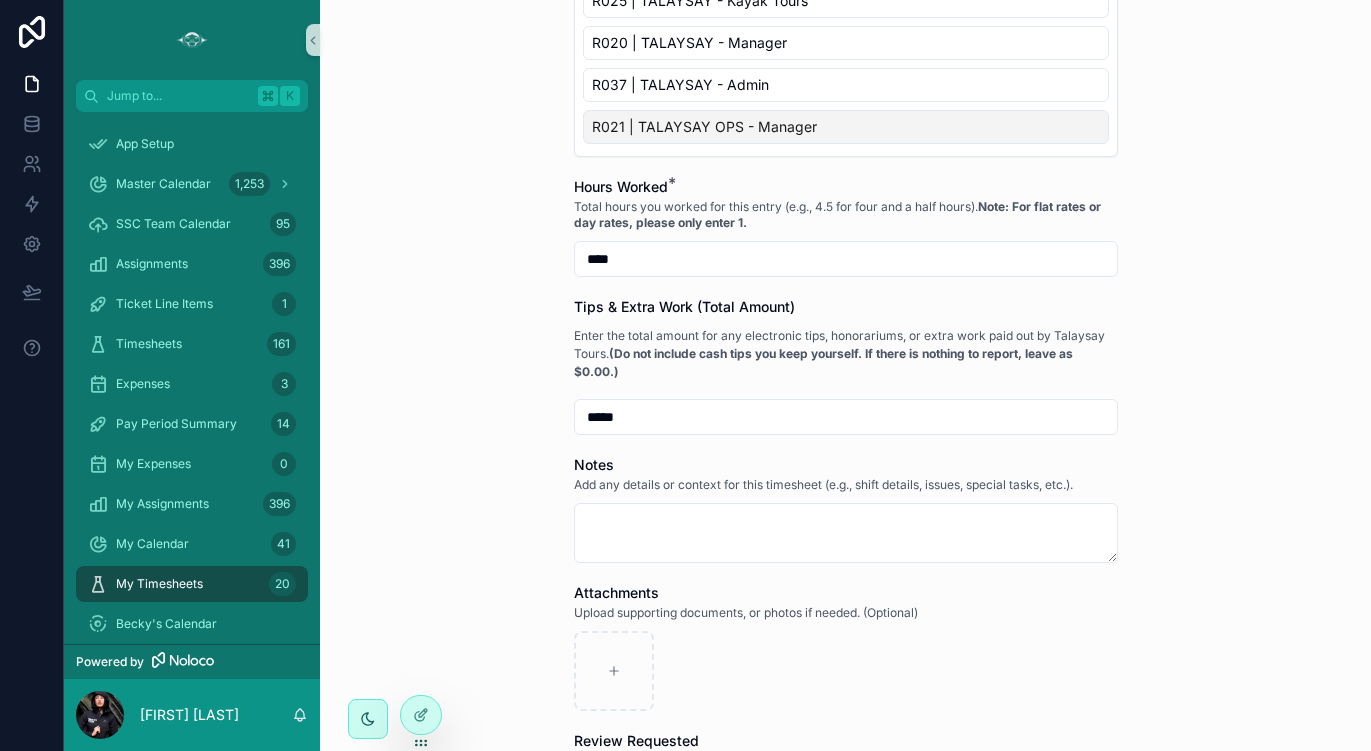 scroll, scrollTop: 968, scrollLeft: 0, axis: vertical 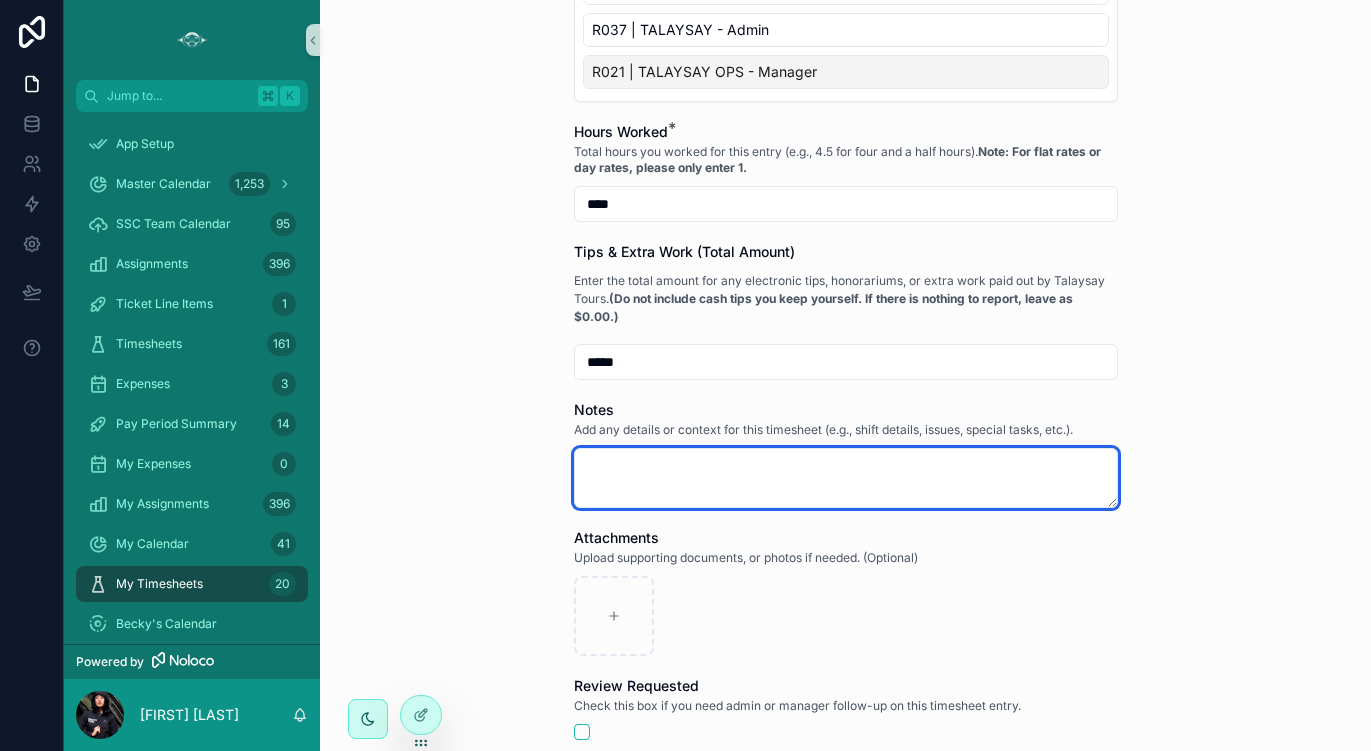 click at bounding box center [846, 478] 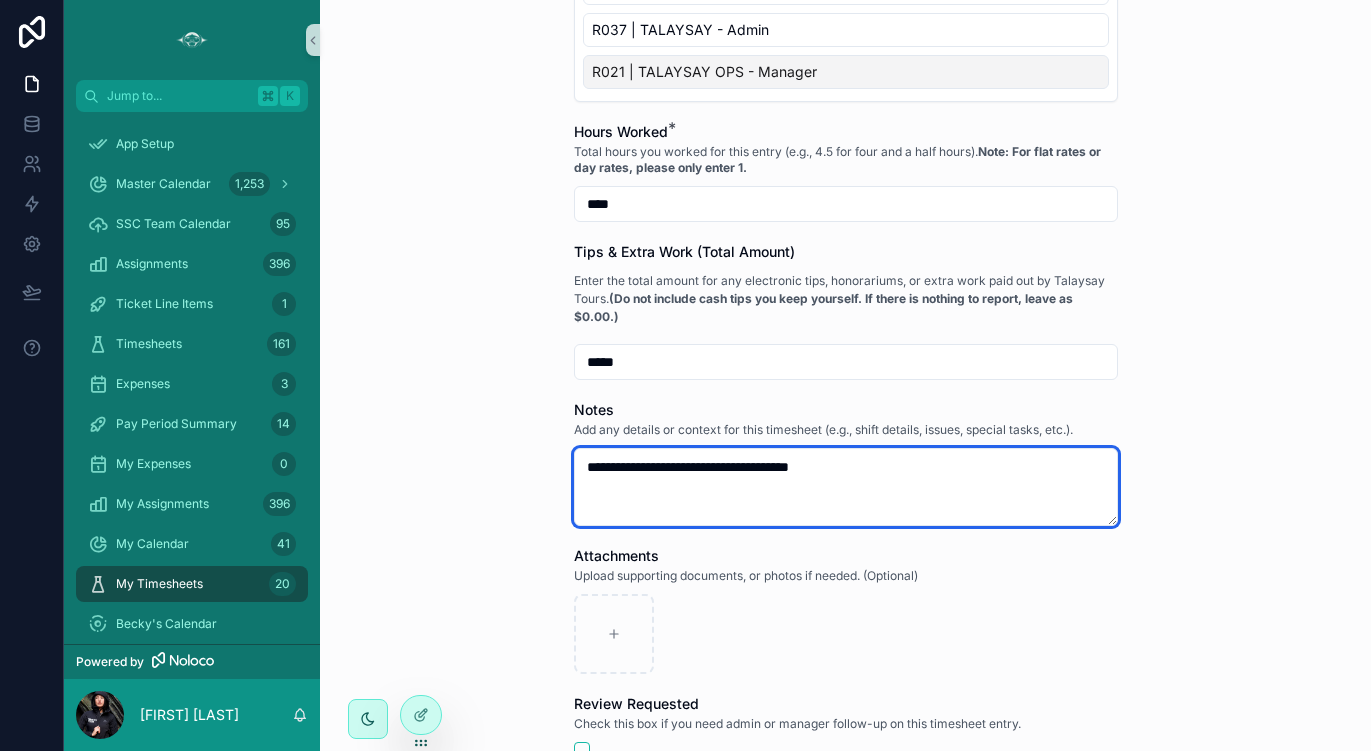 type on "**********" 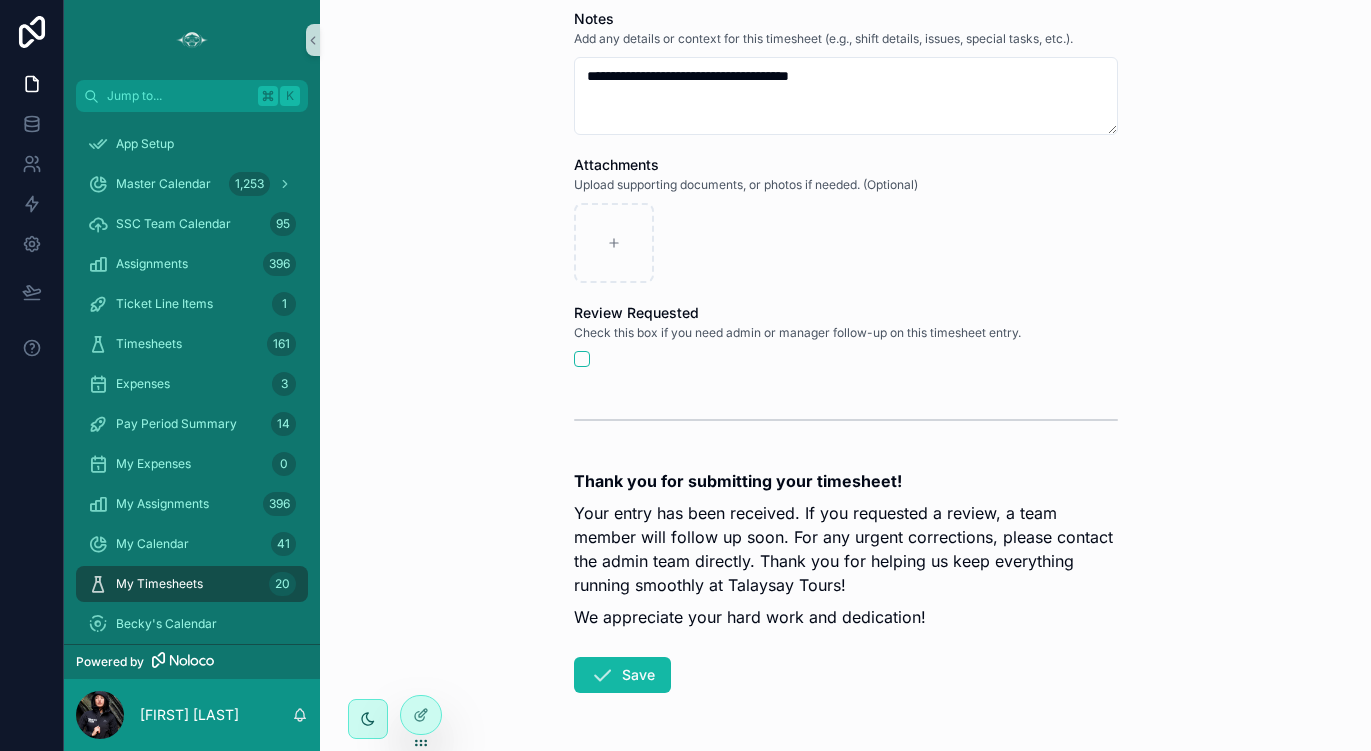 scroll, scrollTop: 1362, scrollLeft: 0, axis: vertical 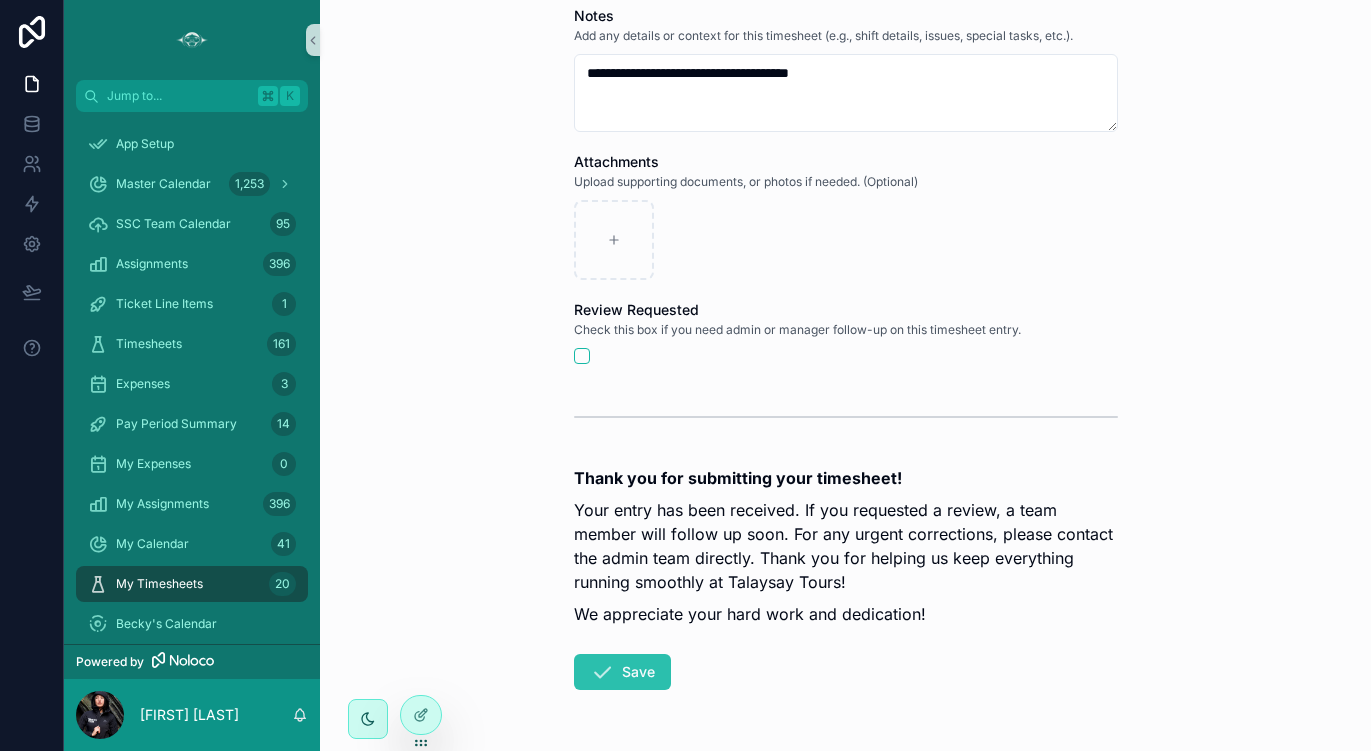 click on "Save" at bounding box center [622, 672] 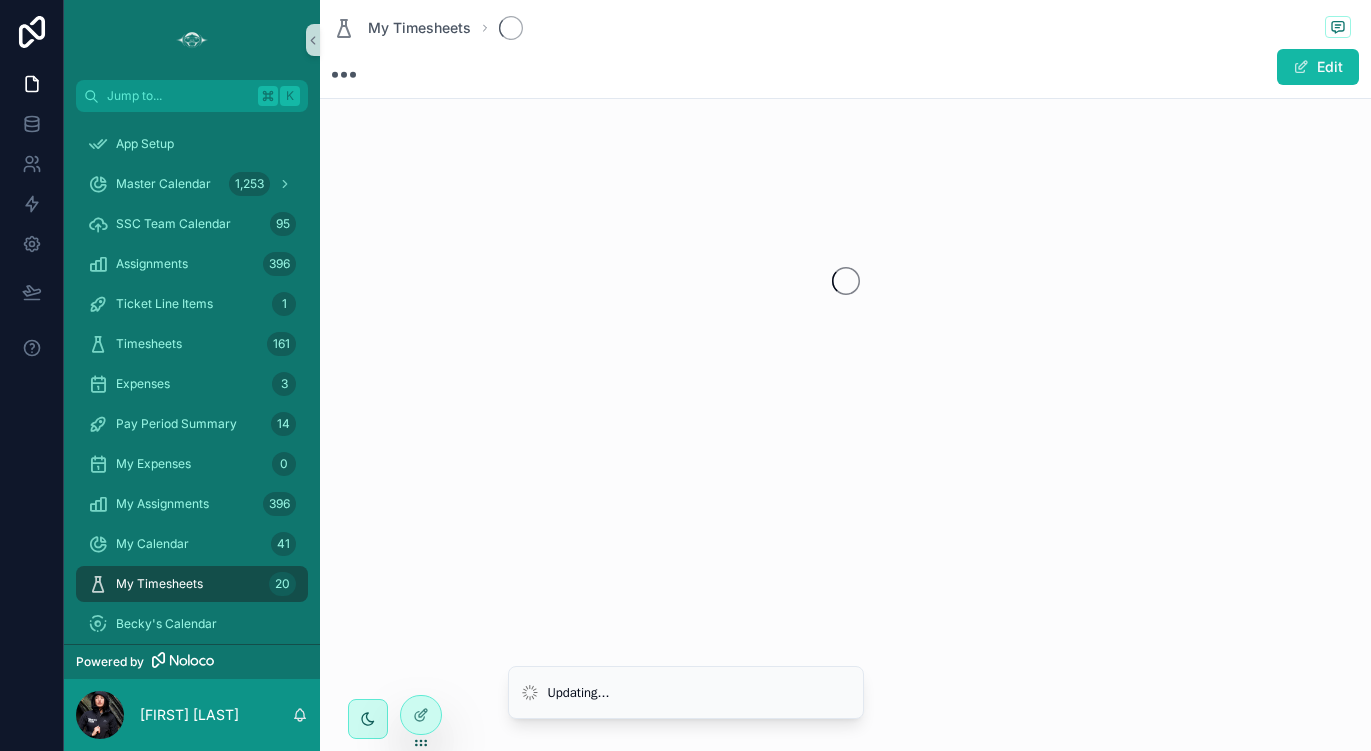 scroll, scrollTop: 0, scrollLeft: 0, axis: both 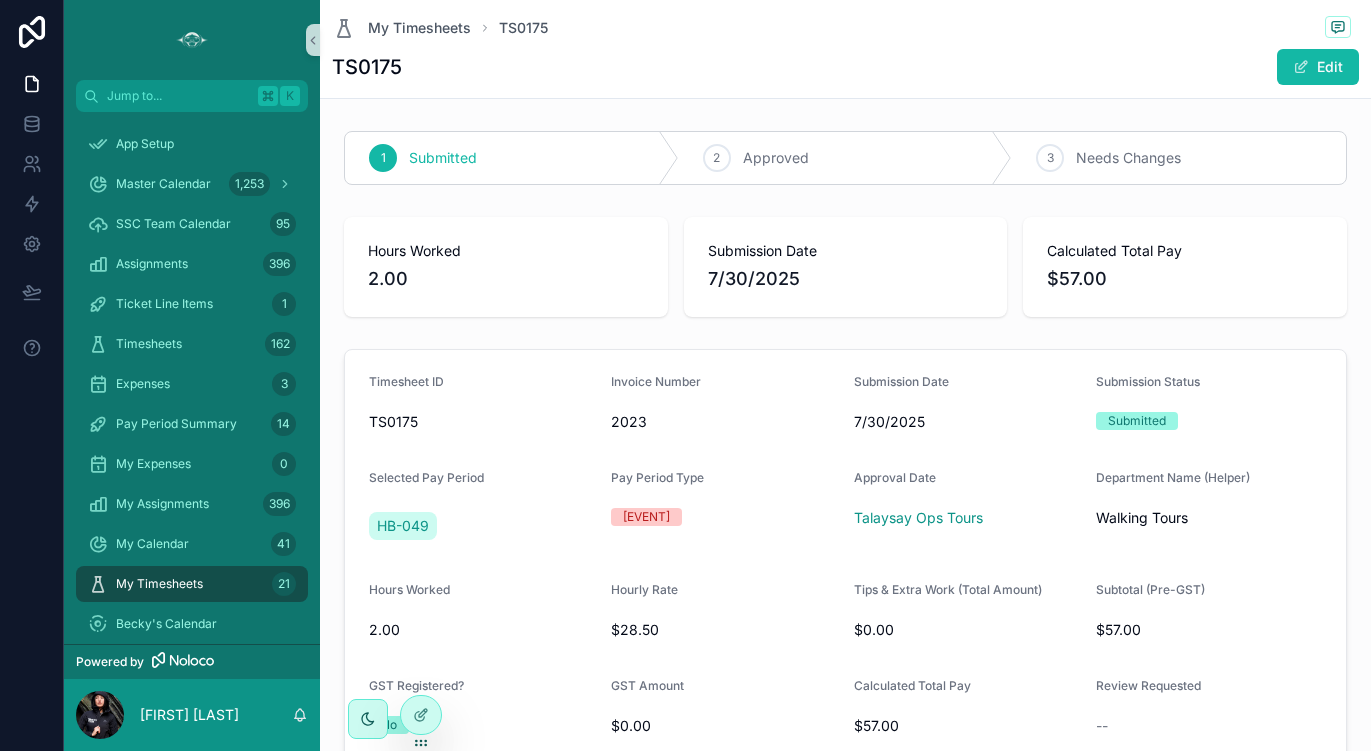 click on "My Timesheets 21" at bounding box center [192, 584] 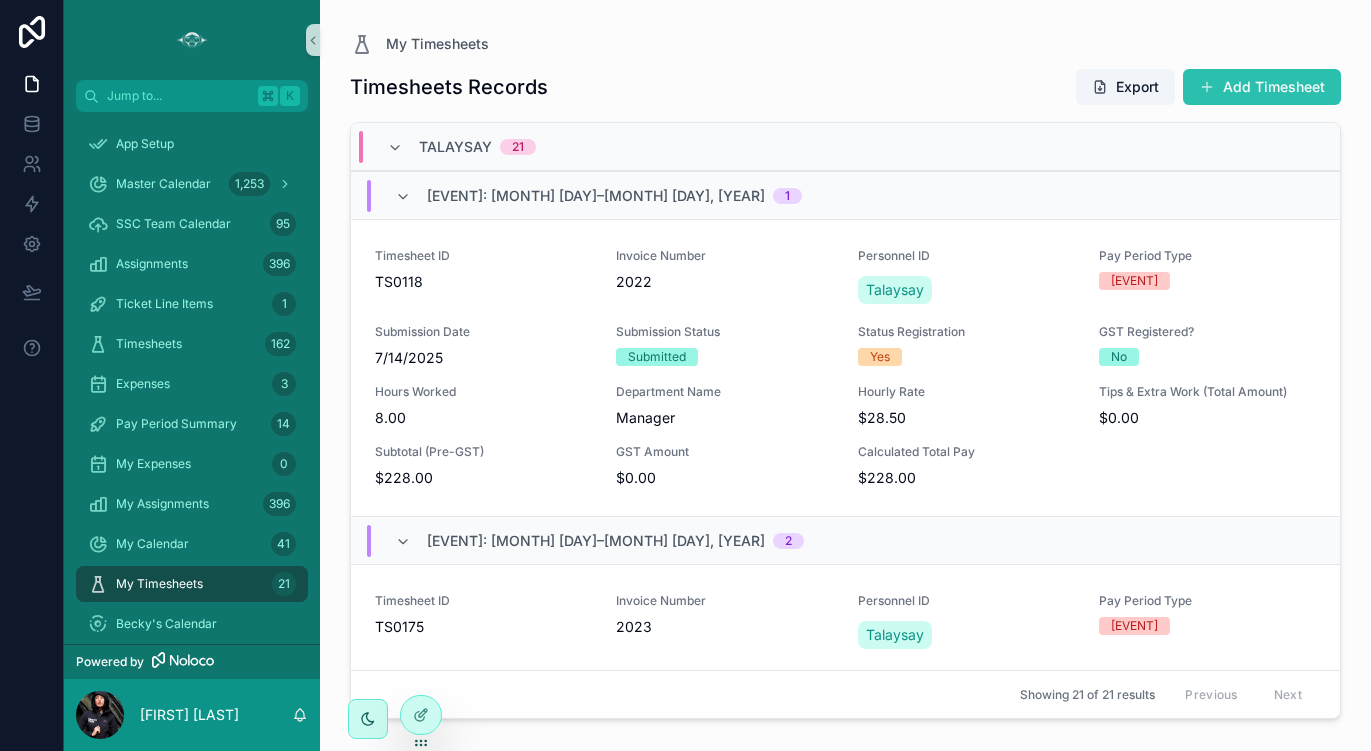 click on "Add Timesheet" at bounding box center (1262, 87) 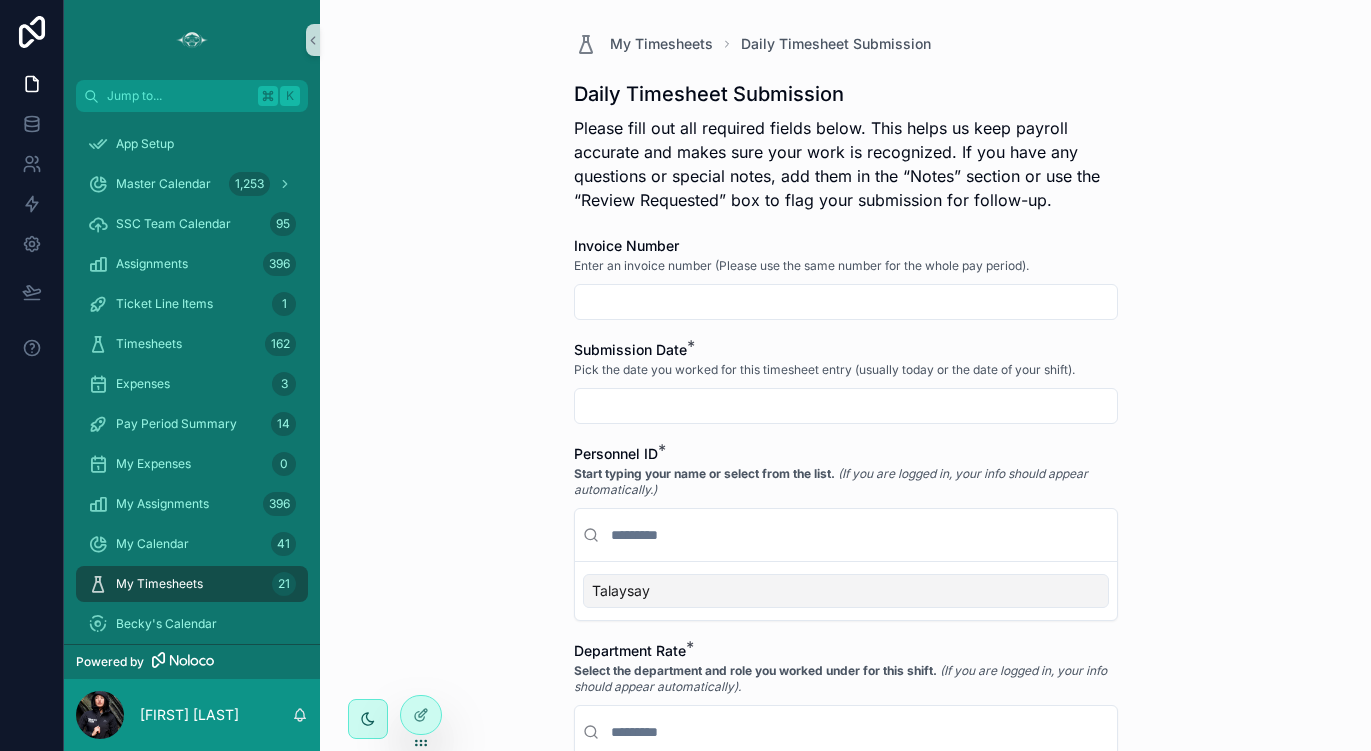 scroll, scrollTop: 0, scrollLeft: 0, axis: both 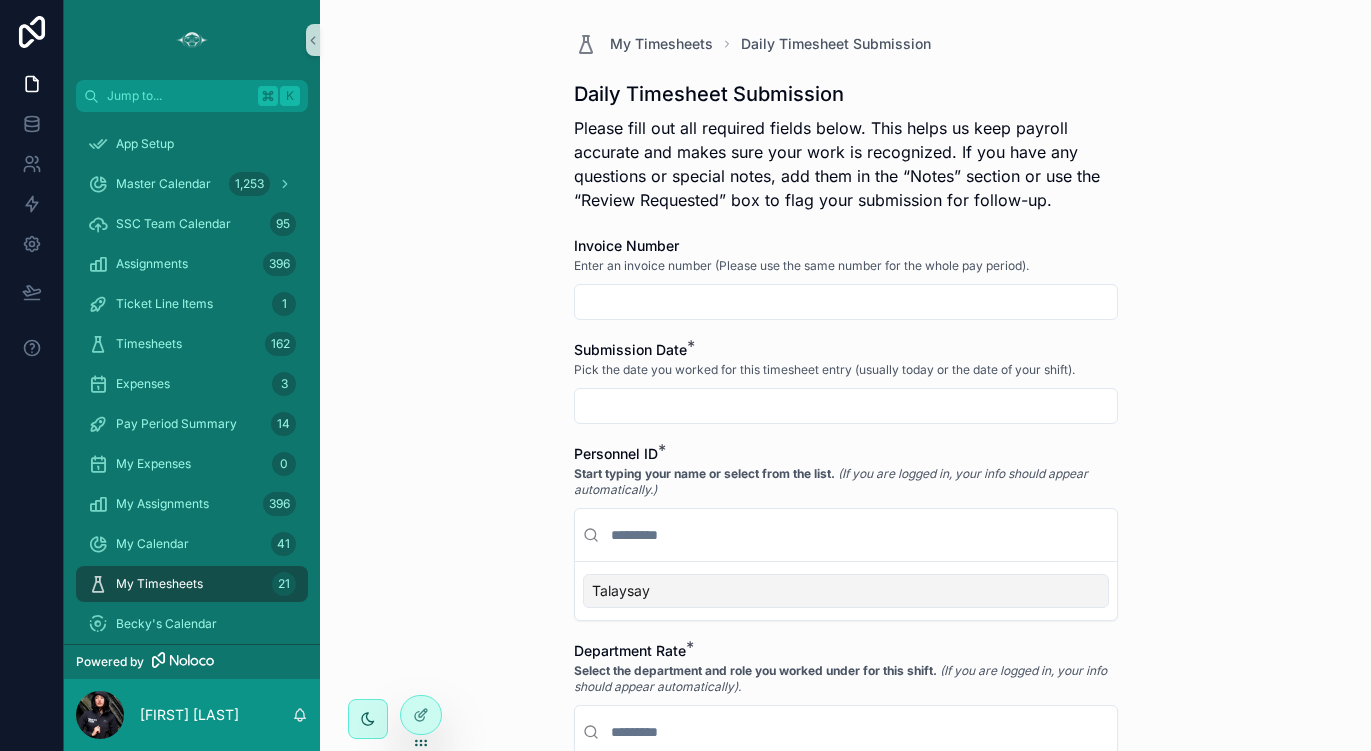 click at bounding box center [846, 302] 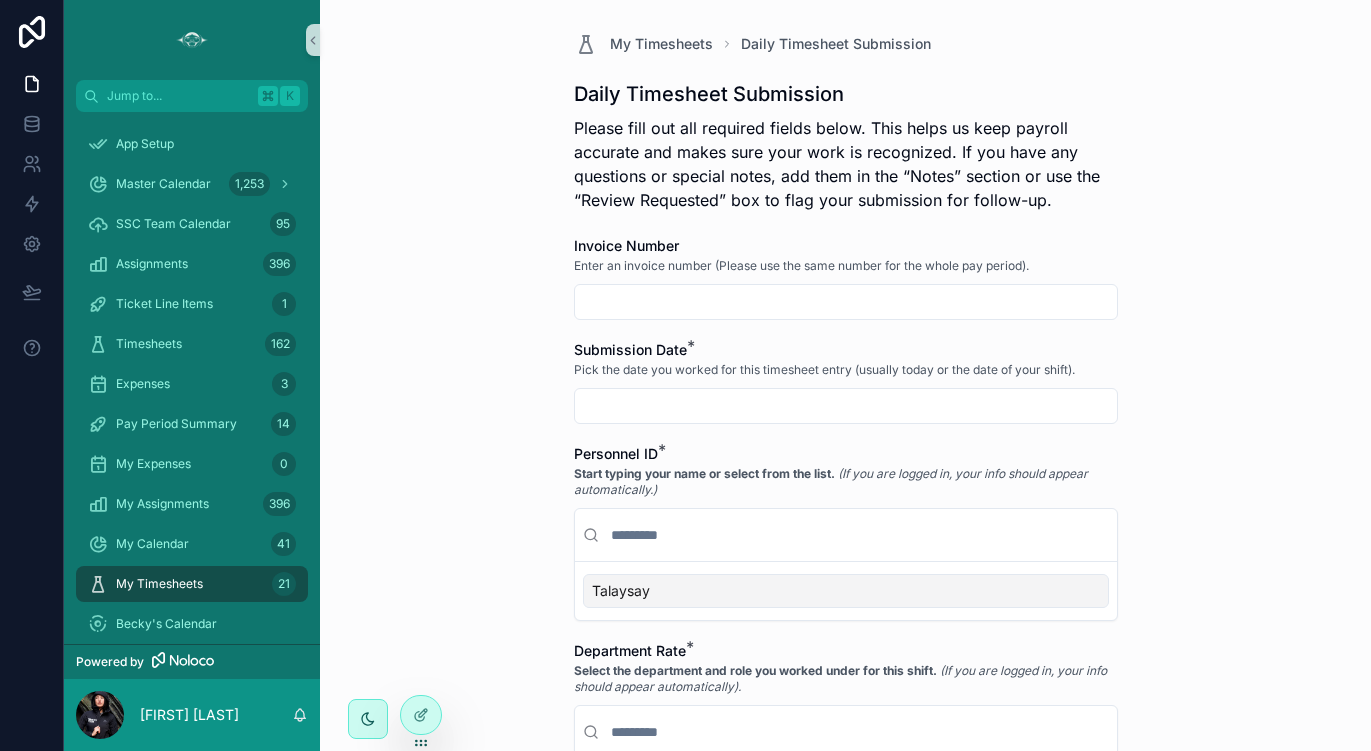 type on "****" 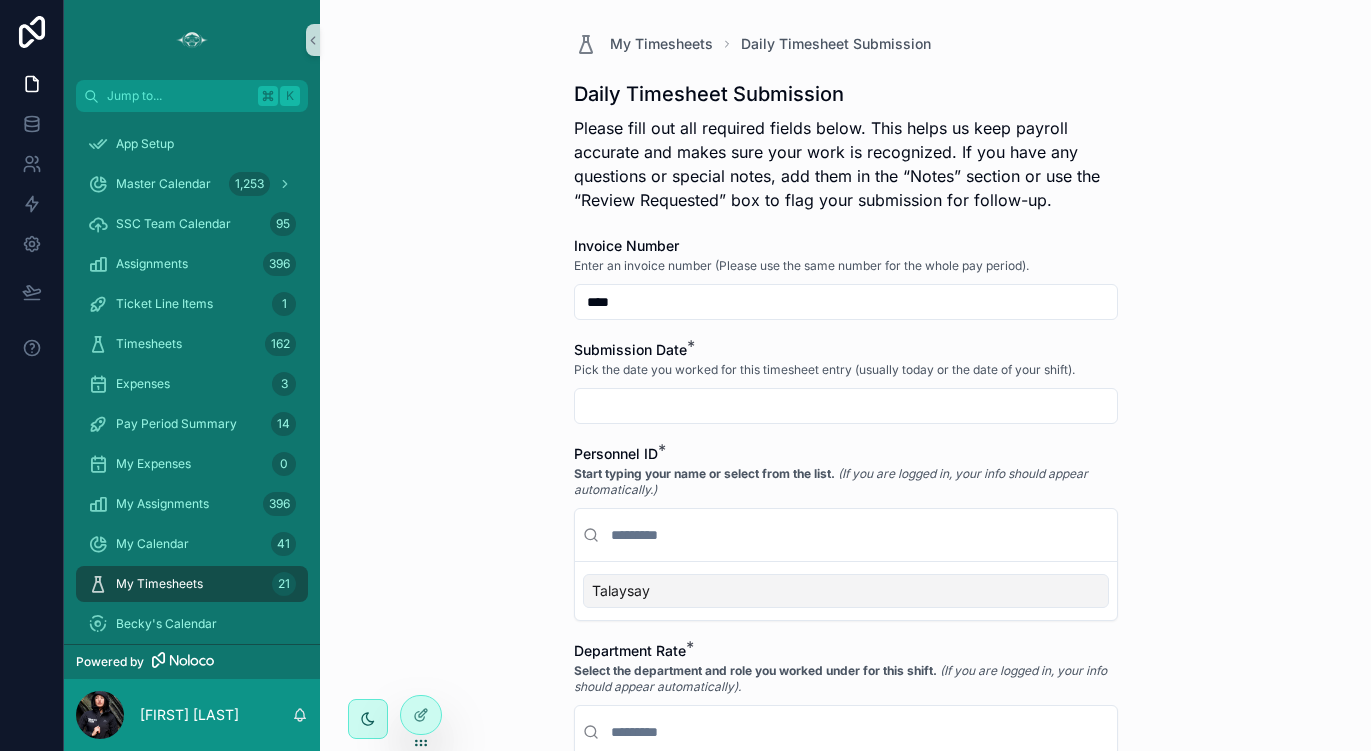 click at bounding box center (846, 406) 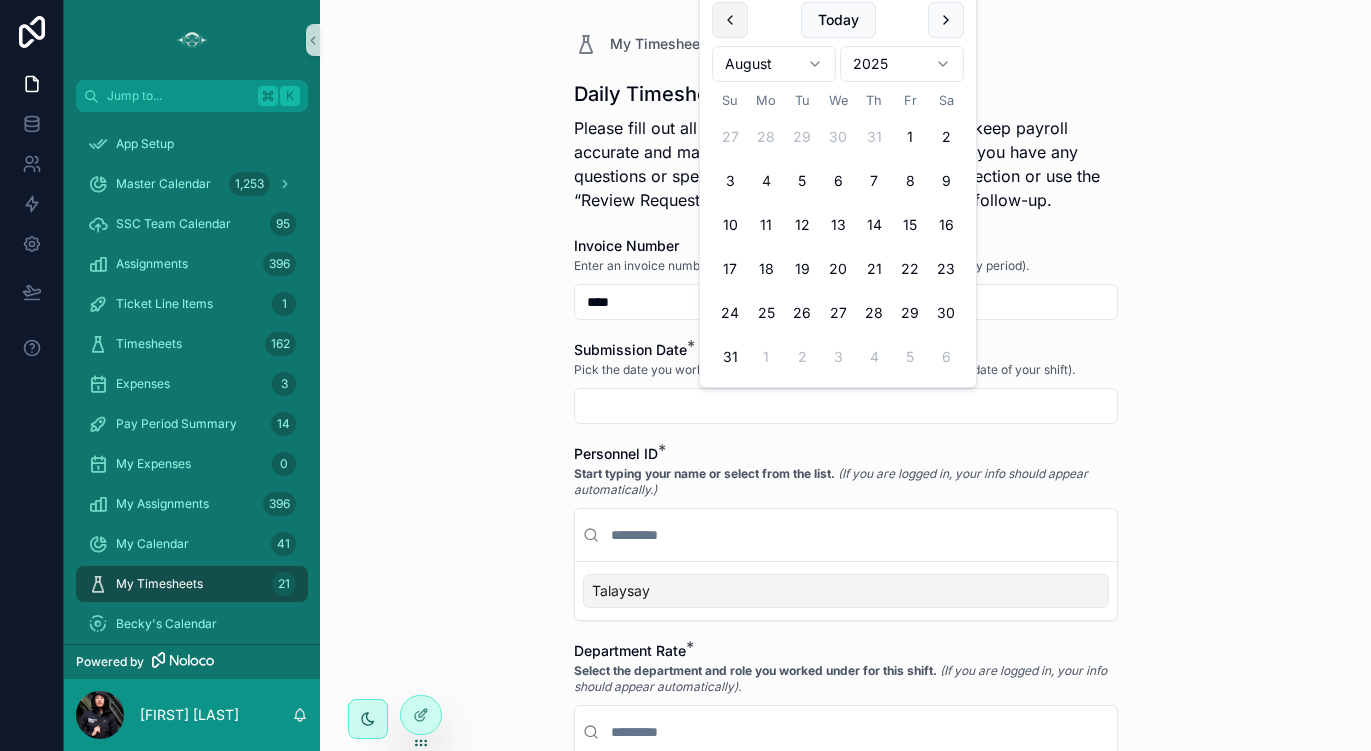 click at bounding box center (730, 20) 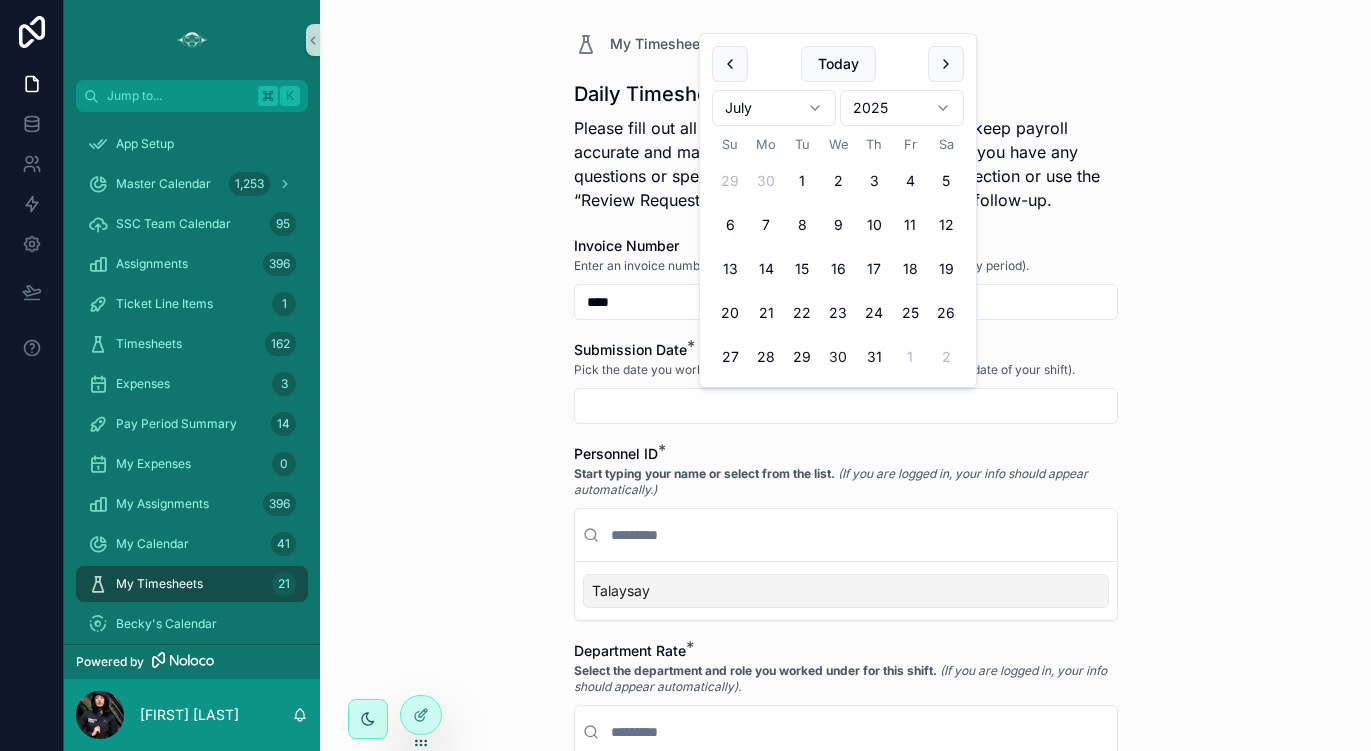 click on "30" at bounding box center (838, 357) 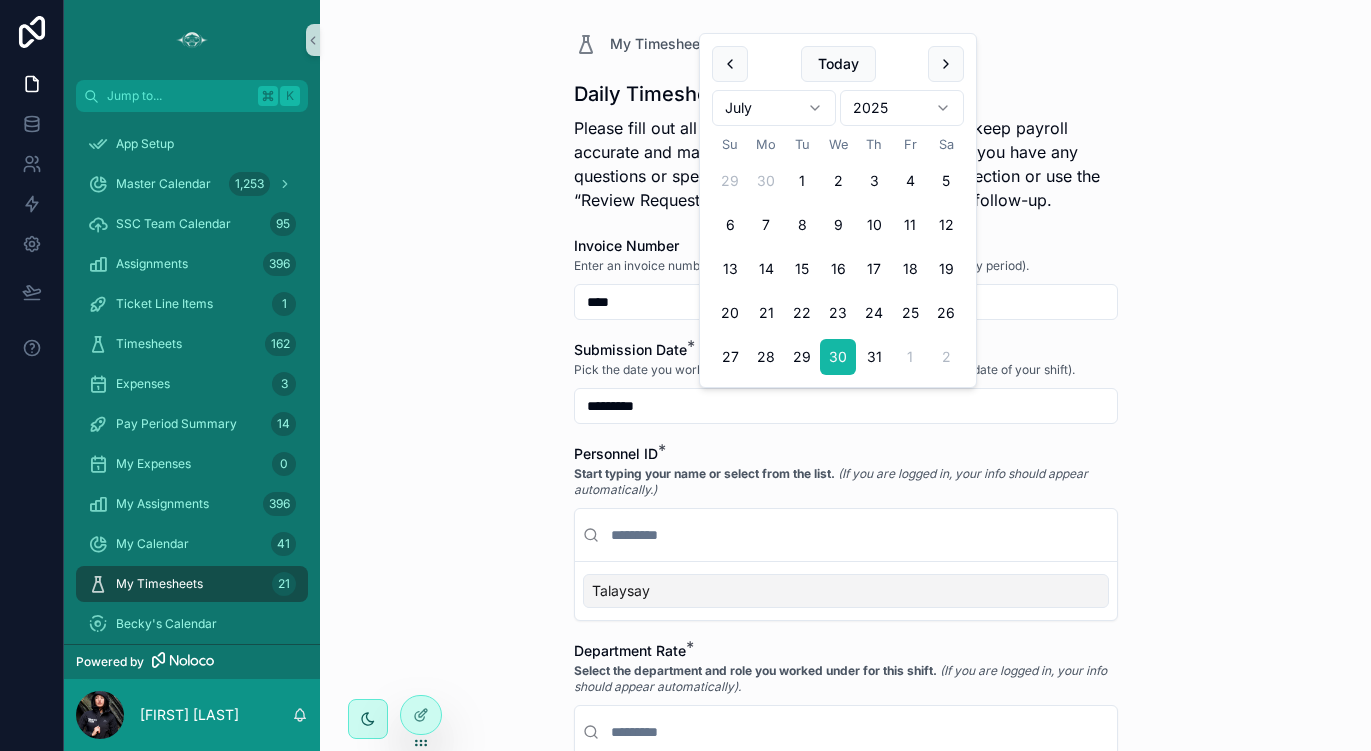 type on "*********" 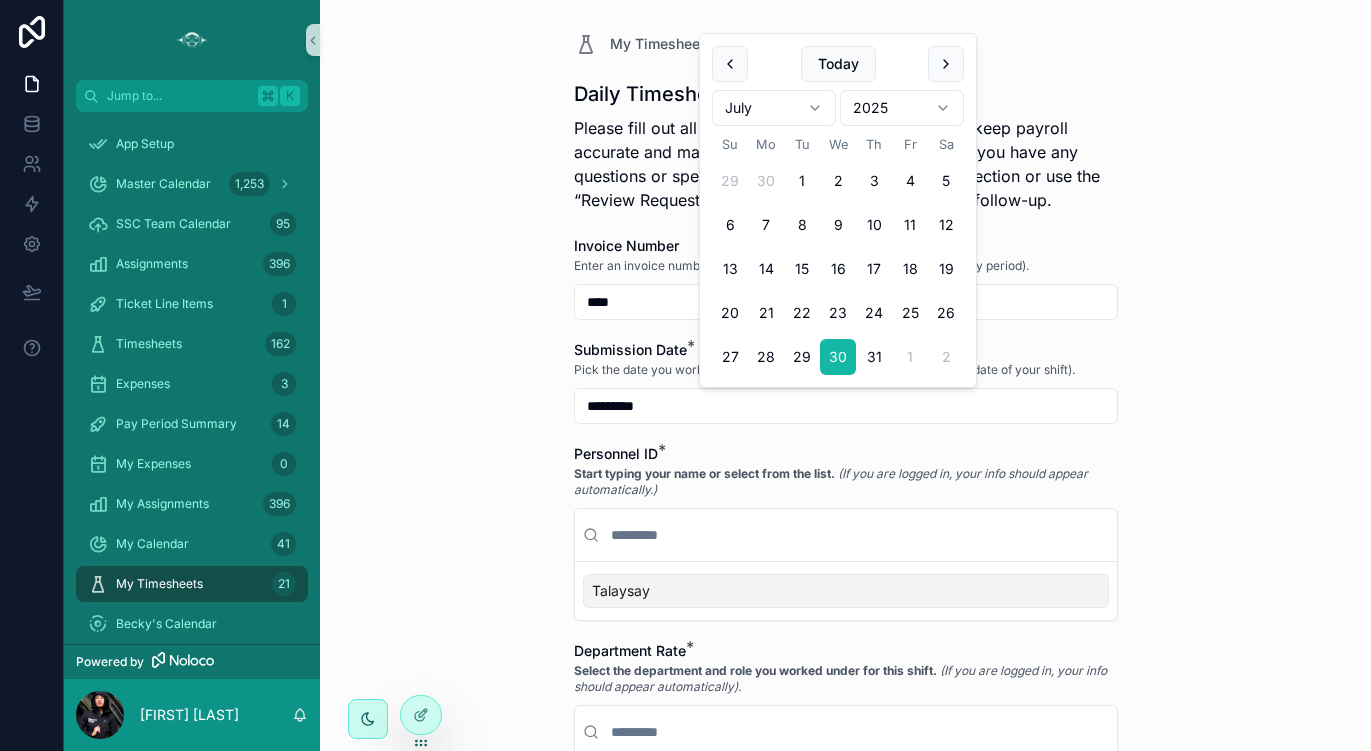 click on "Talaysay" at bounding box center [846, 591] 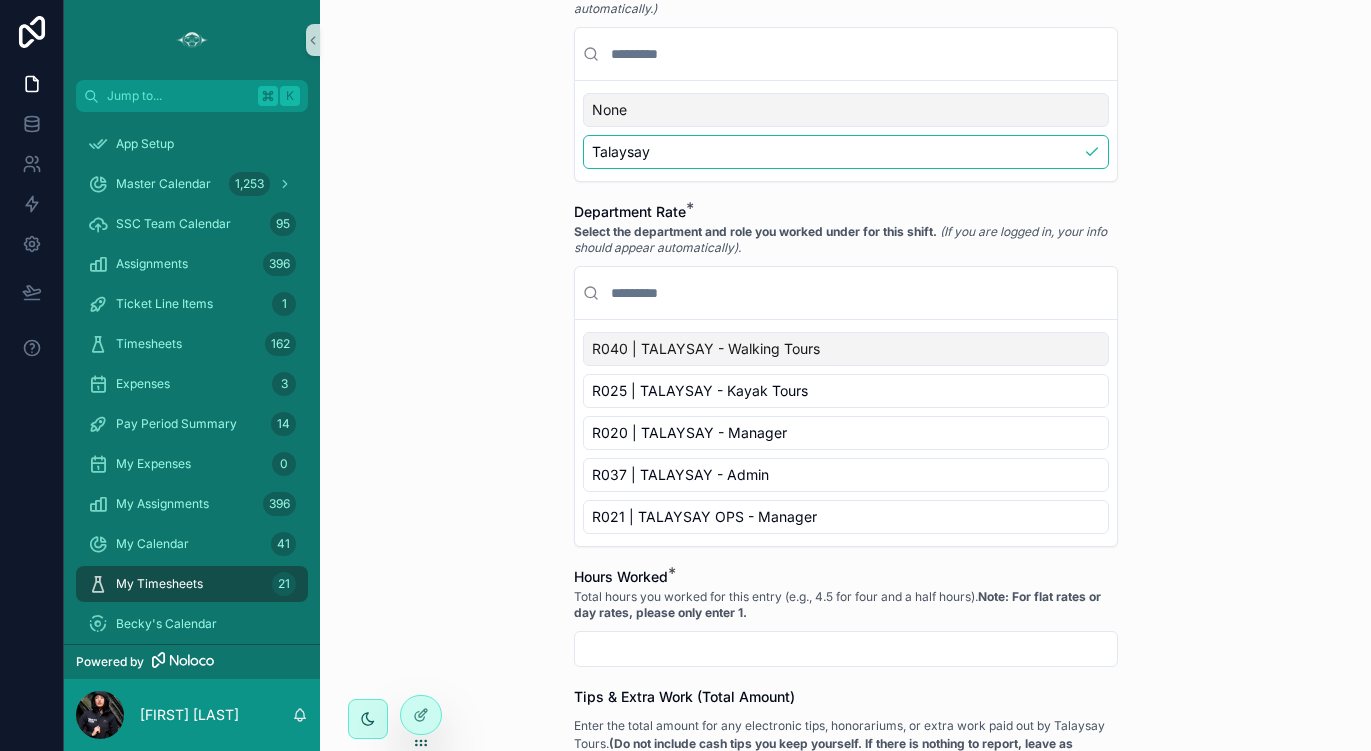 scroll, scrollTop: 498, scrollLeft: 0, axis: vertical 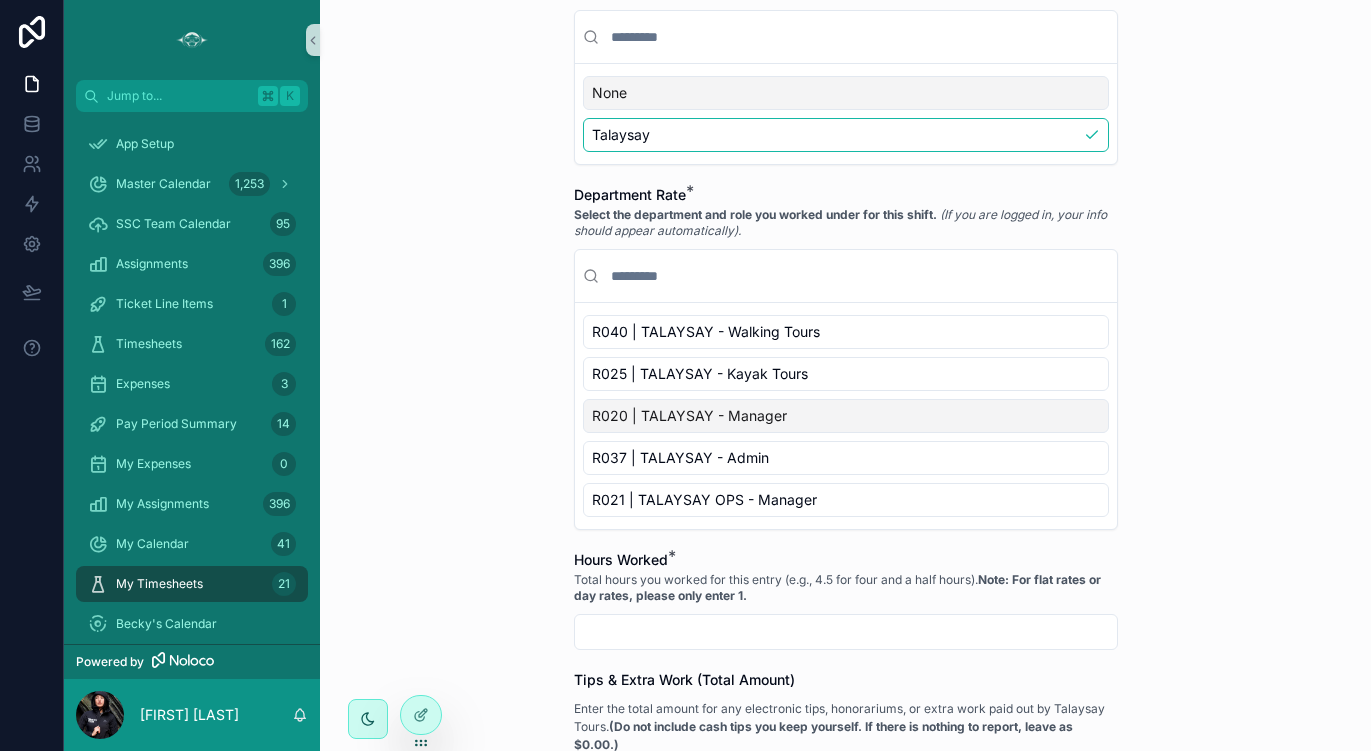 click on "R020 | TALAYSAY - Manager" at bounding box center [846, 416] 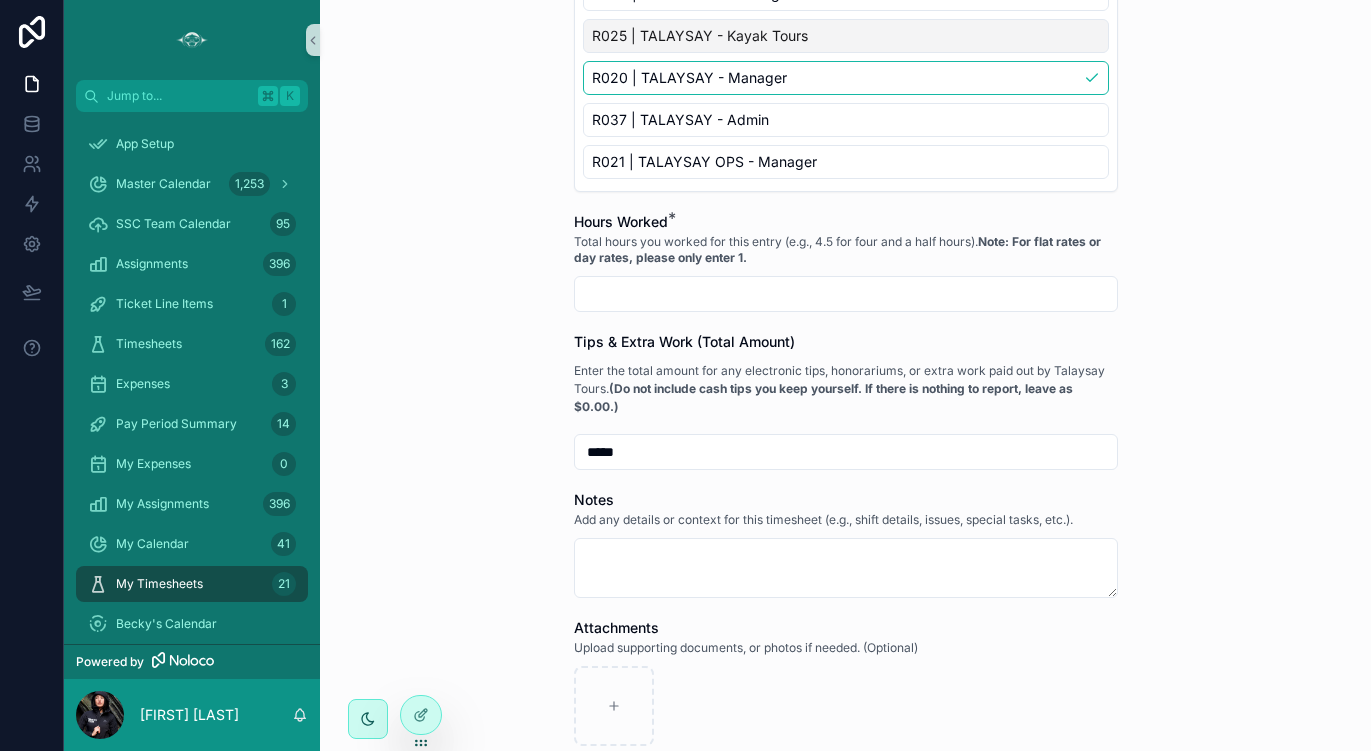 scroll, scrollTop: 883, scrollLeft: 0, axis: vertical 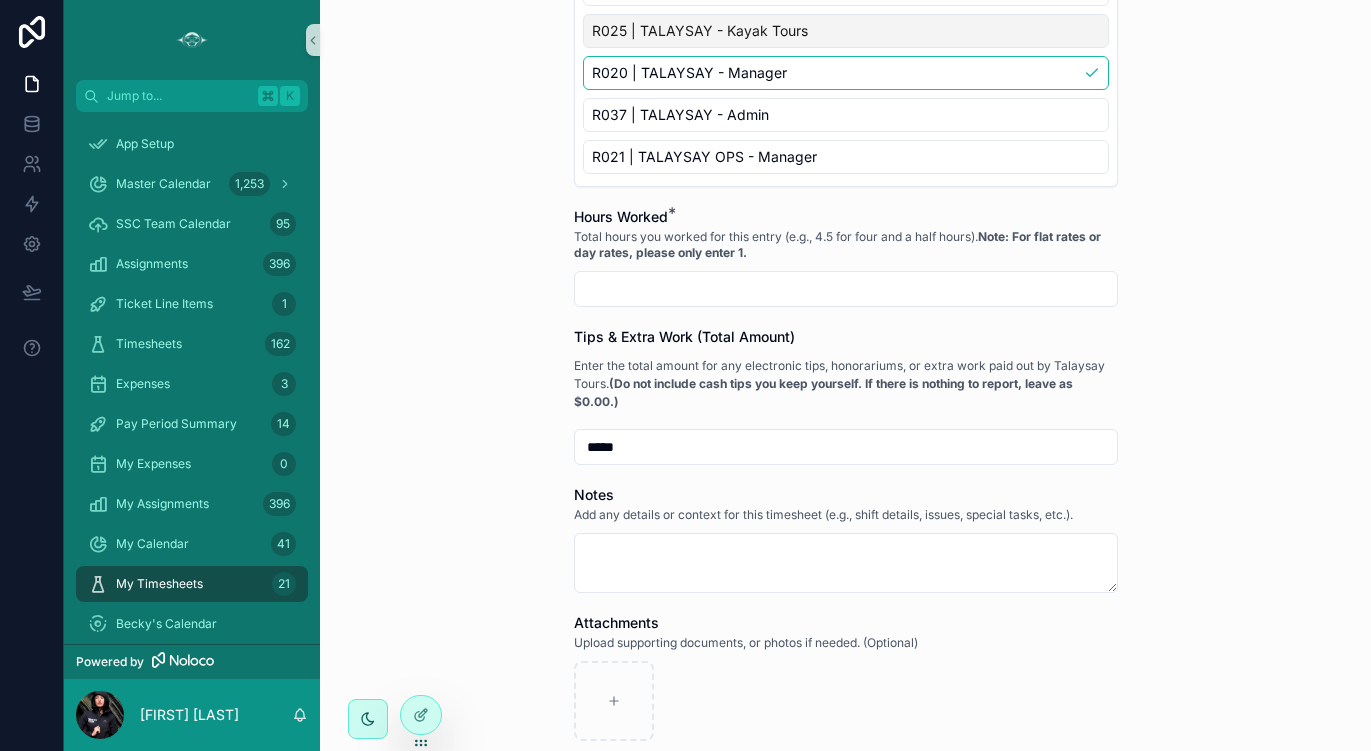 click at bounding box center (846, 289) 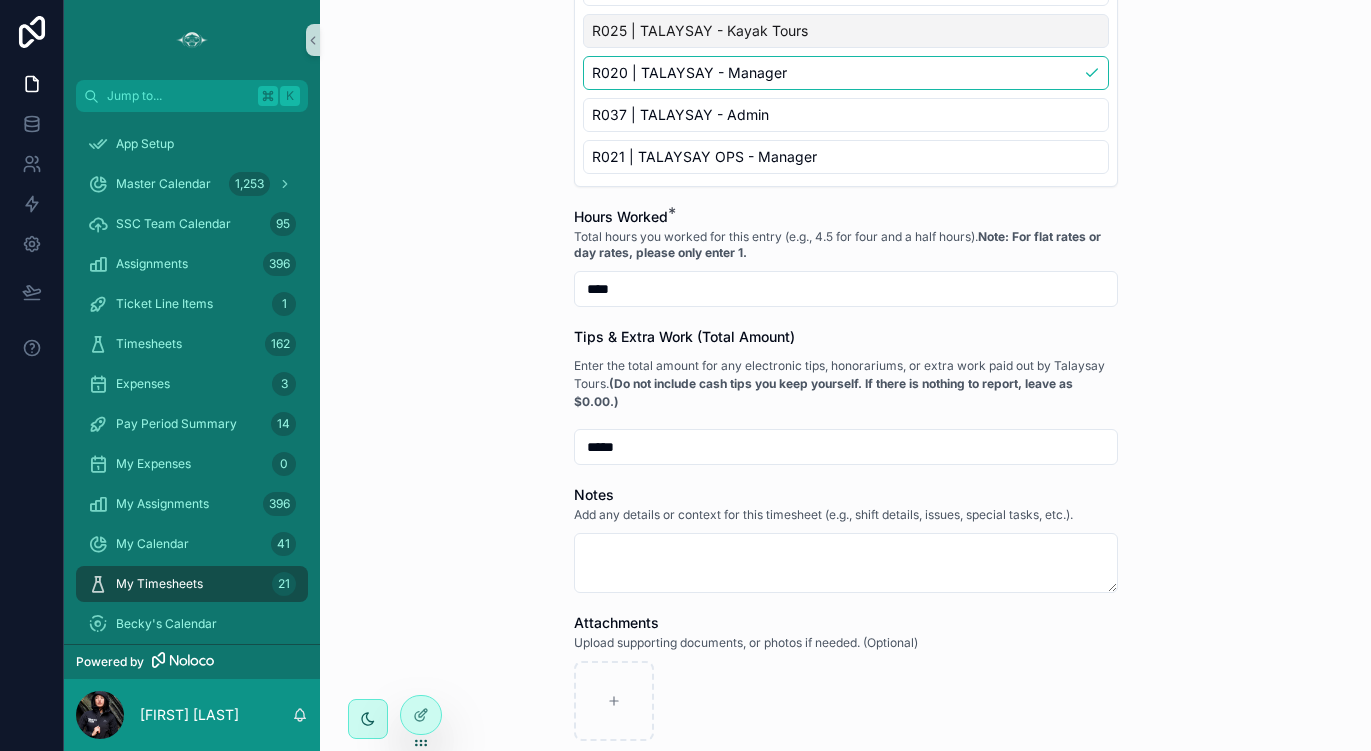 type on "****" 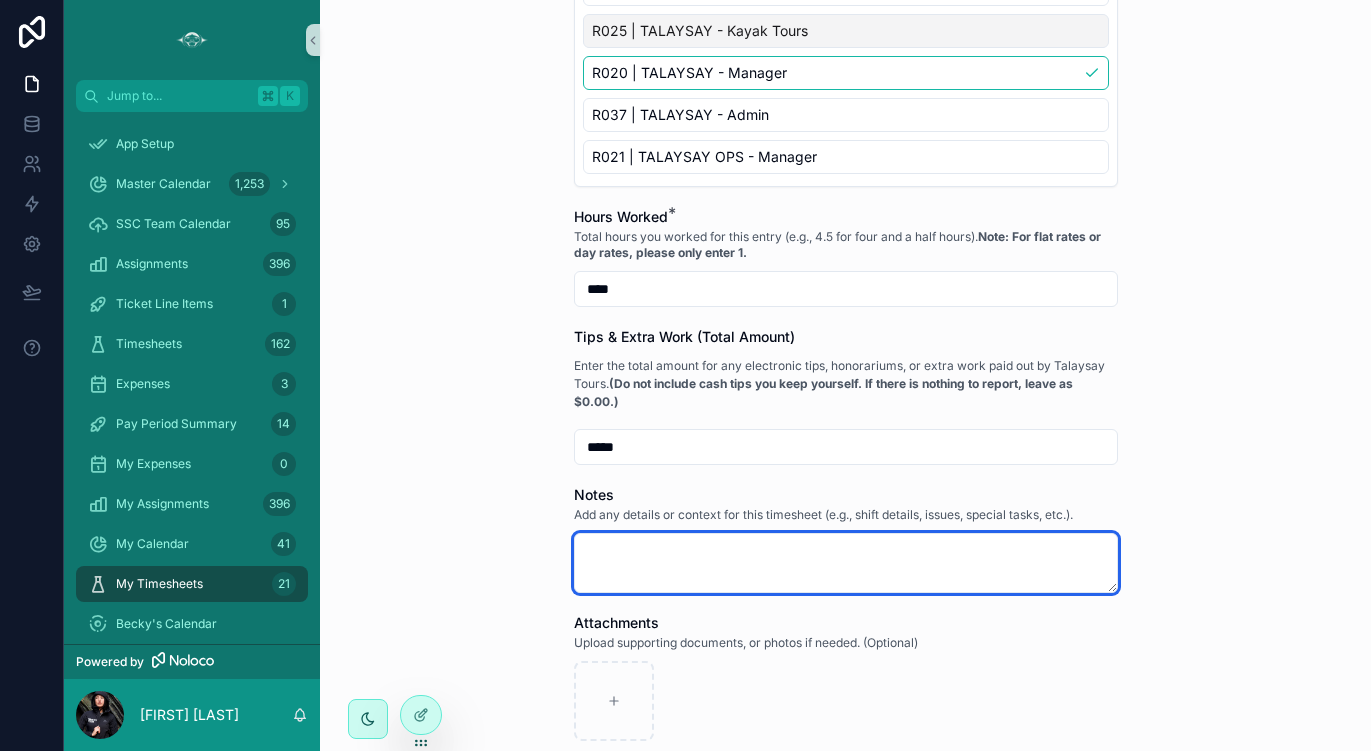 click at bounding box center (846, 563) 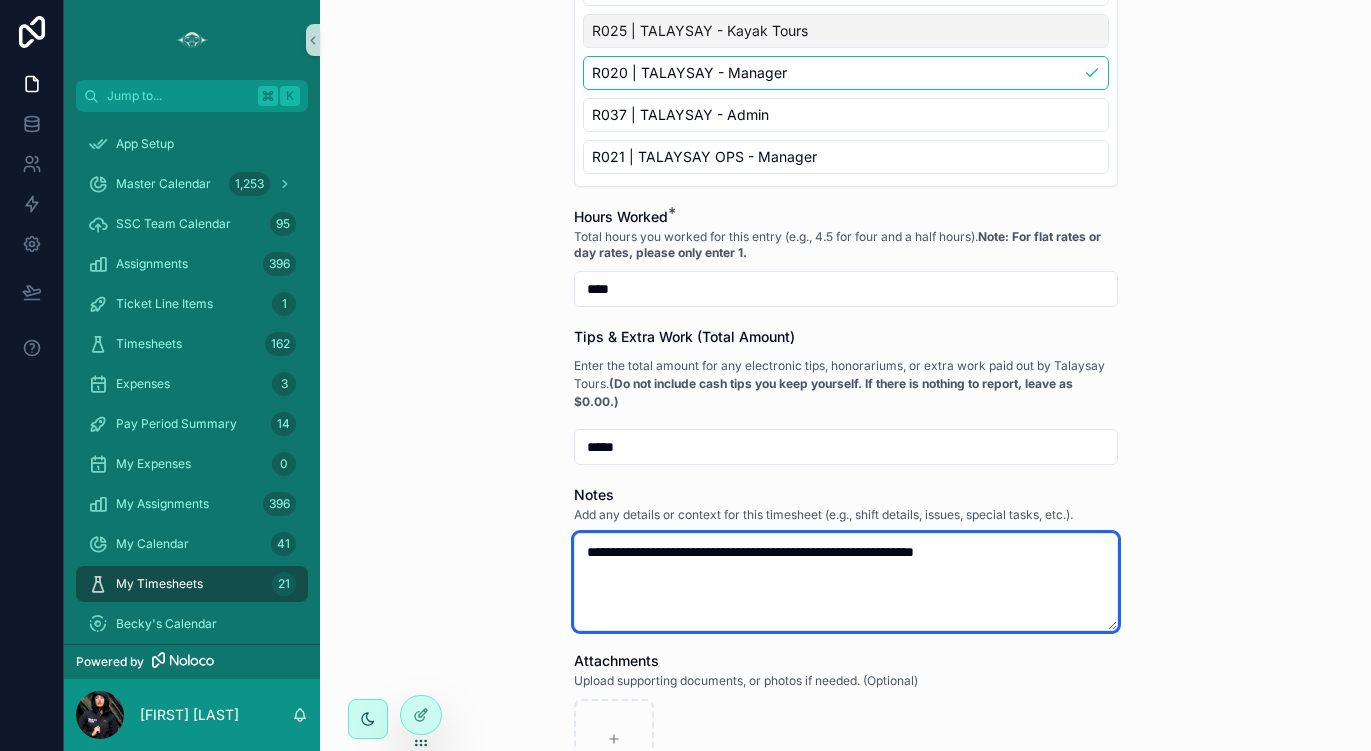 type on "**********" 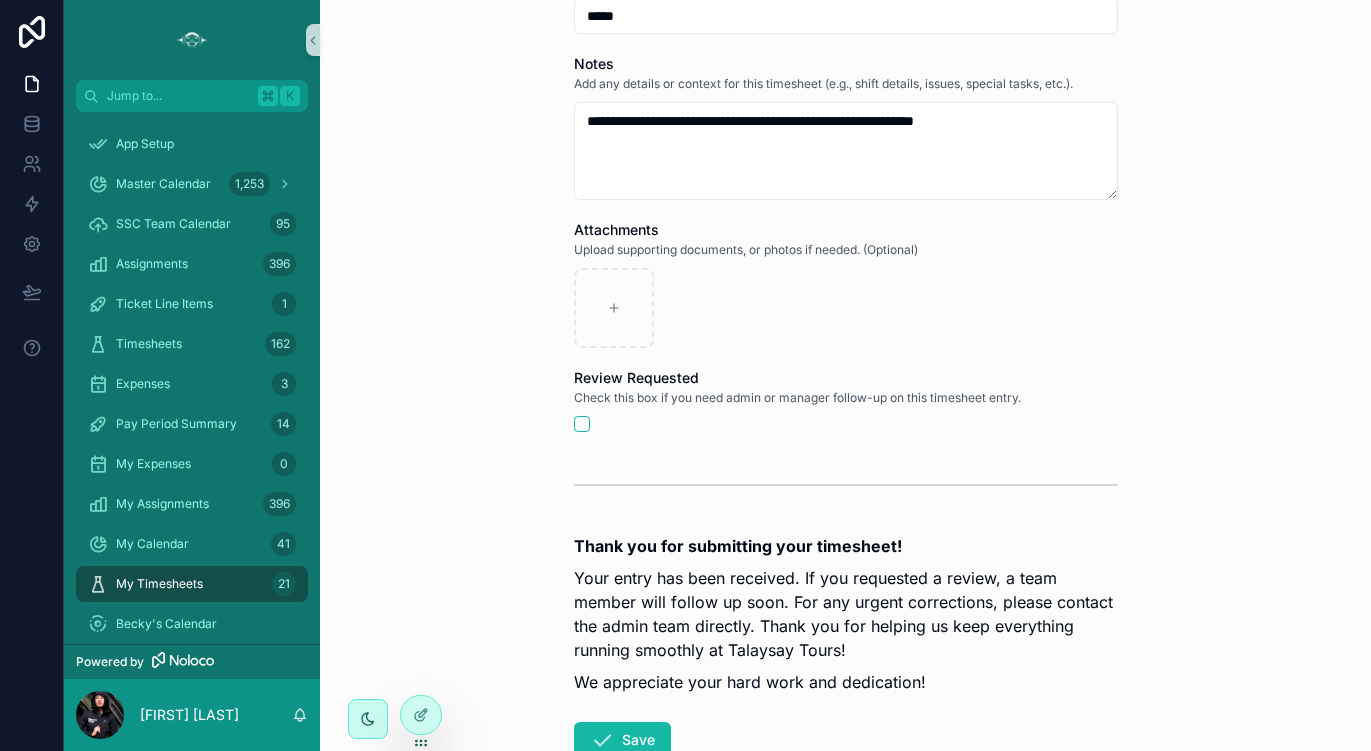 scroll, scrollTop: 1326, scrollLeft: 0, axis: vertical 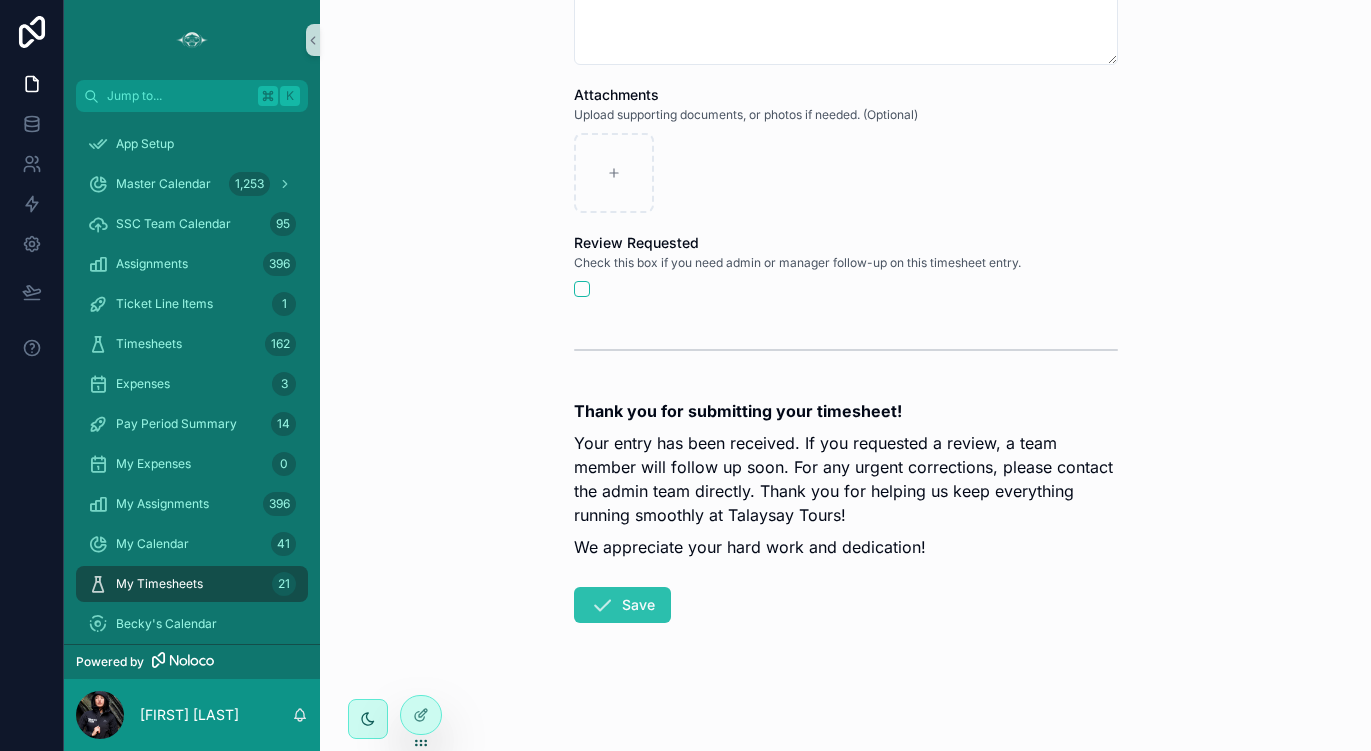 click on "Save" at bounding box center (622, 605) 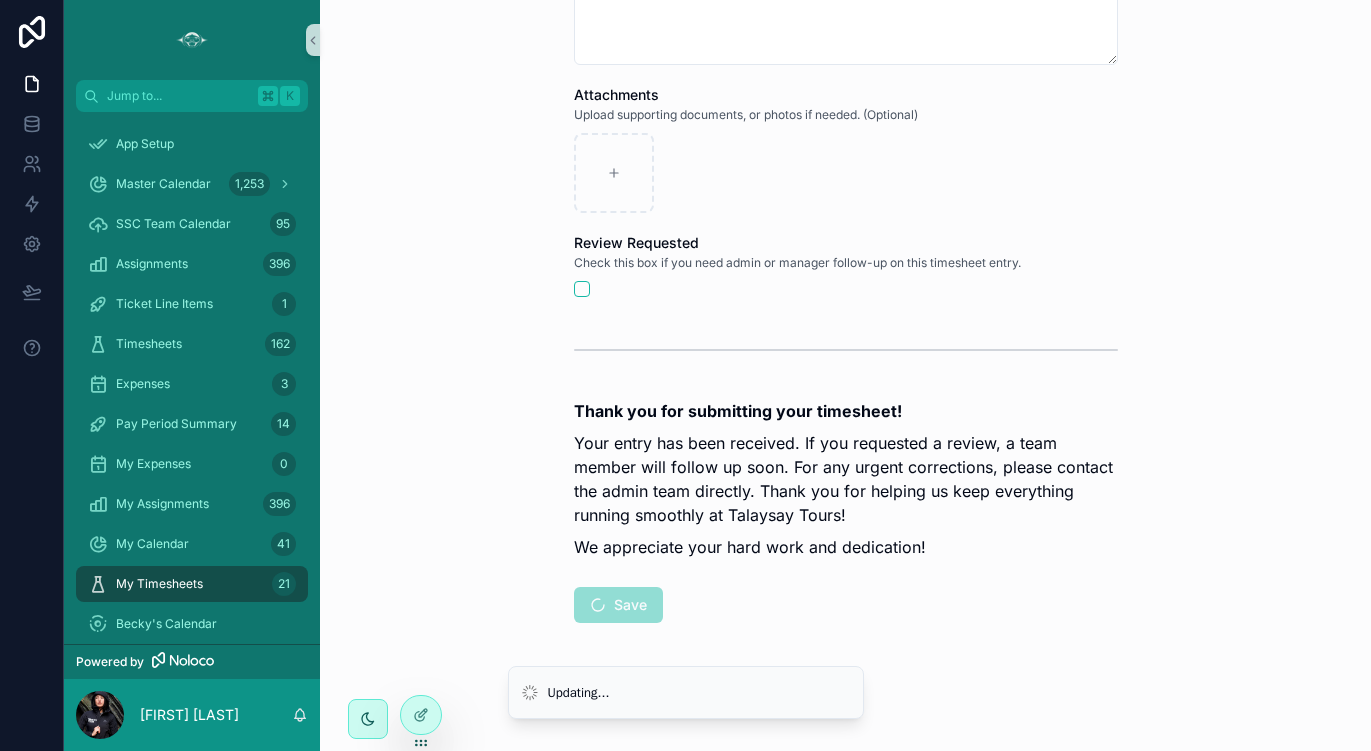 scroll, scrollTop: 0, scrollLeft: 0, axis: both 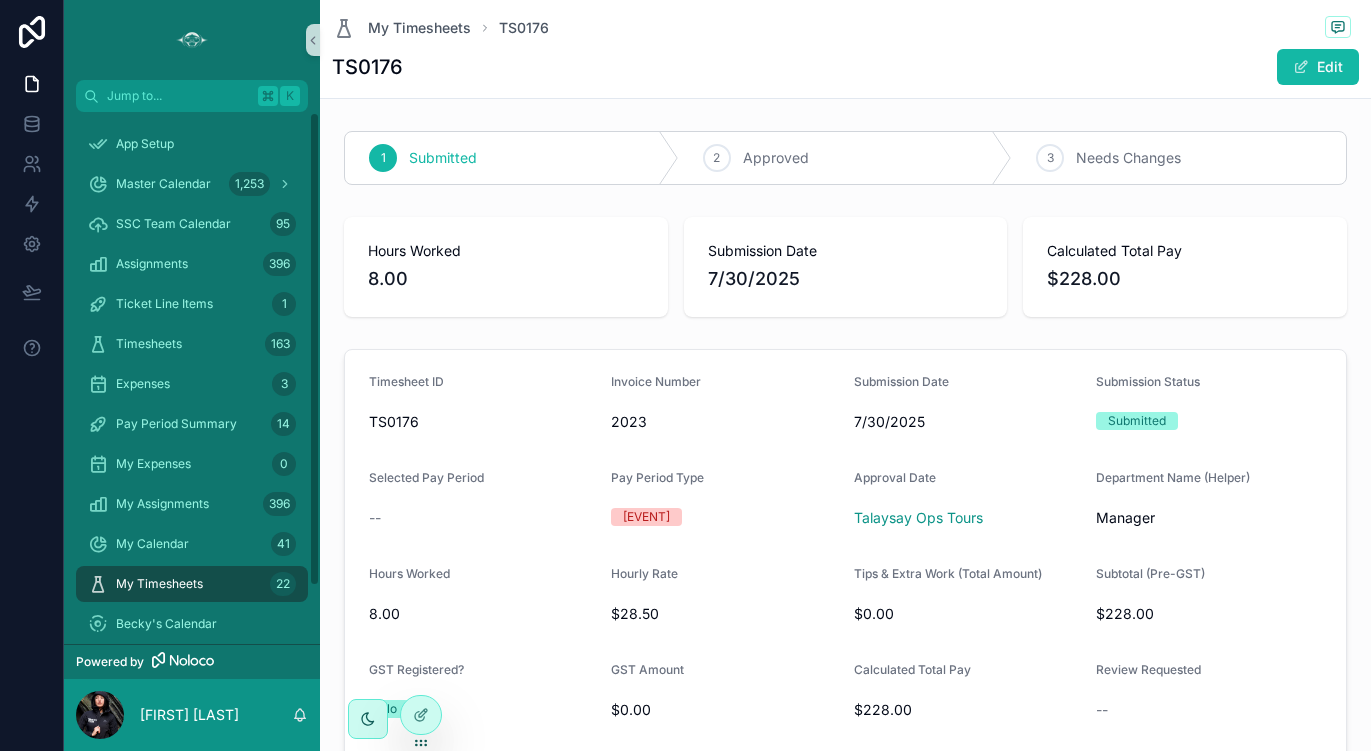 click on "My Timesheets" at bounding box center [159, 584] 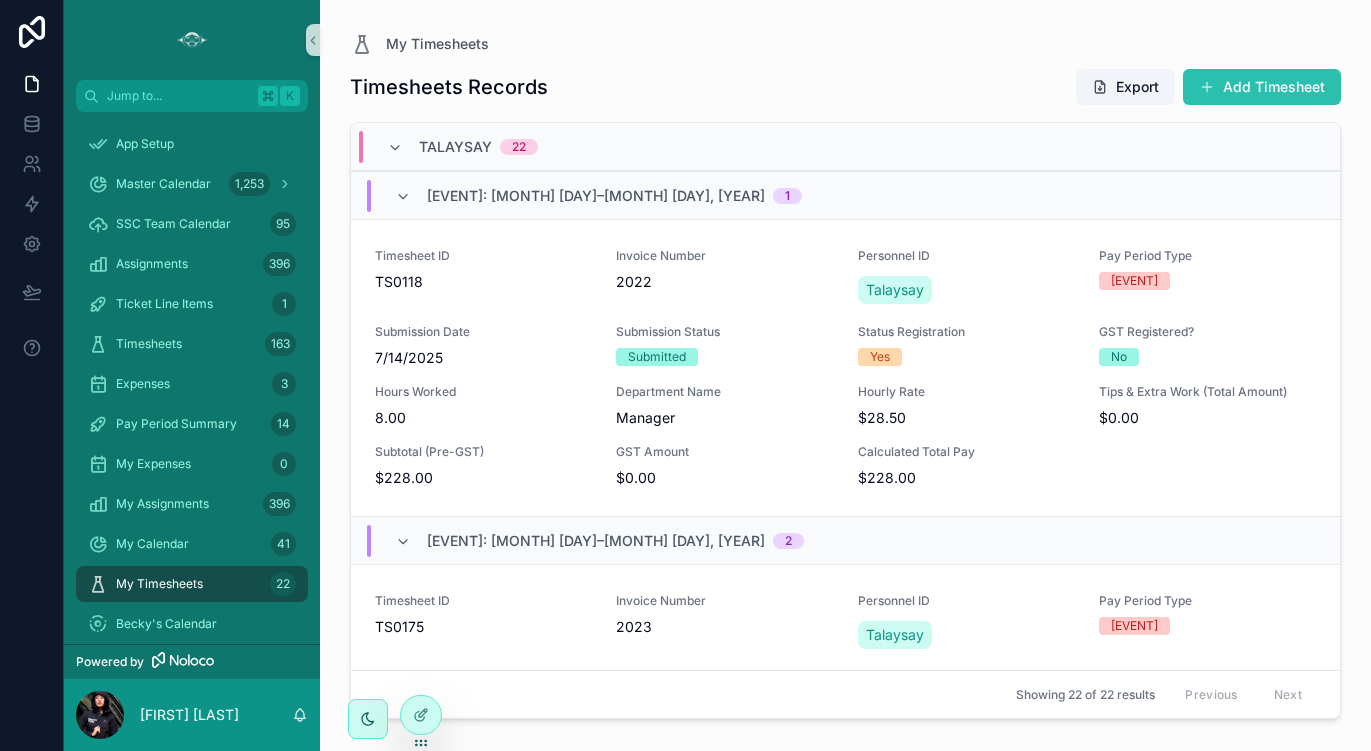 click on "Add Timesheet" at bounding box center [1262, 87] 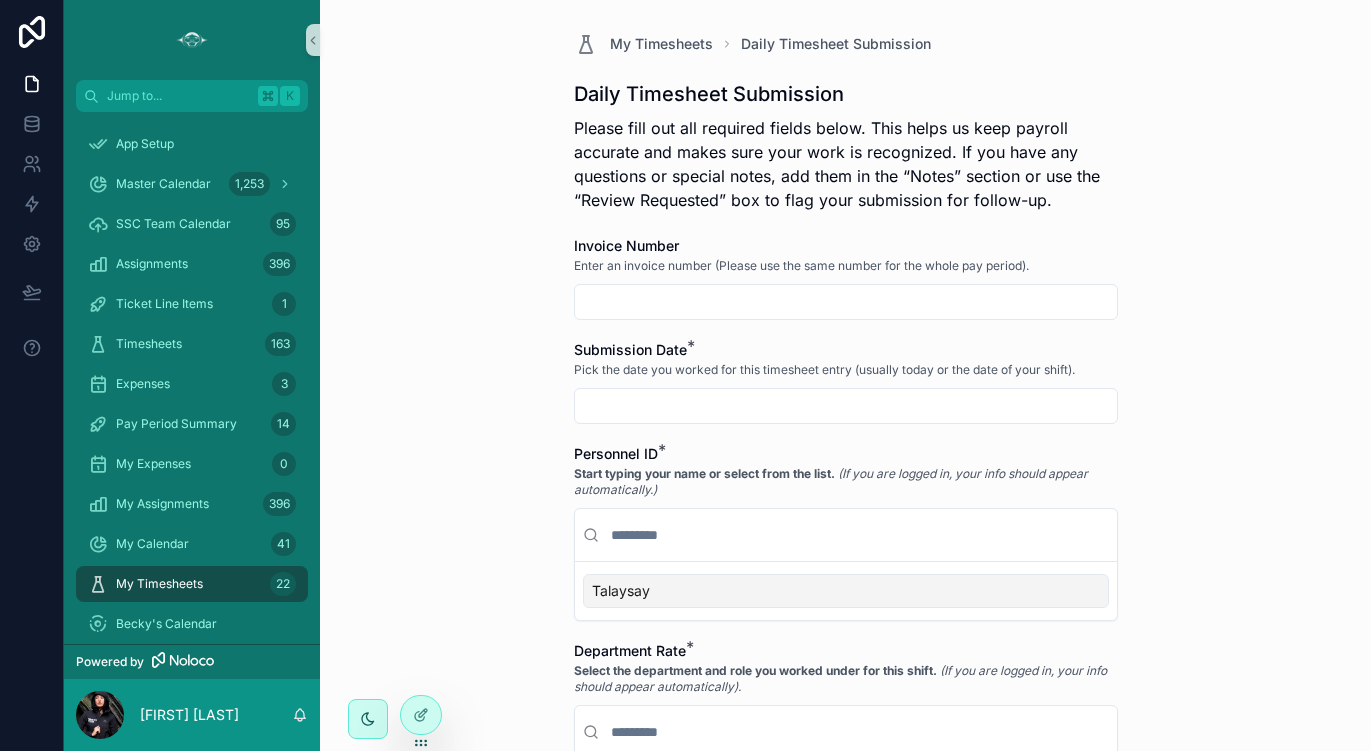 scroll, scrollTop: 0, scrollLeft: 0, axis: both 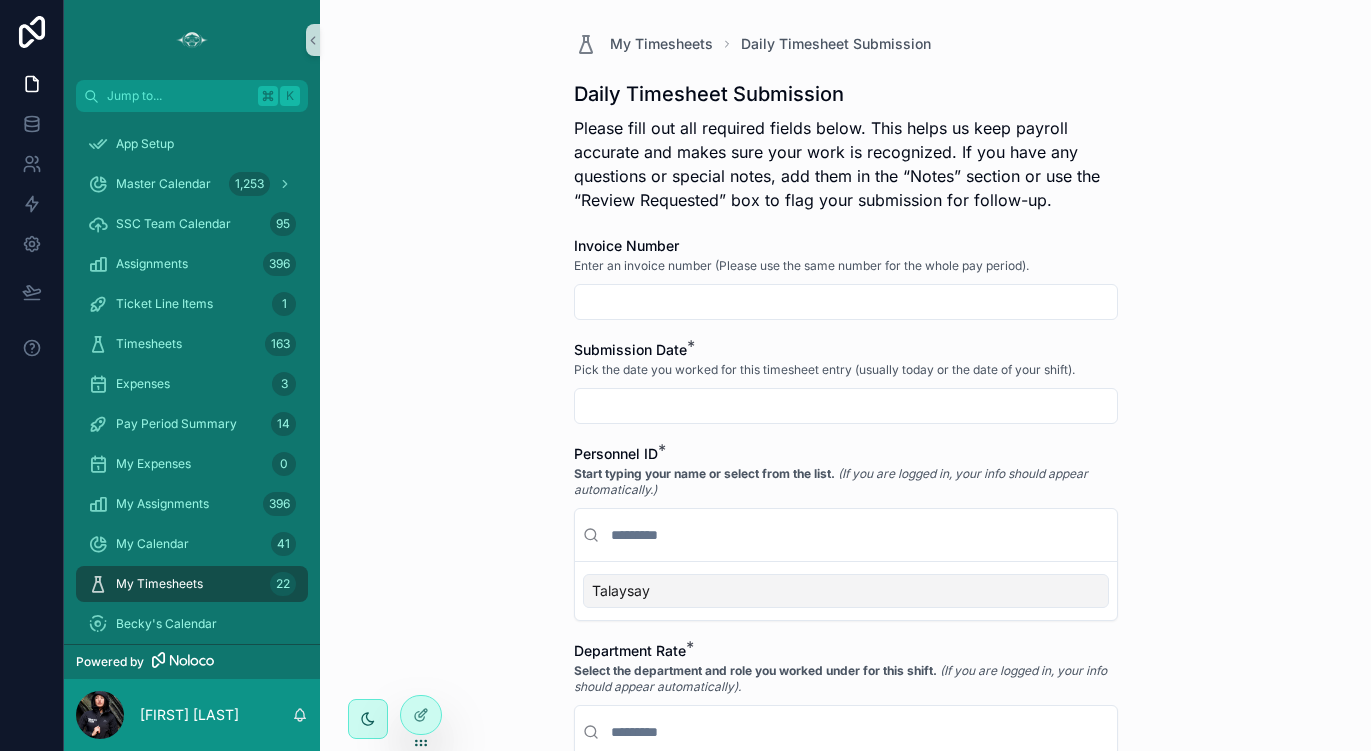 click at bounding box center [846, 302] 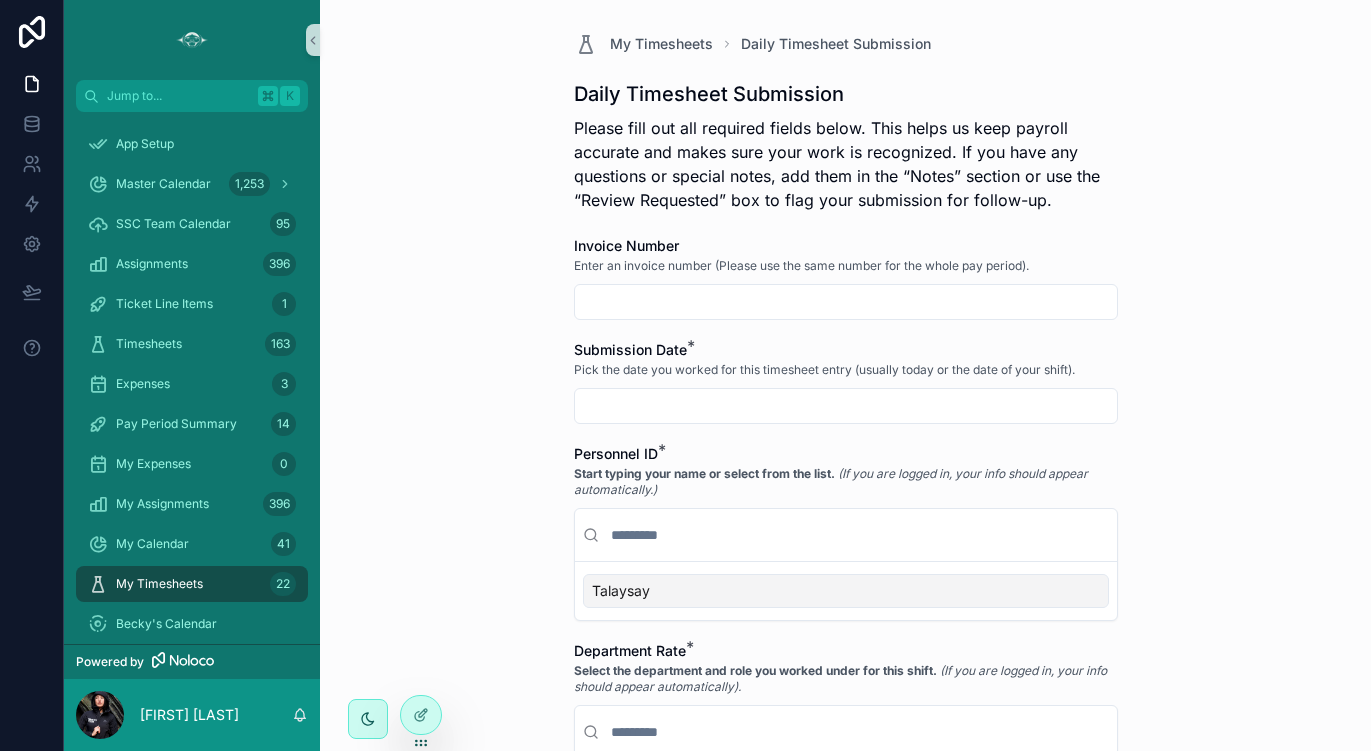 type on "****" 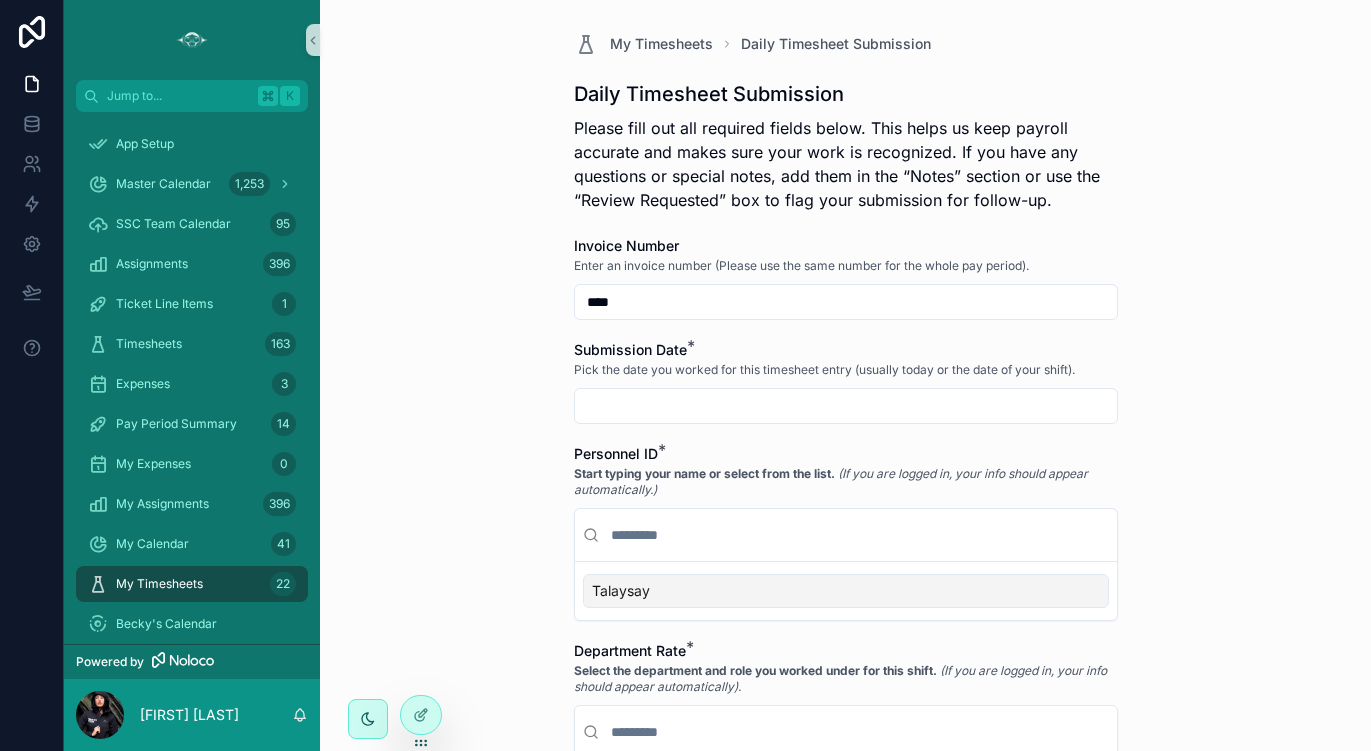 click at bounding box center [846, 406] 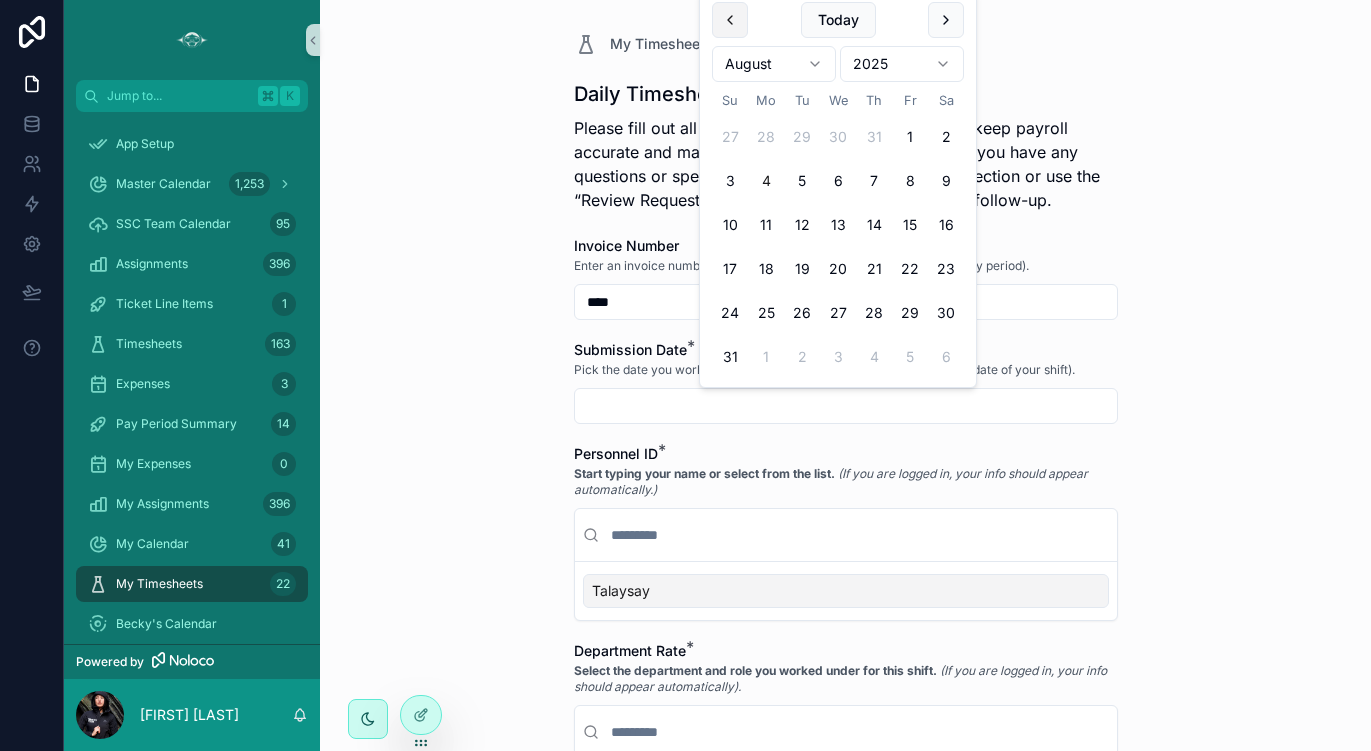click at bounding box center (730, 20) 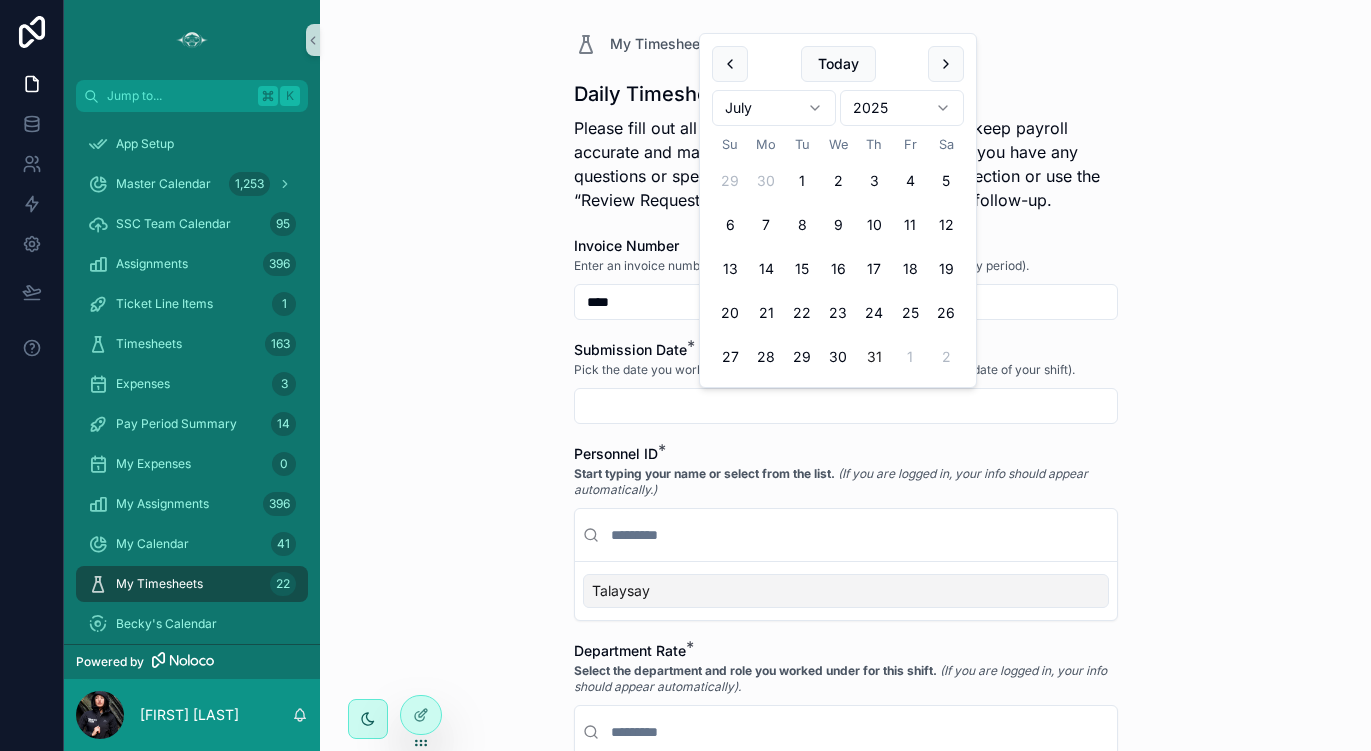 click on "31" at bounding box center [874, 357] 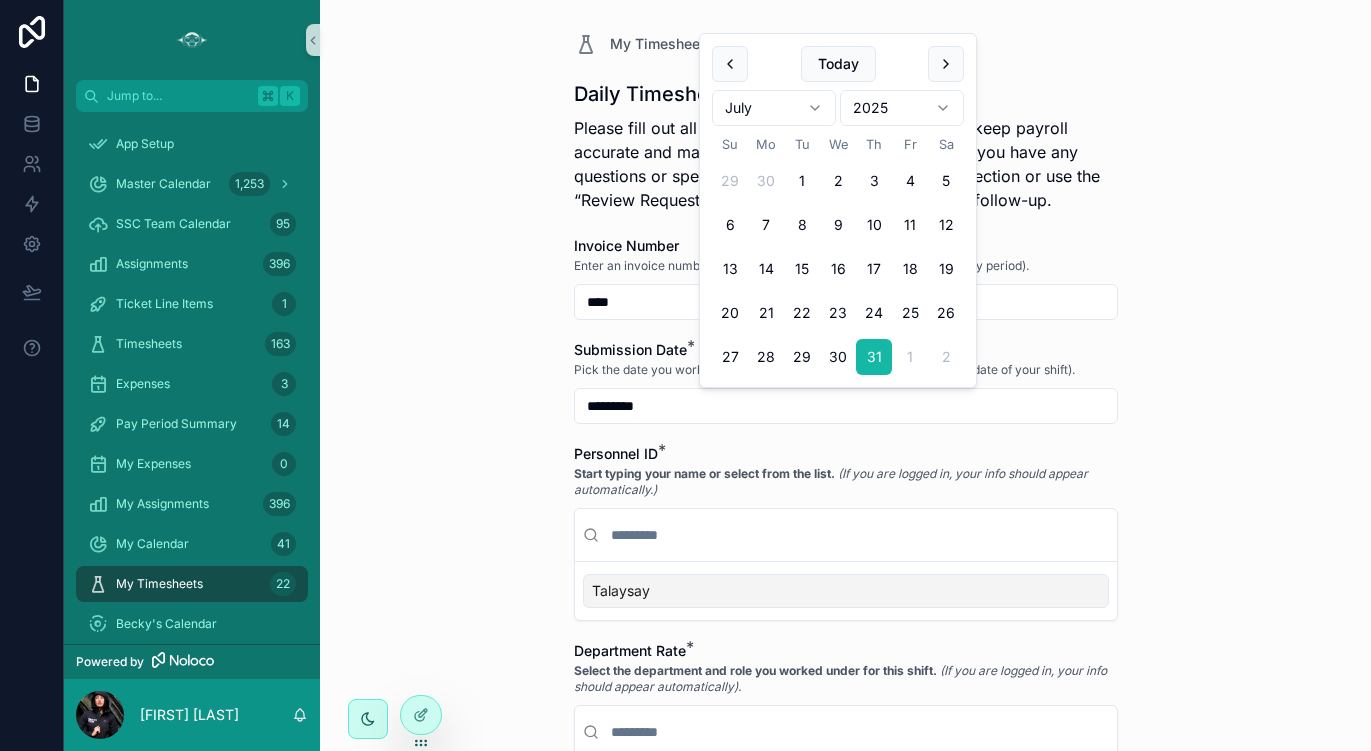 type on "*********" 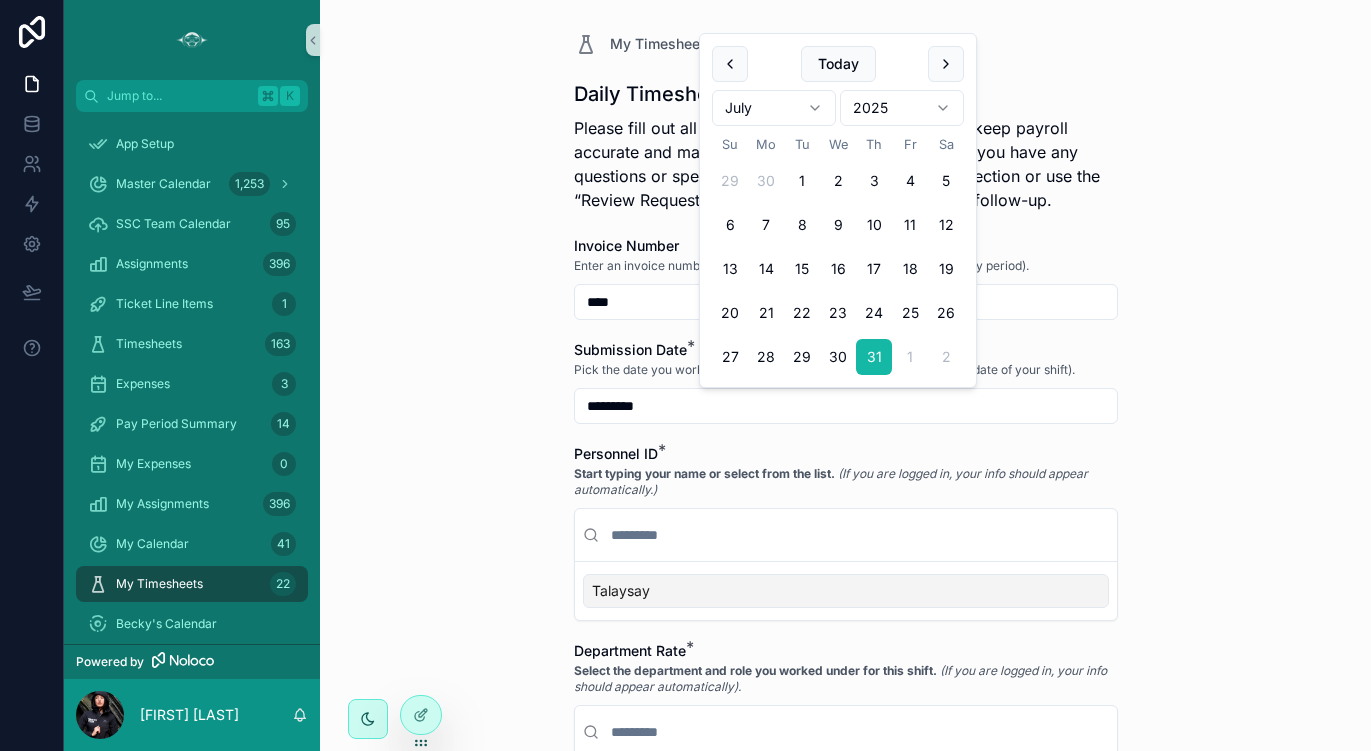 click on "Talaysay" at bounding box center [846, 591] 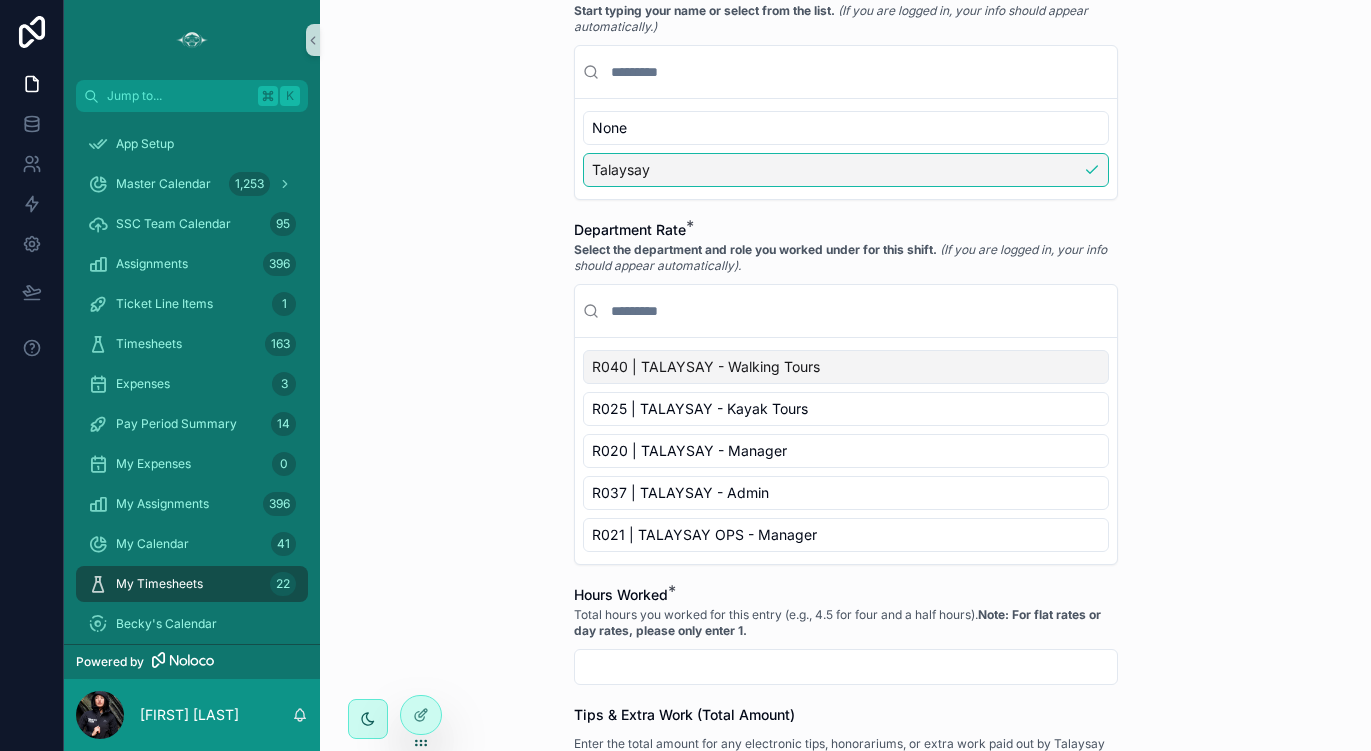 scroll, scrollTop: 477, scrollLeft: 0, axis: vertical 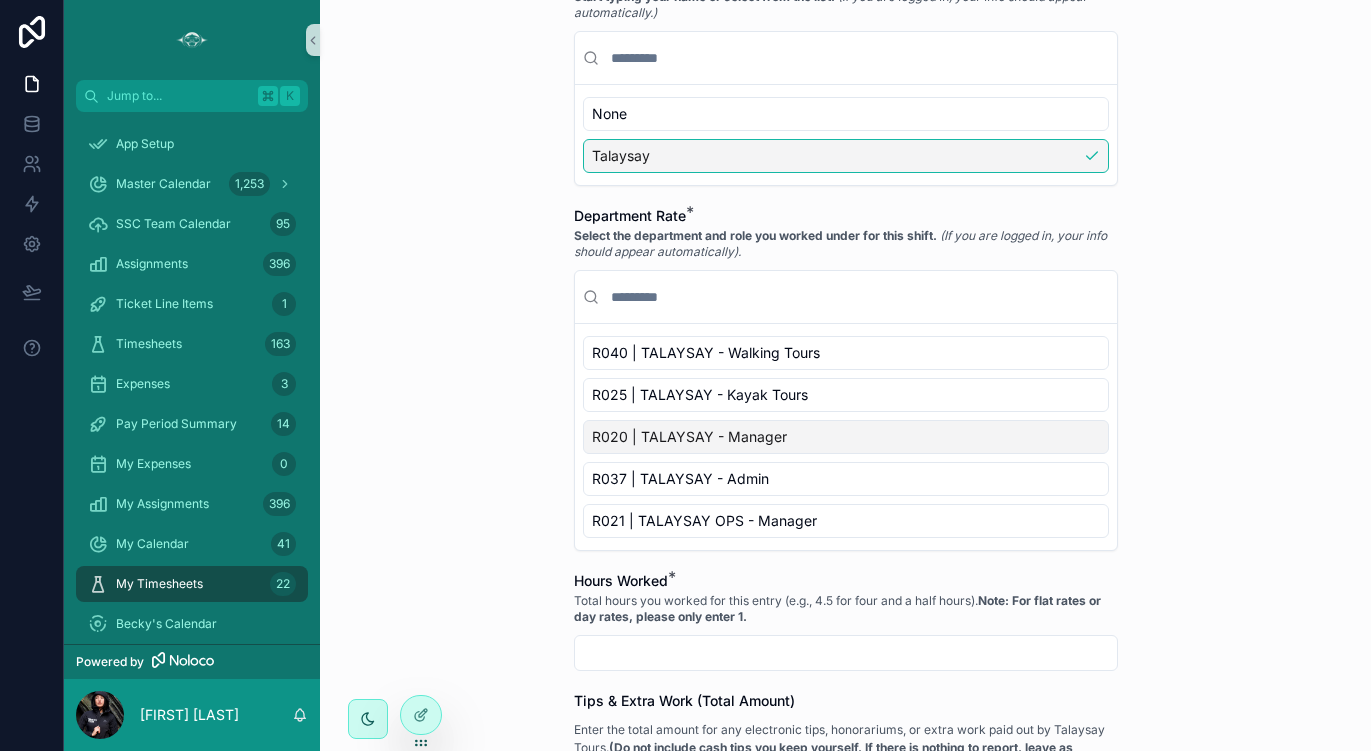 click on "R020 | TALAYSAY - Manager" at bounding box center [846, 437] 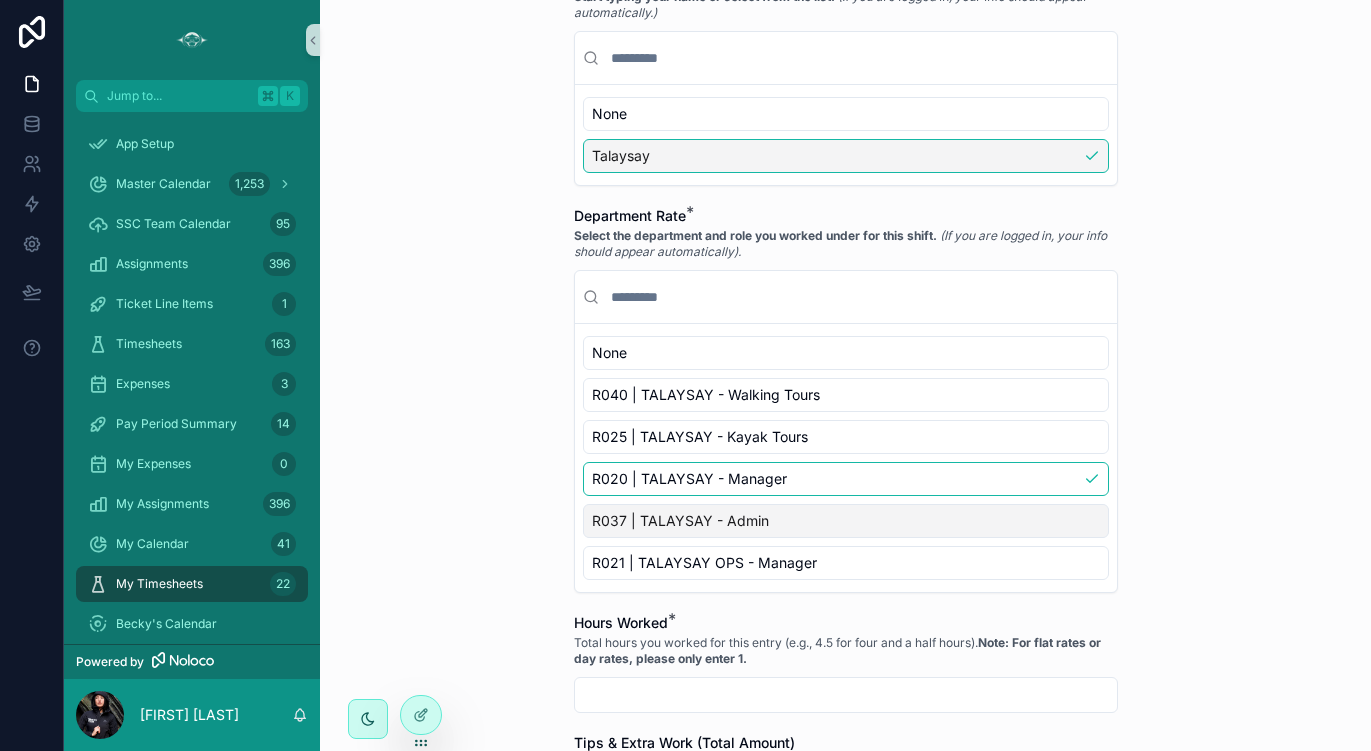 click on "R037 | TALAYSAY - Admin" at bounding box center (846, 521) 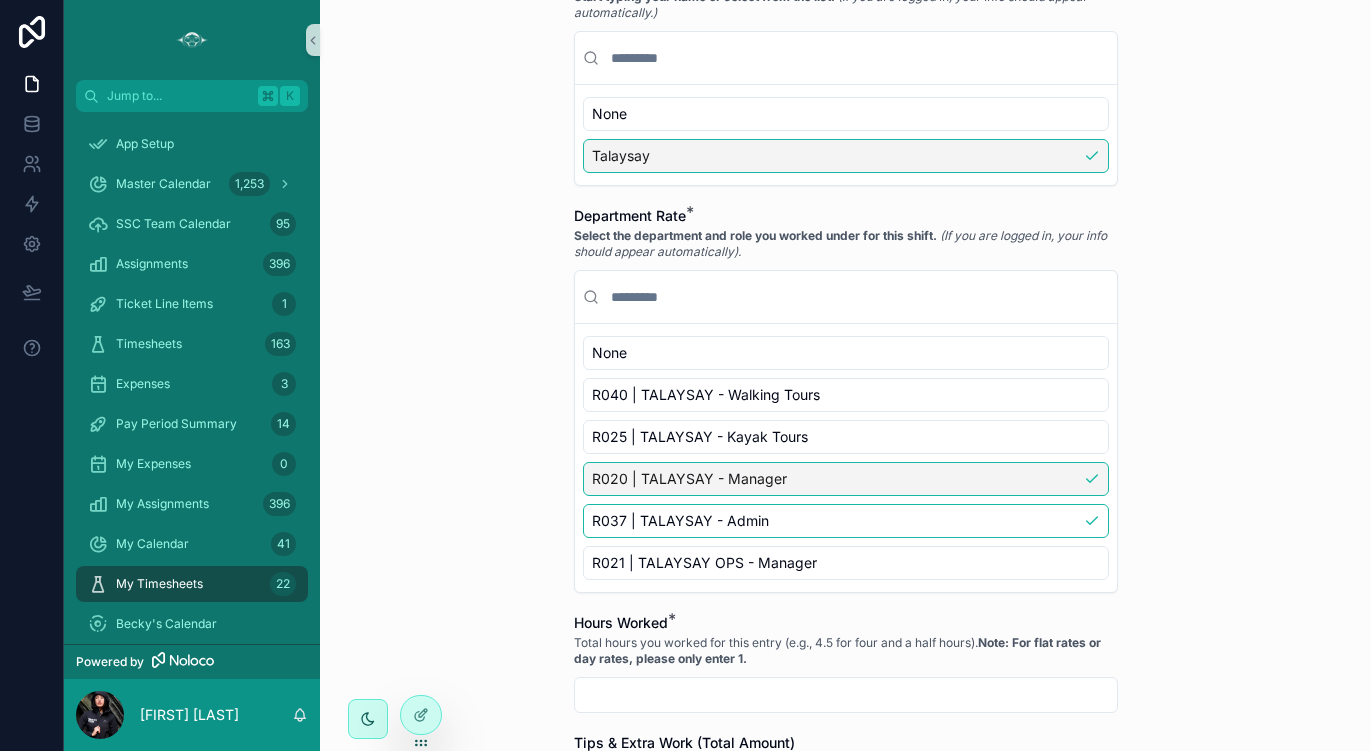 click on "R020 | TALAYSAY - Manager" at bounding box center [846, 479] 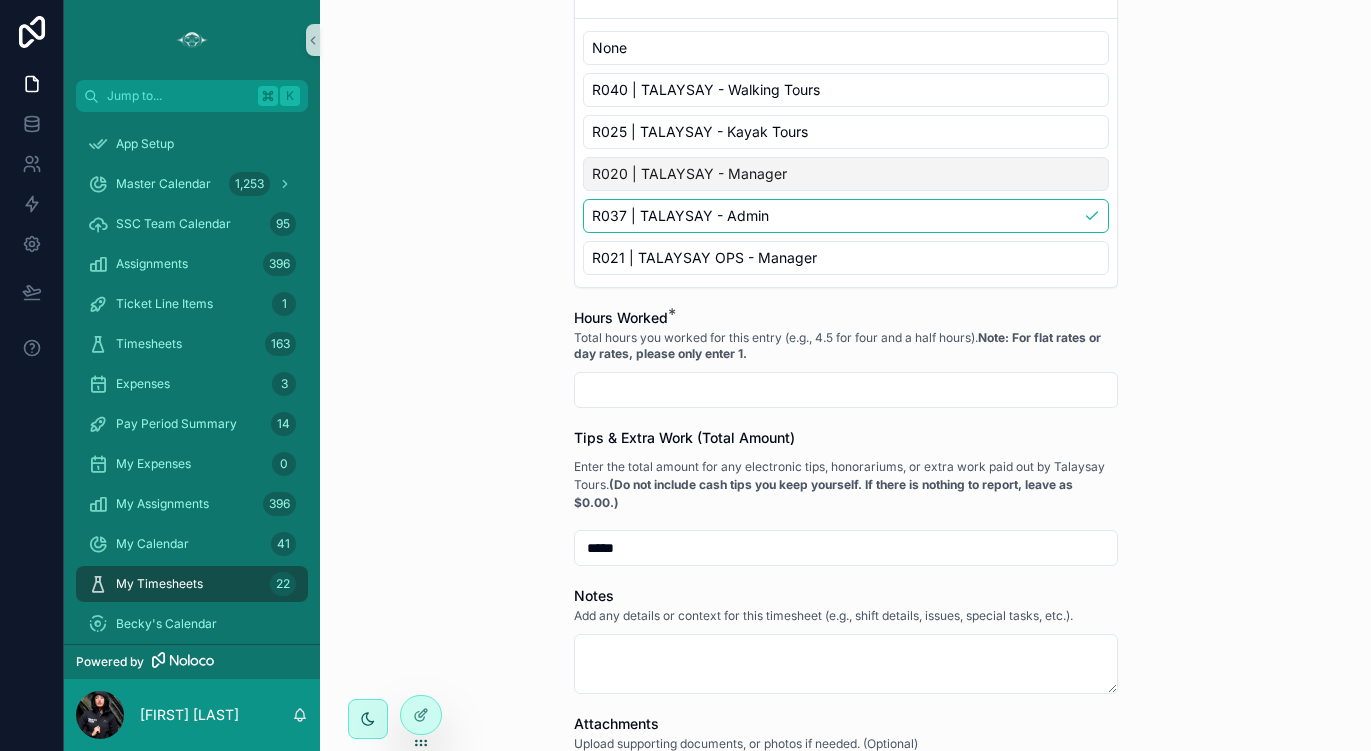scroll, scrollTop: 805, scrollLeft: 0, axis: vertical 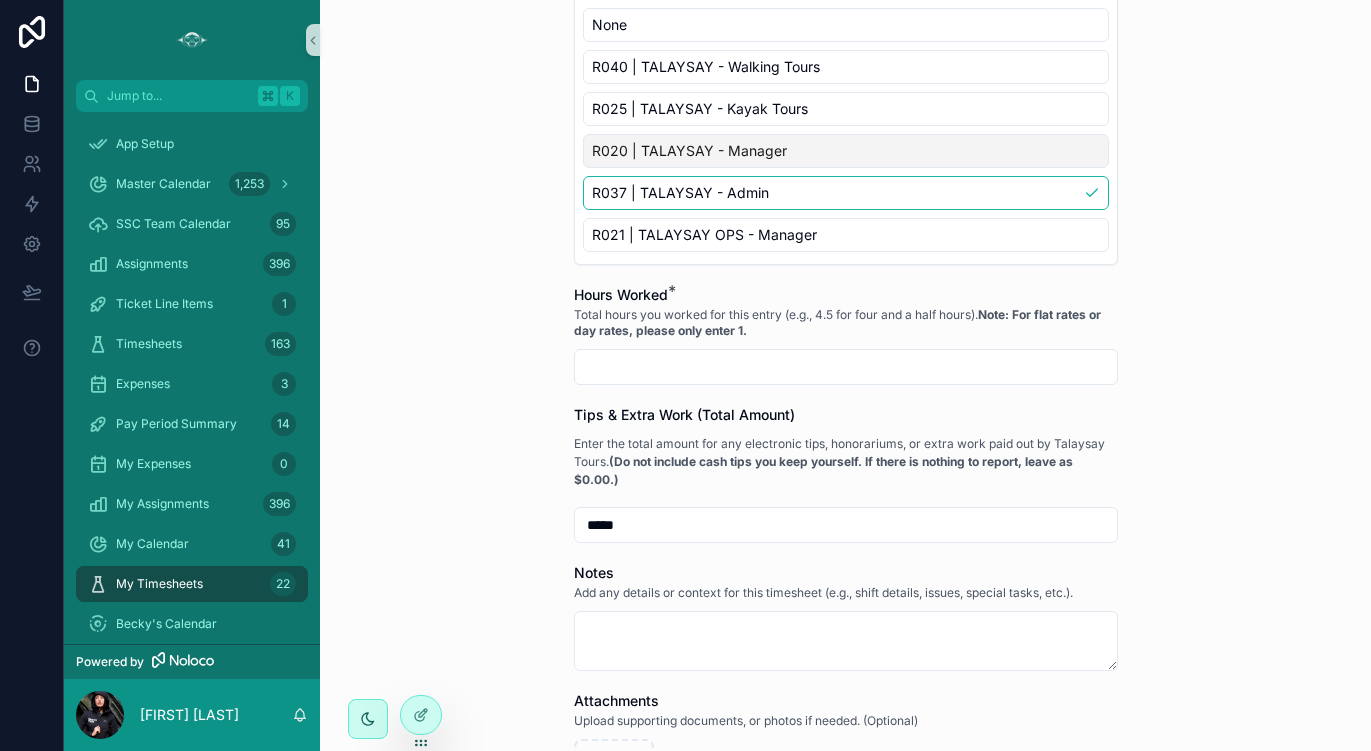 click at bounding box center (846, 367) 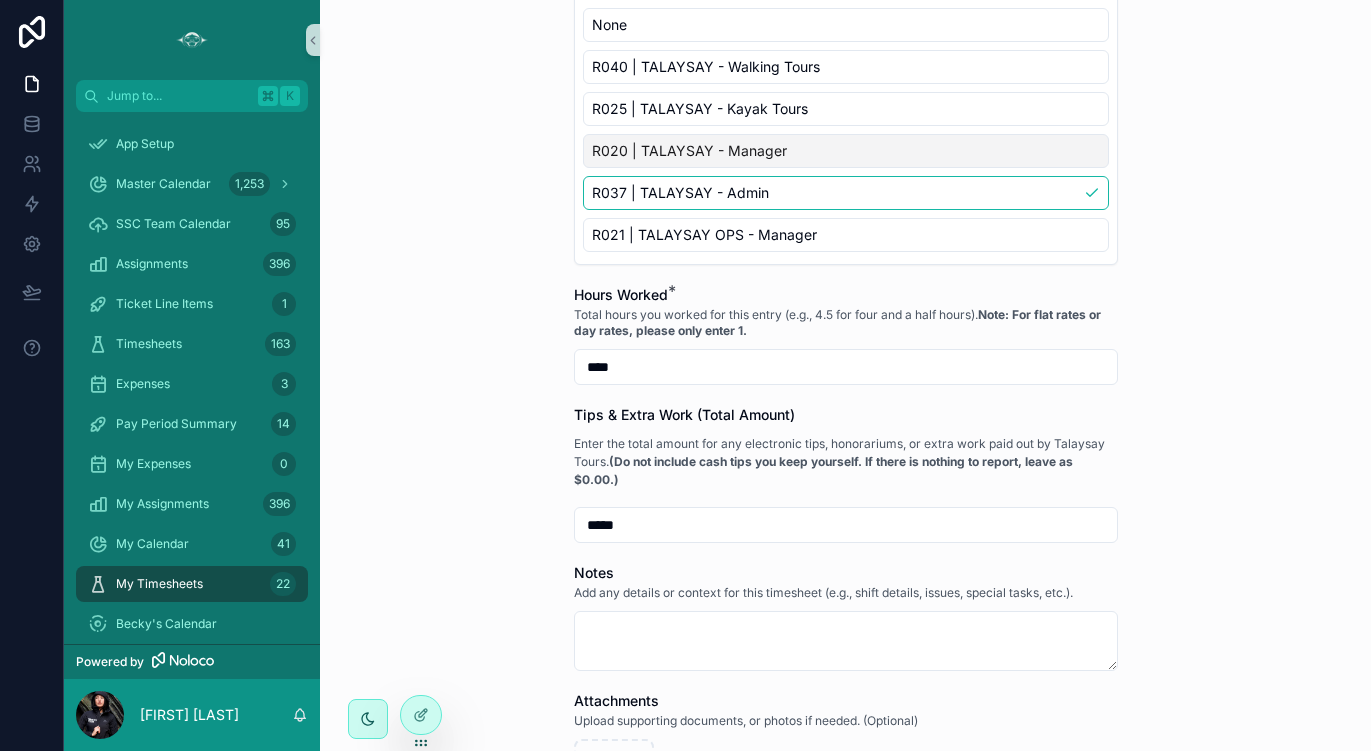 type on "****" 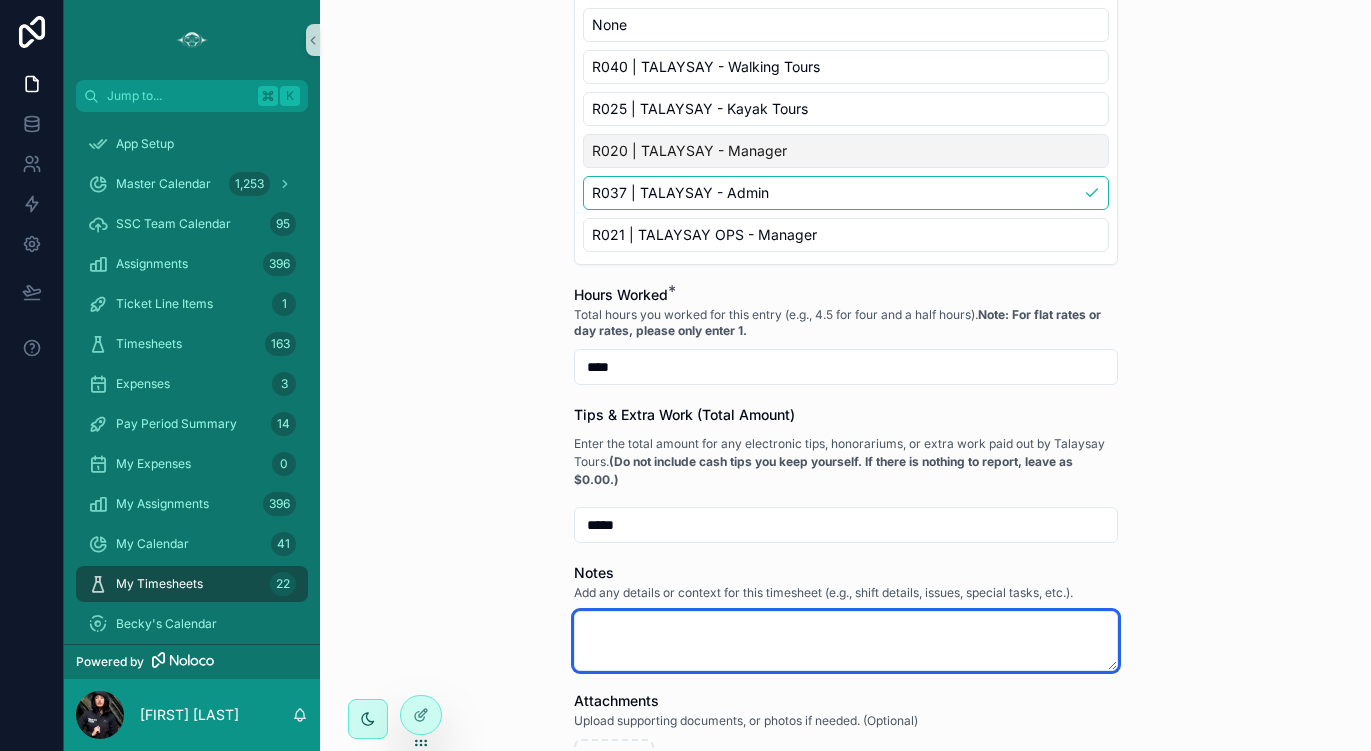 click at bounding box center [846, 641] 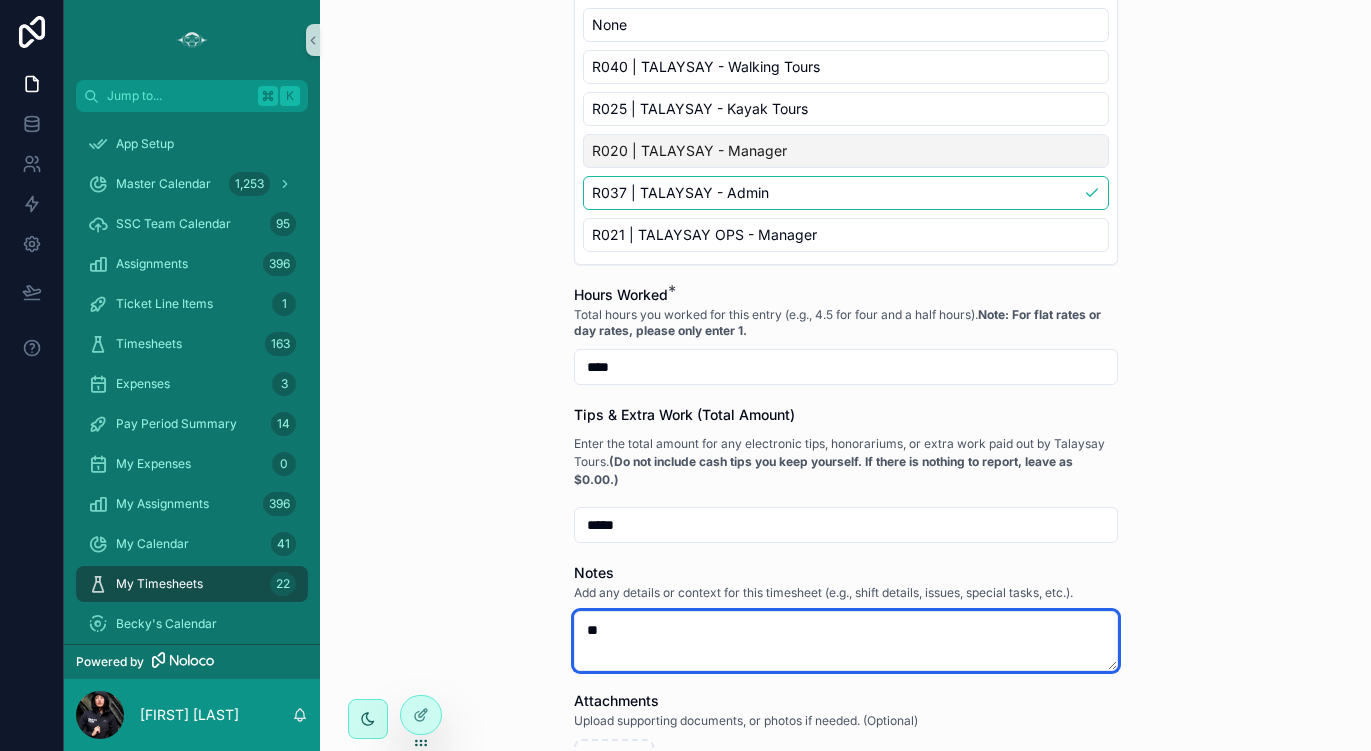 type on "*" 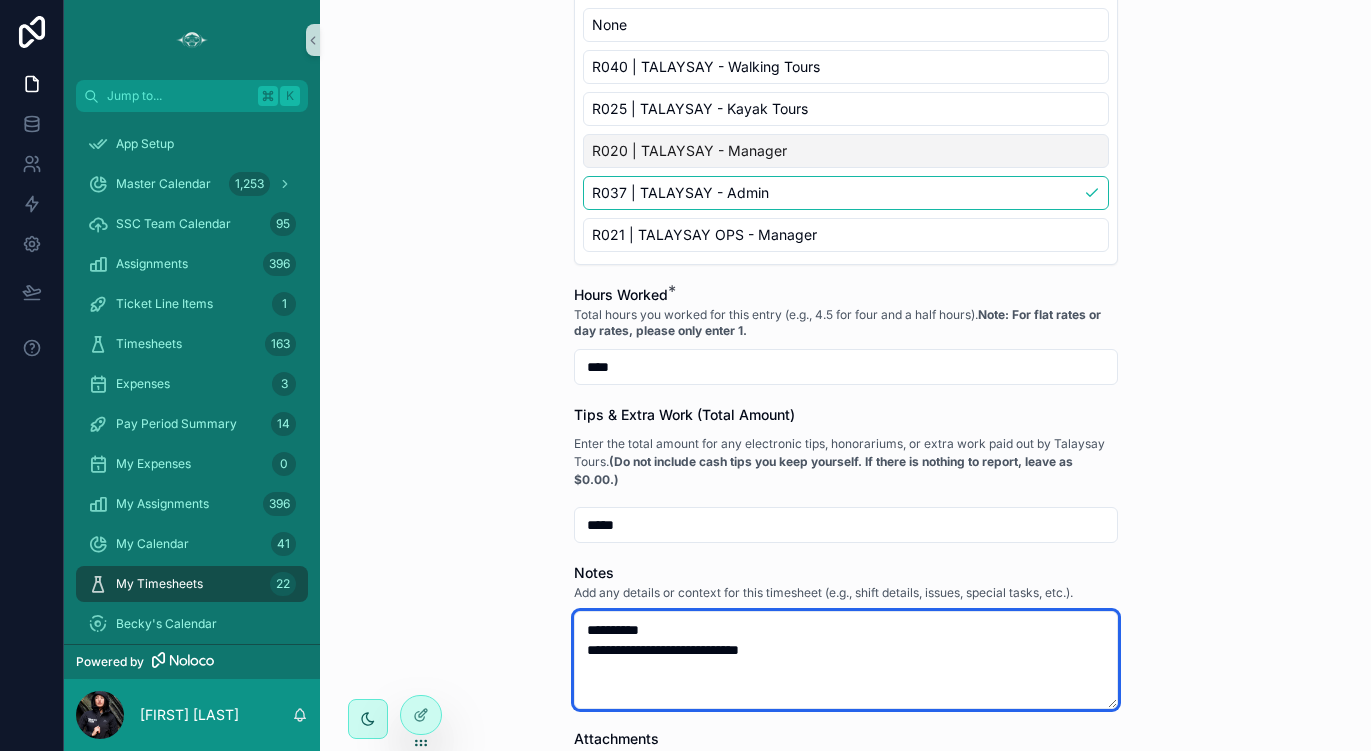 click on "**********" at bounding box center [846, 660] 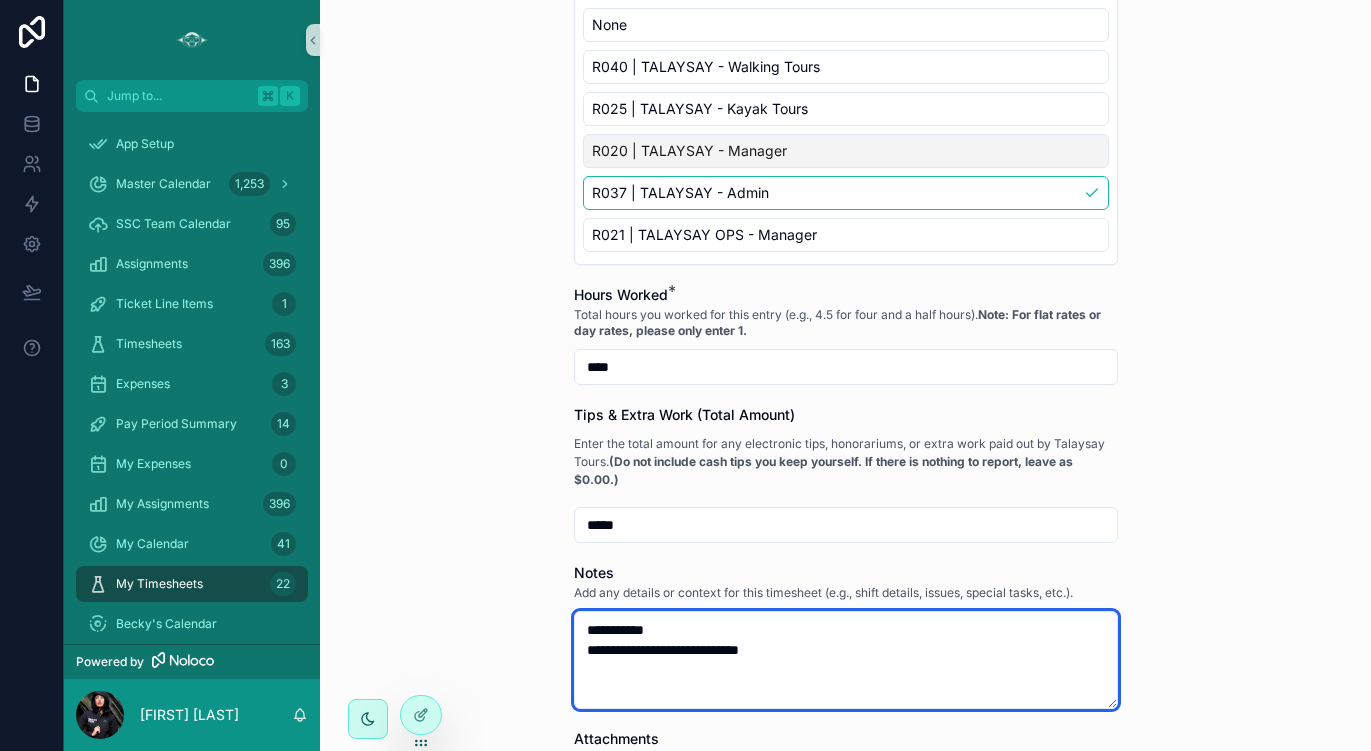click on "**********" at bounding box center (846, 660) 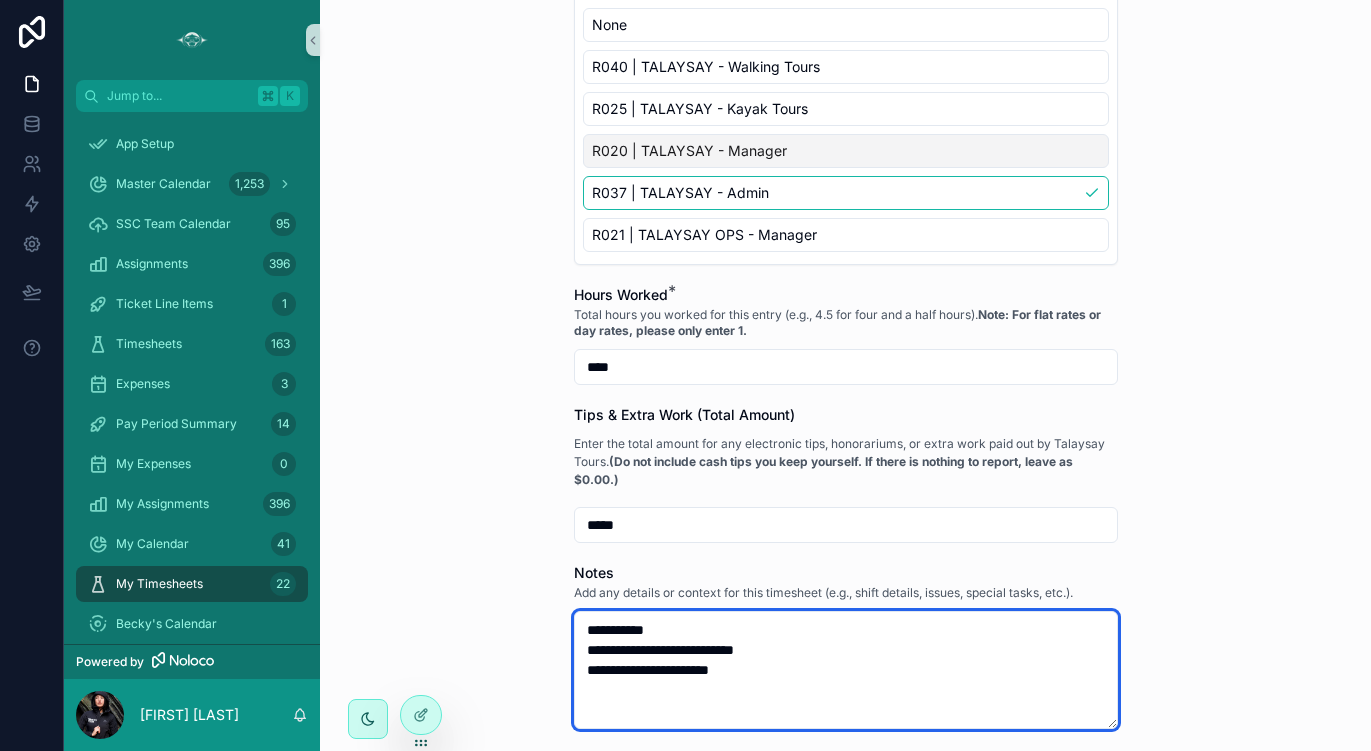 click on "**********" at bounding box center [846, 670] 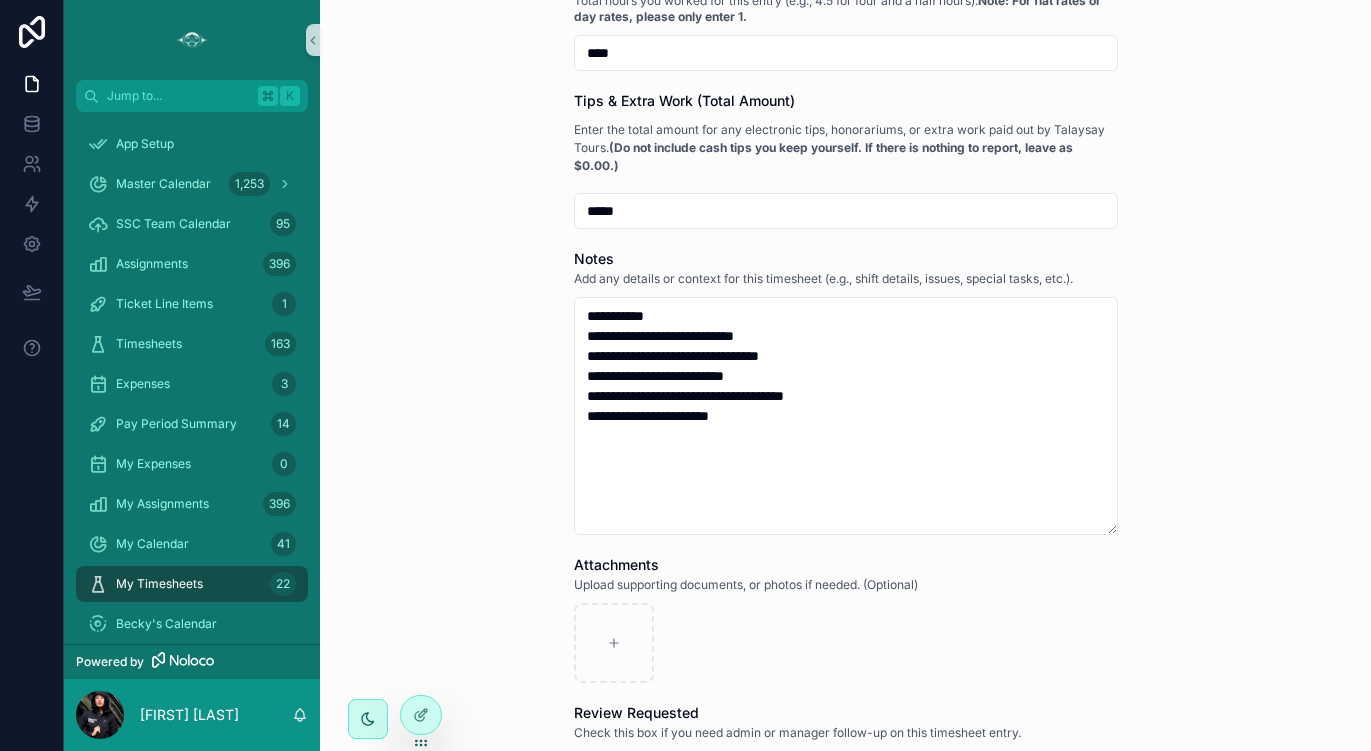 scroll, scrollTop: 1126, scrollLeft: 0, axis: vertical 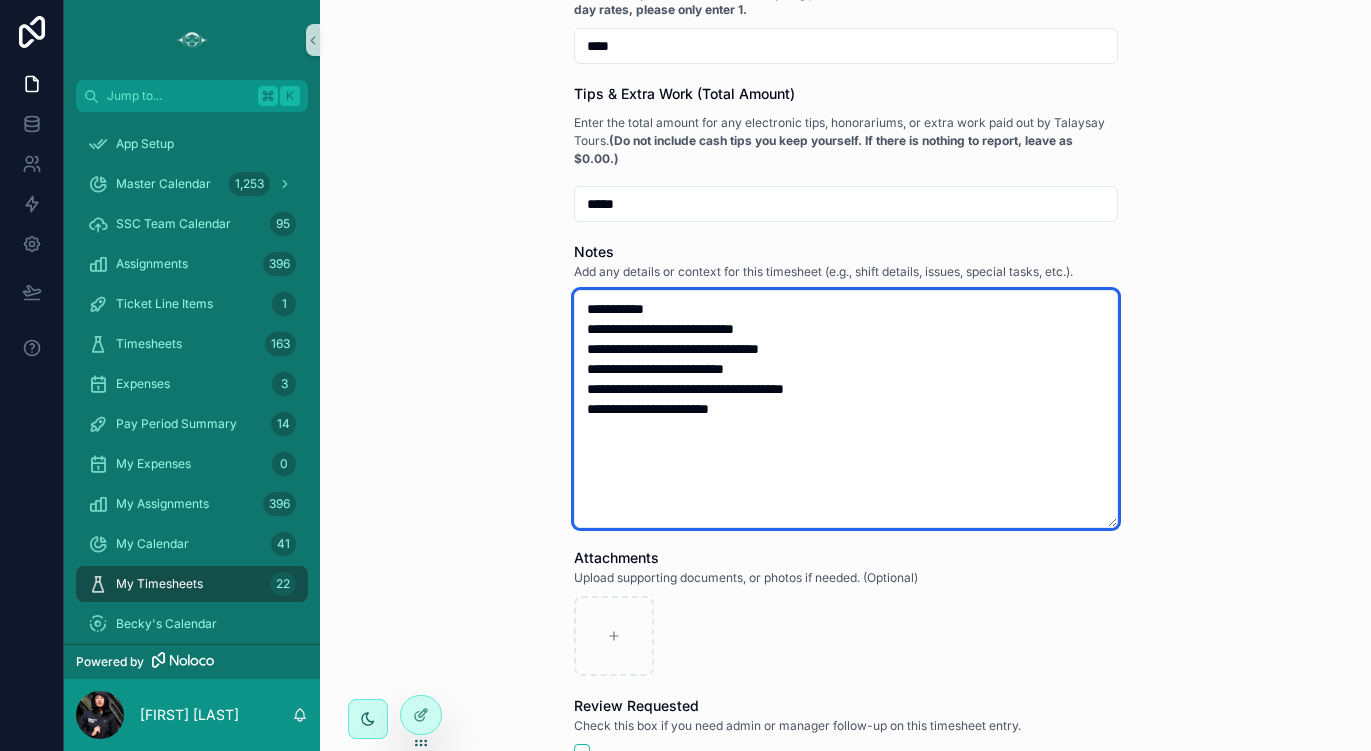 click on "**********" at bounding box center (846, 409) 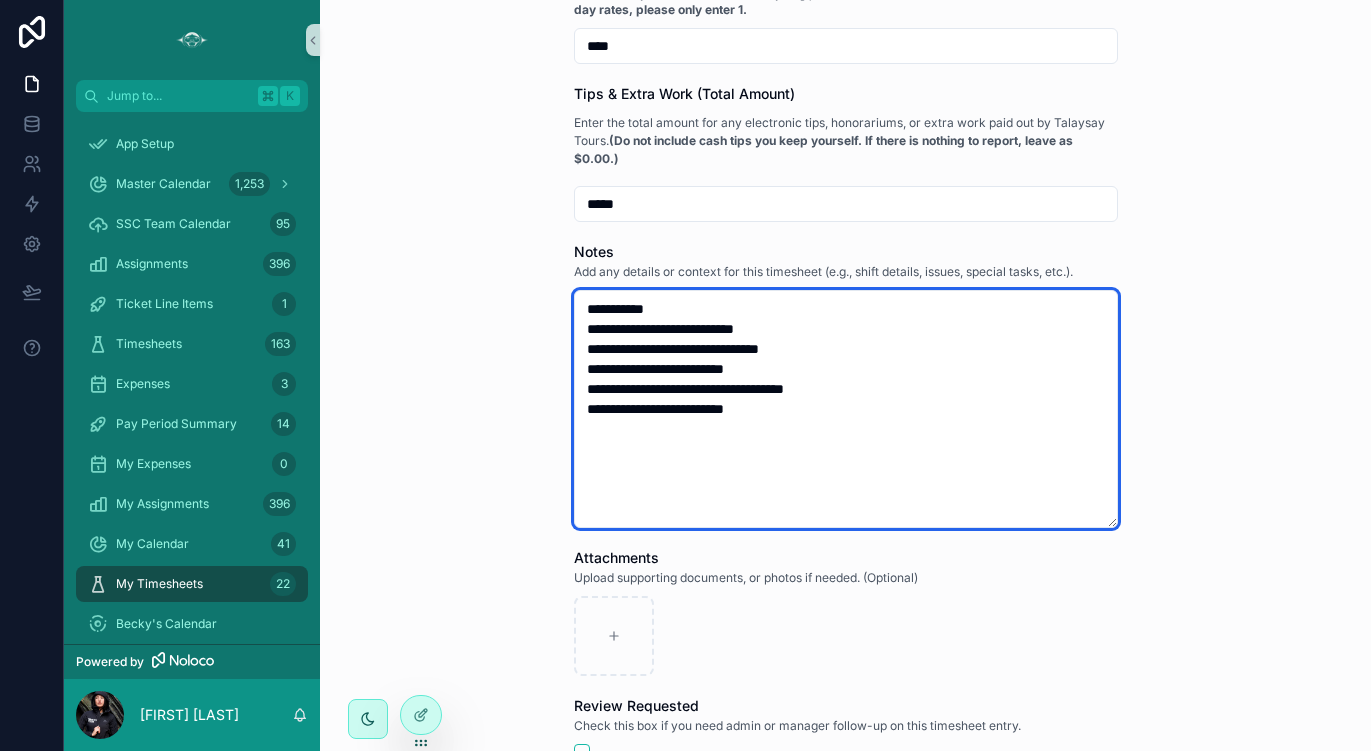 type on "**********" 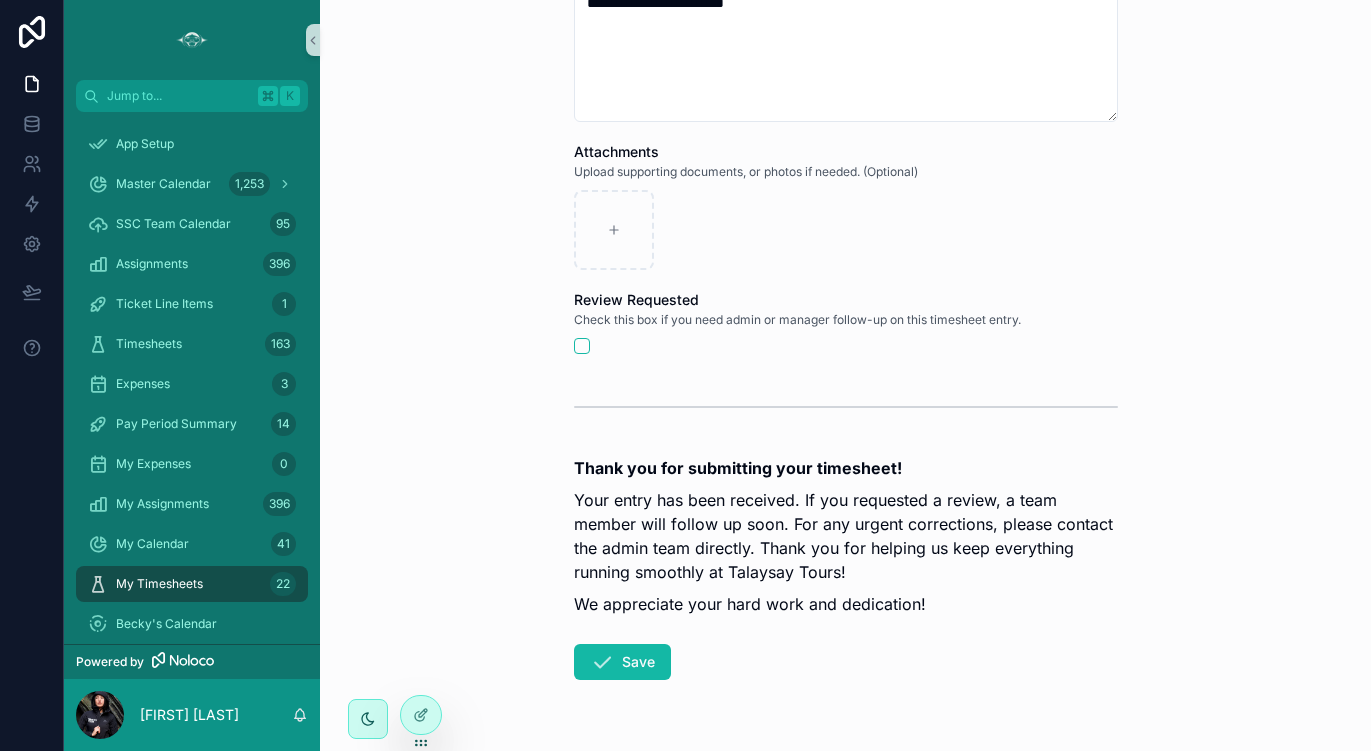 scroll, scrollTop: 1570, scrollLeft: 0, axis: vertical 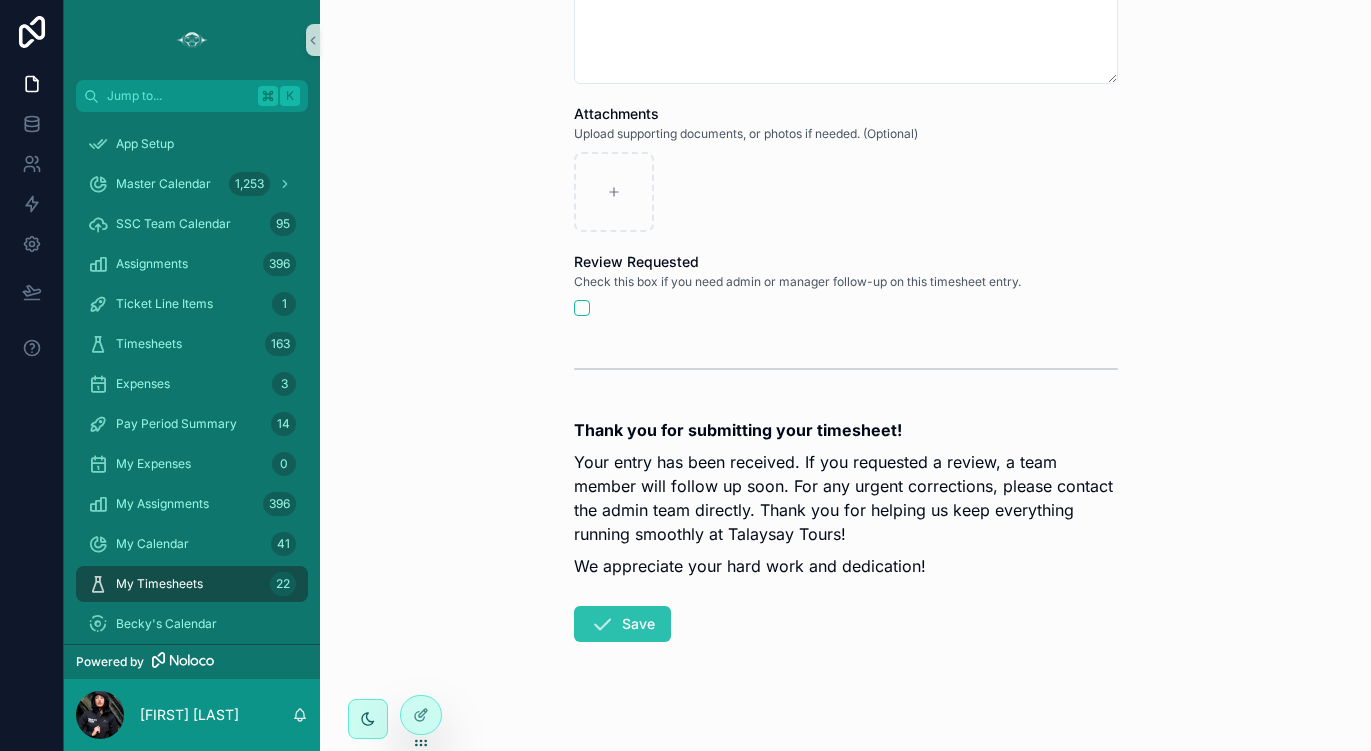 click on "Save" at bounding box center [622, 624] 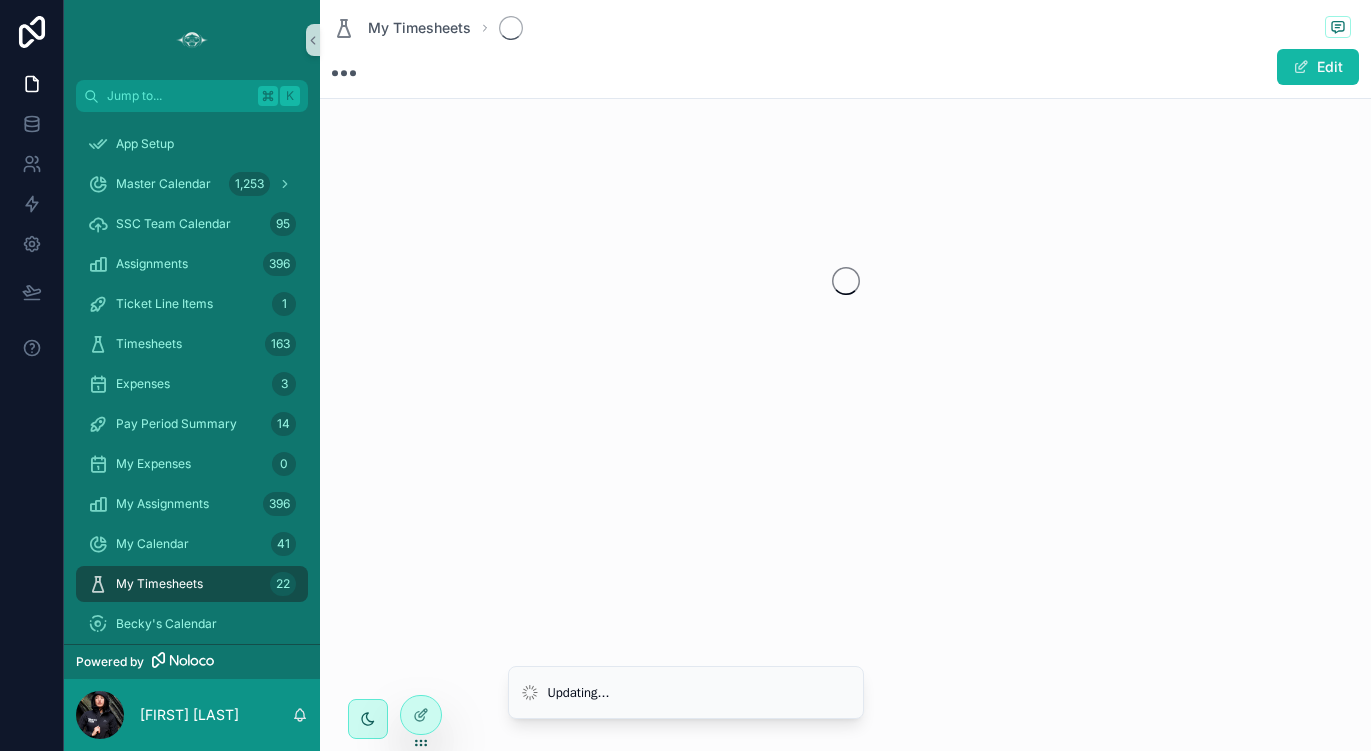 scroll, scrollTop: 0, scrollLeft: 0, axis: both 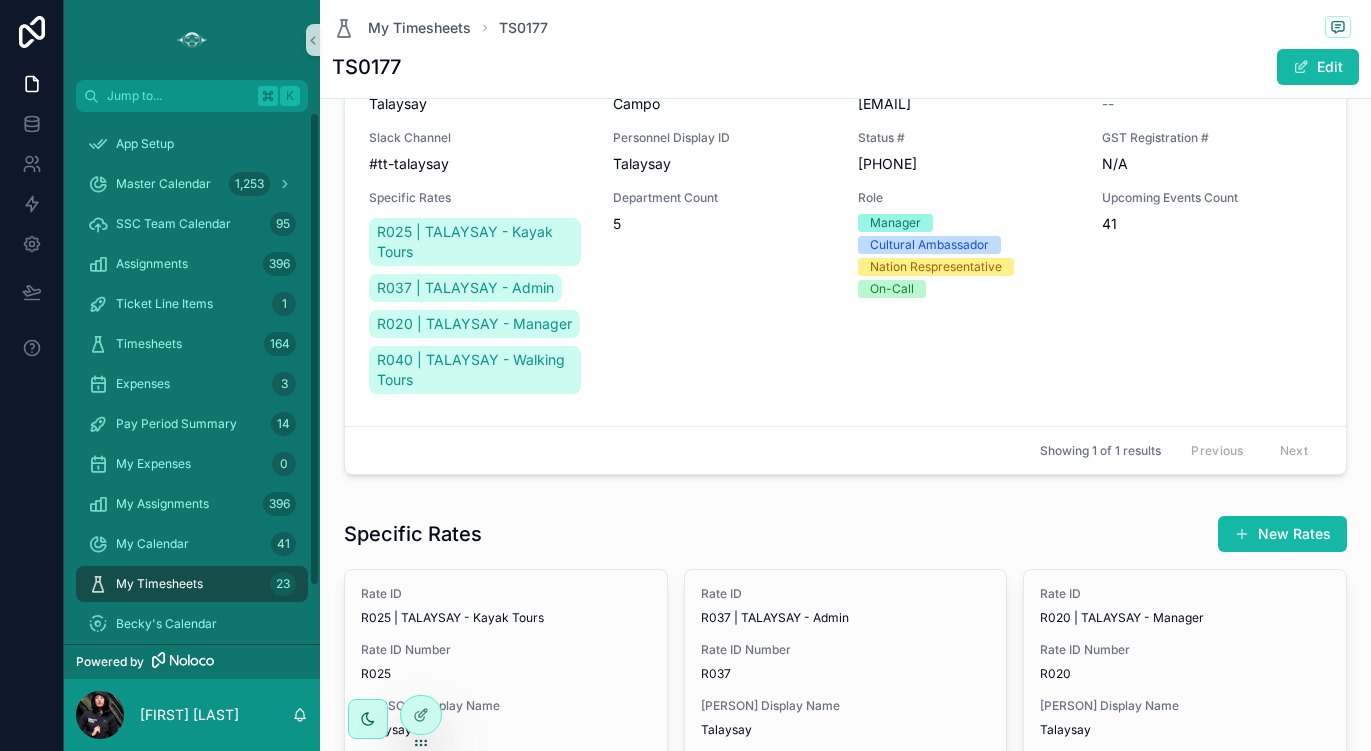 click on "My Timesheets" at bounding box center (159, 584) 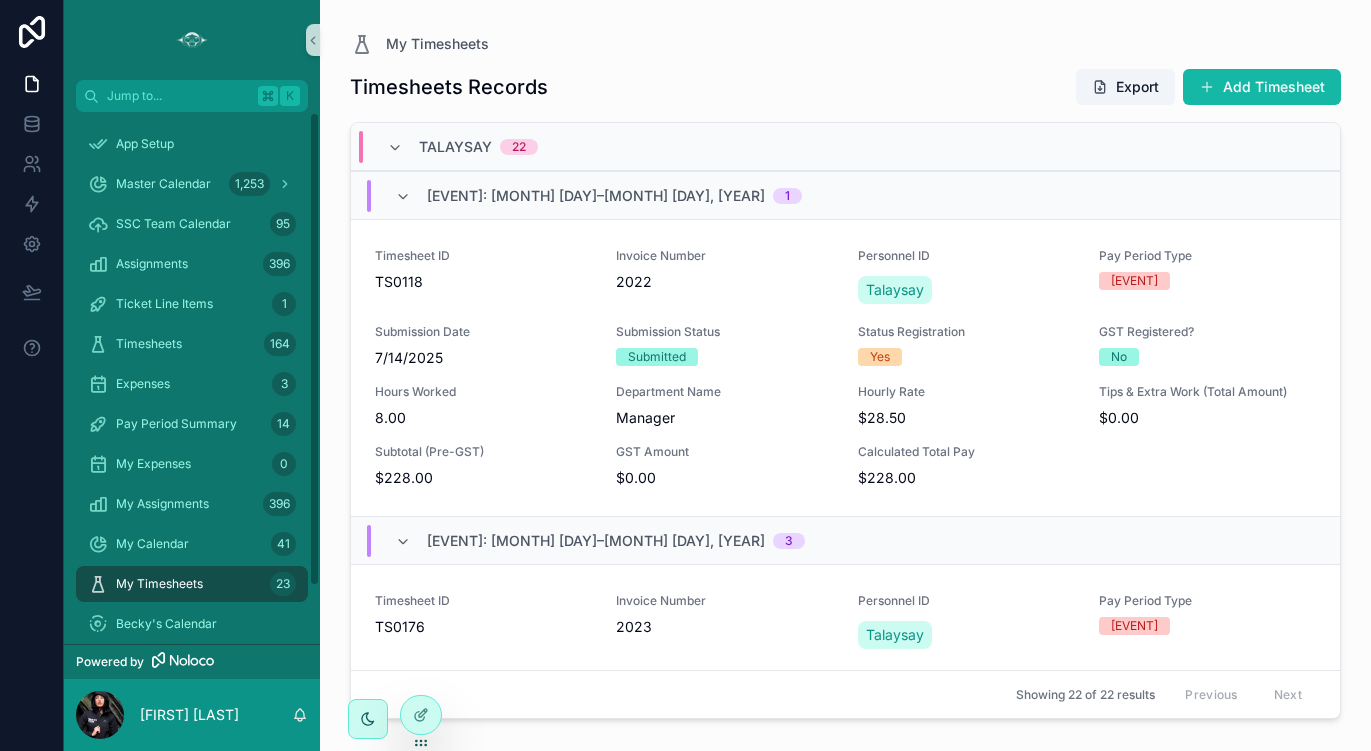 scroll, scrollTop: 0, scrollLeft: 0, axis: both 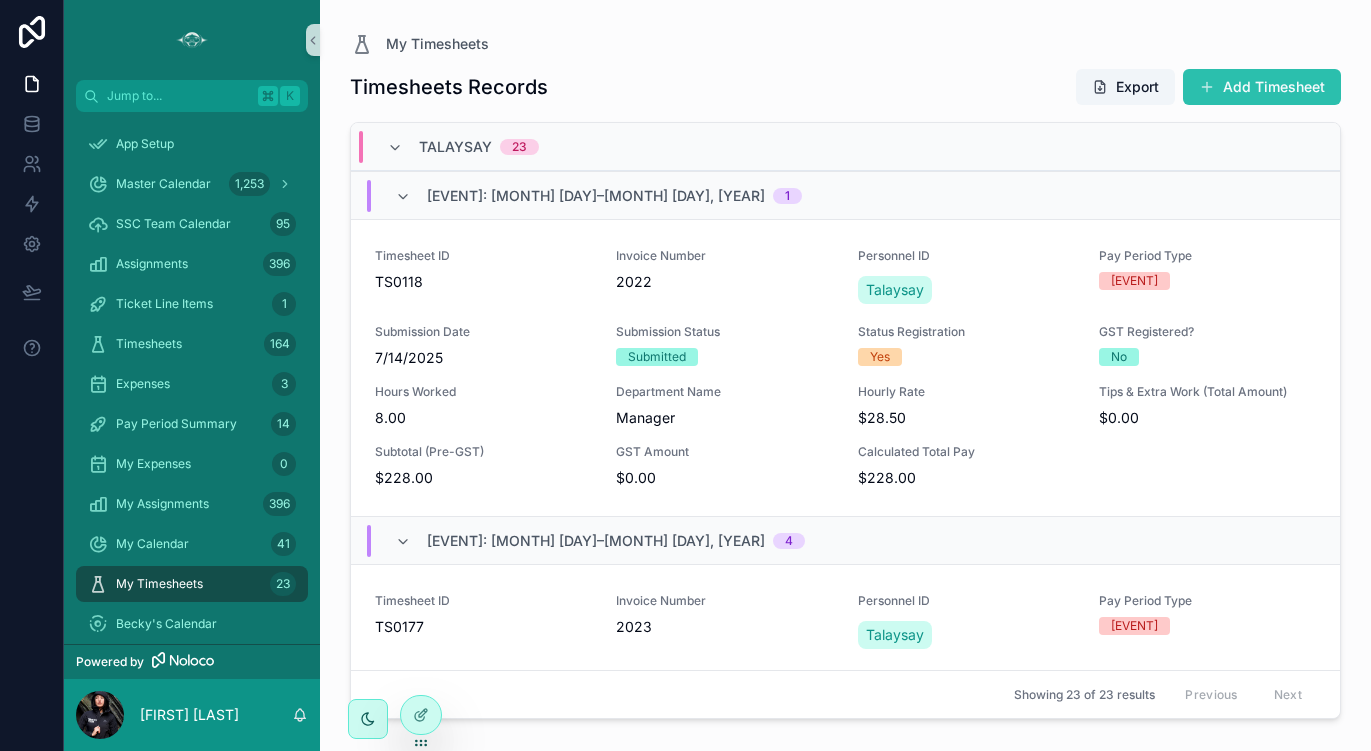 click on "Add Timesheet" at bounding box center (1262, 87) 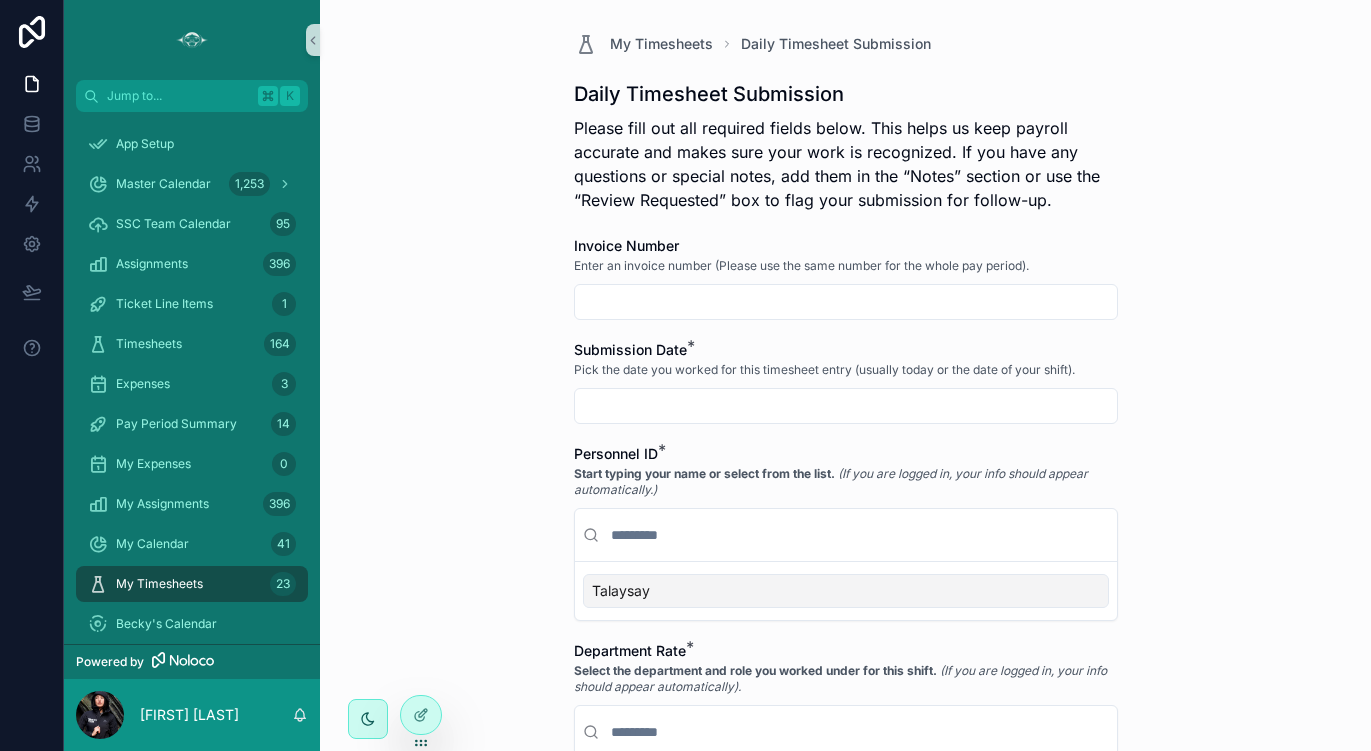 scroll, scrollTop: 0, scrollLeft: 0, axis: both 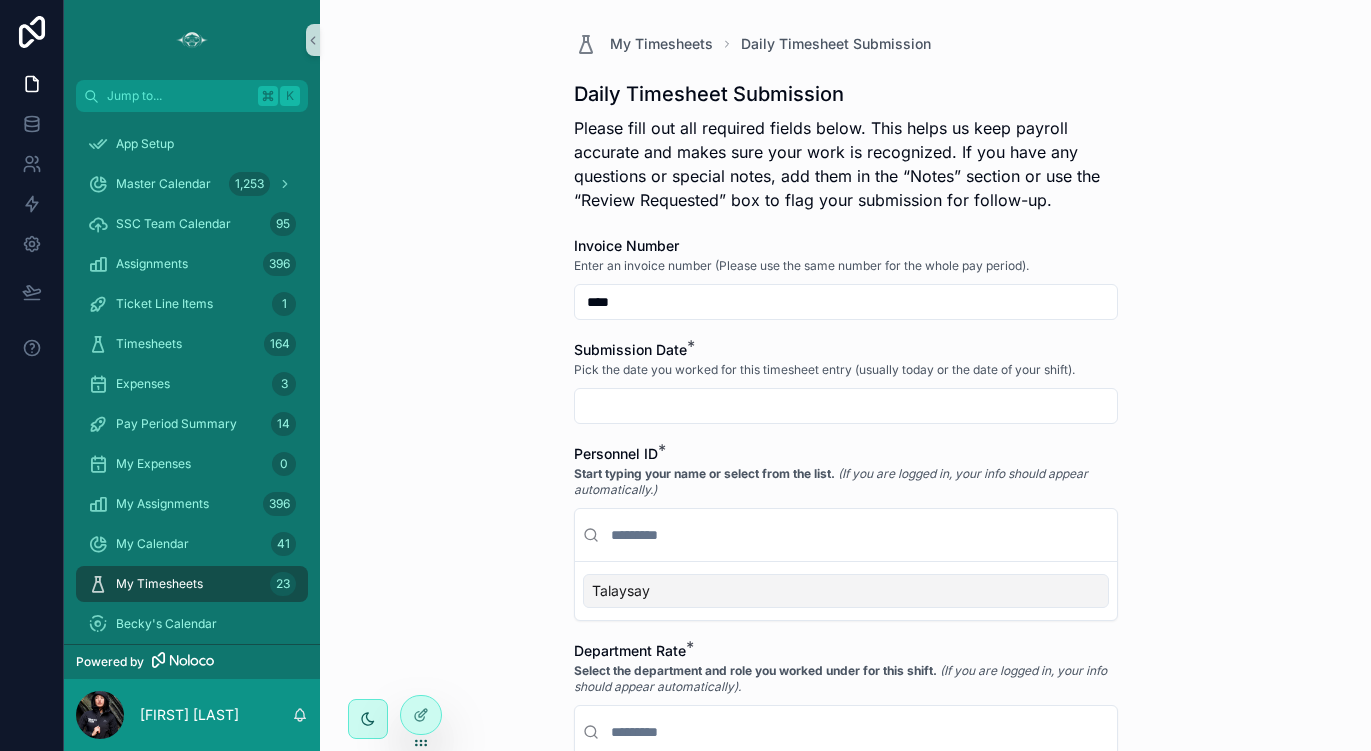 click at bounding box center (846, 406) 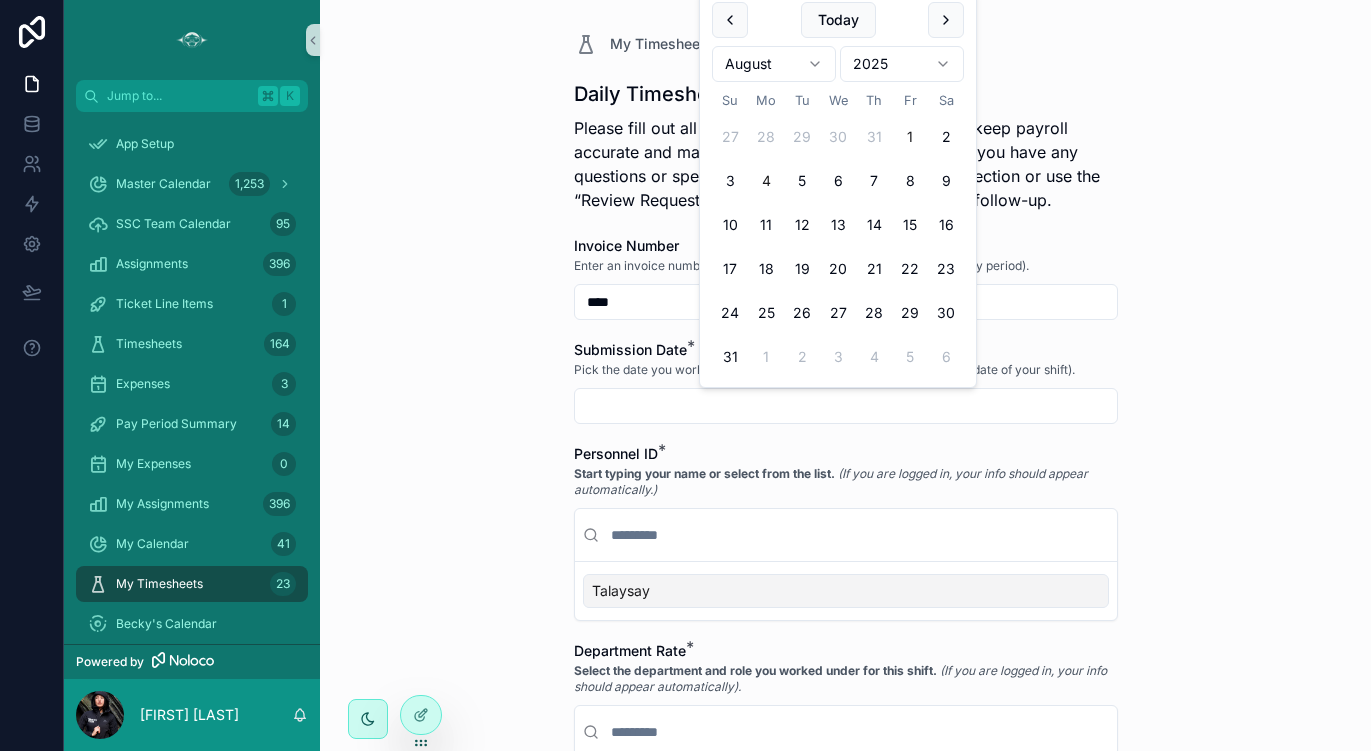 click on "1" at bounding box center [910, 137] 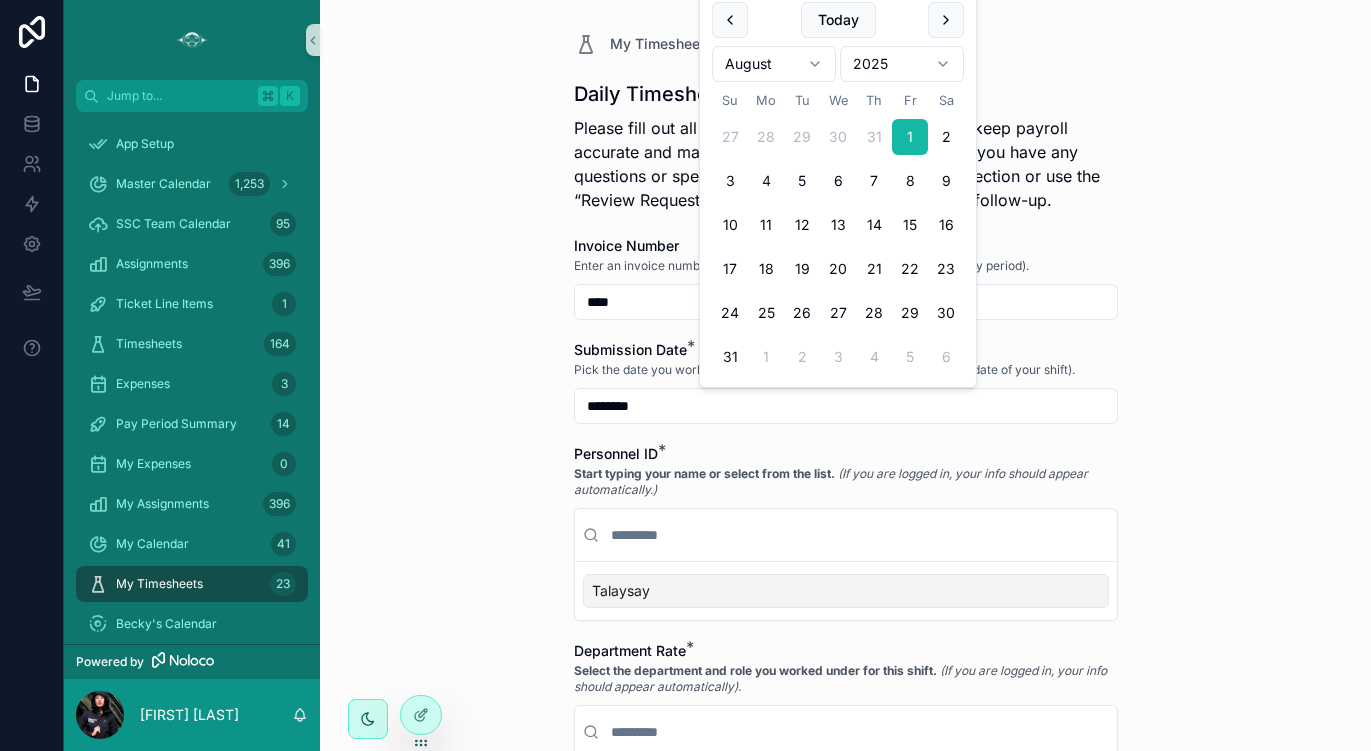 click on "Talaysay" at bounding box center (846, 591) 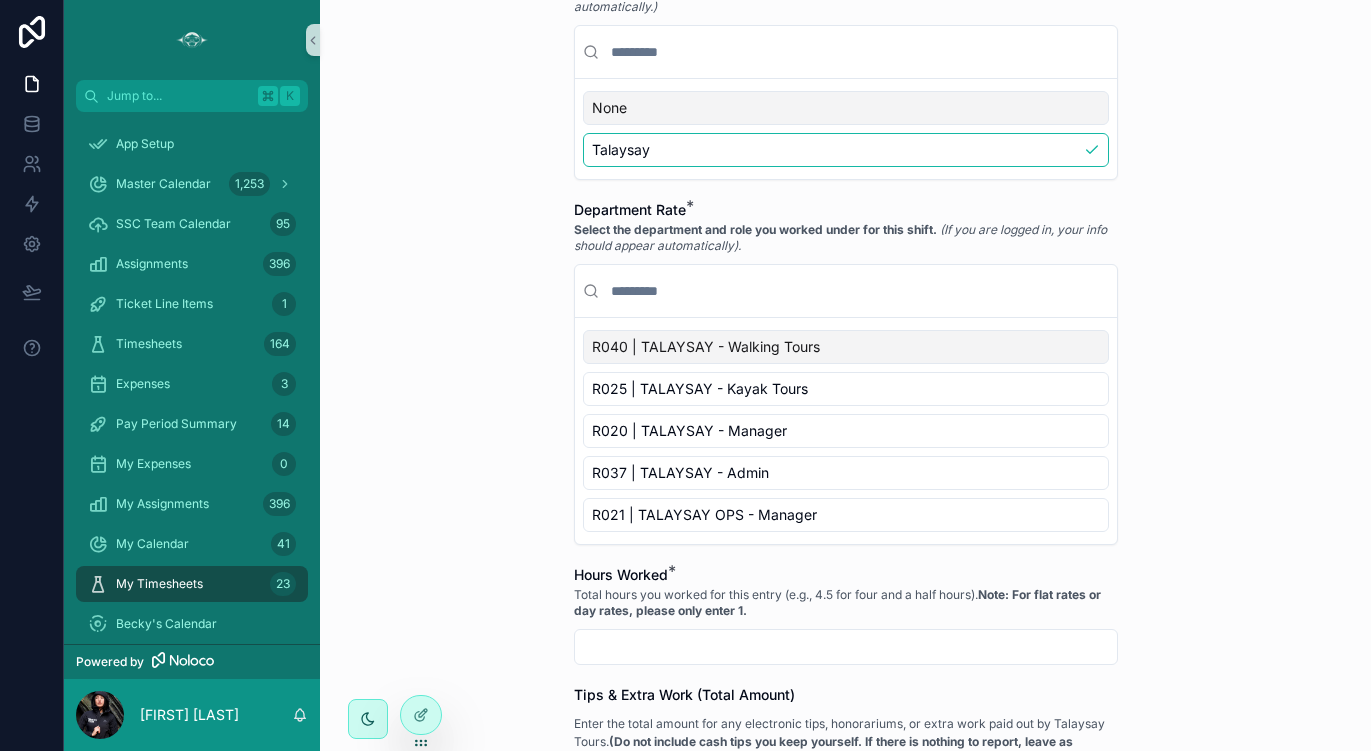 scroll, scrollTop: 508, scrollLeft: 0, axis: vertical 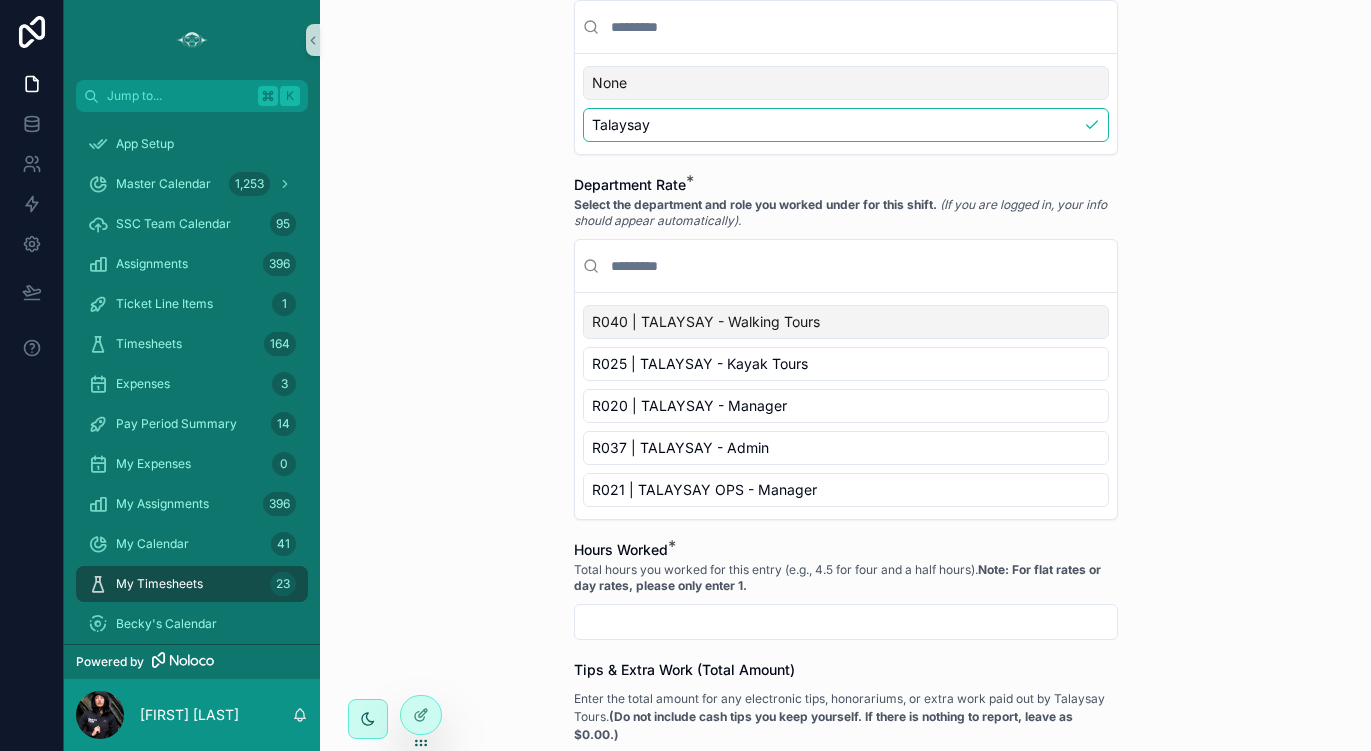click on "R040 | TALAYSAY - Walking Tours" at bounding box center (846, 322) 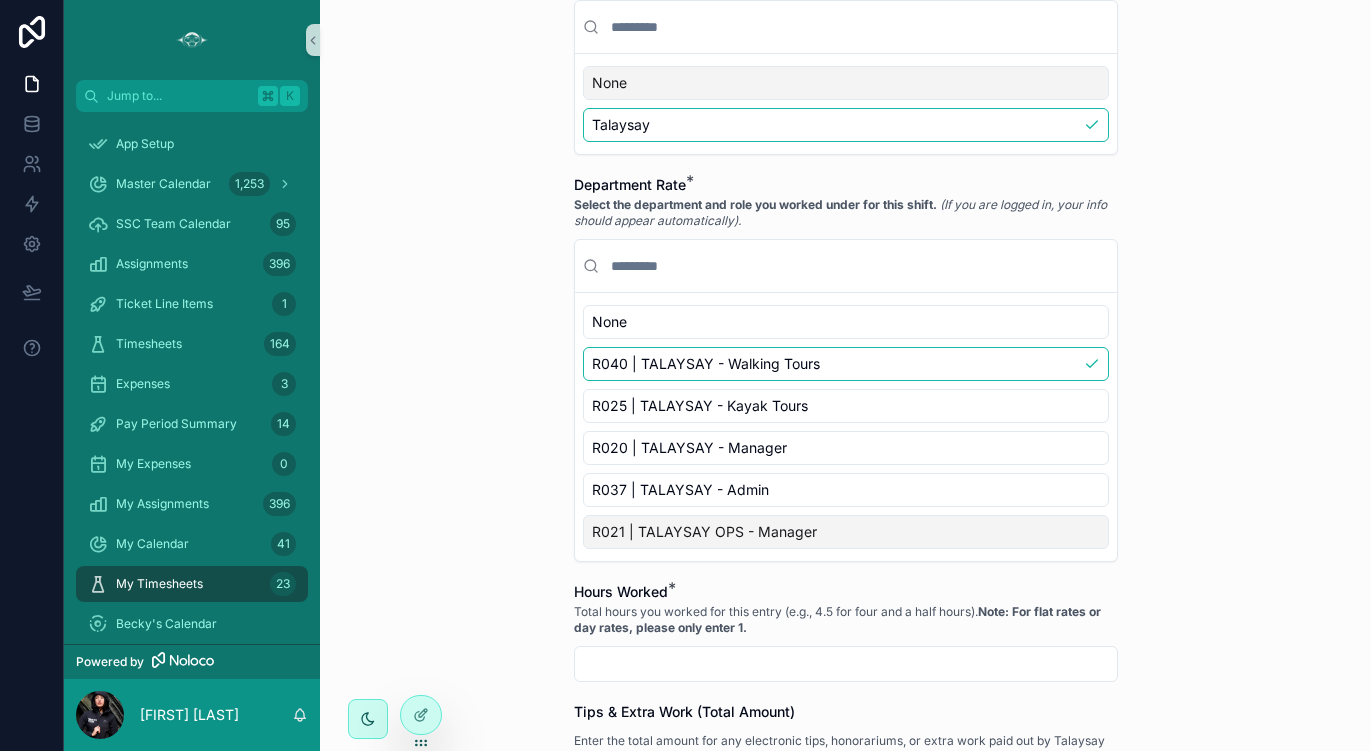 click at bounding box center [846, 664] 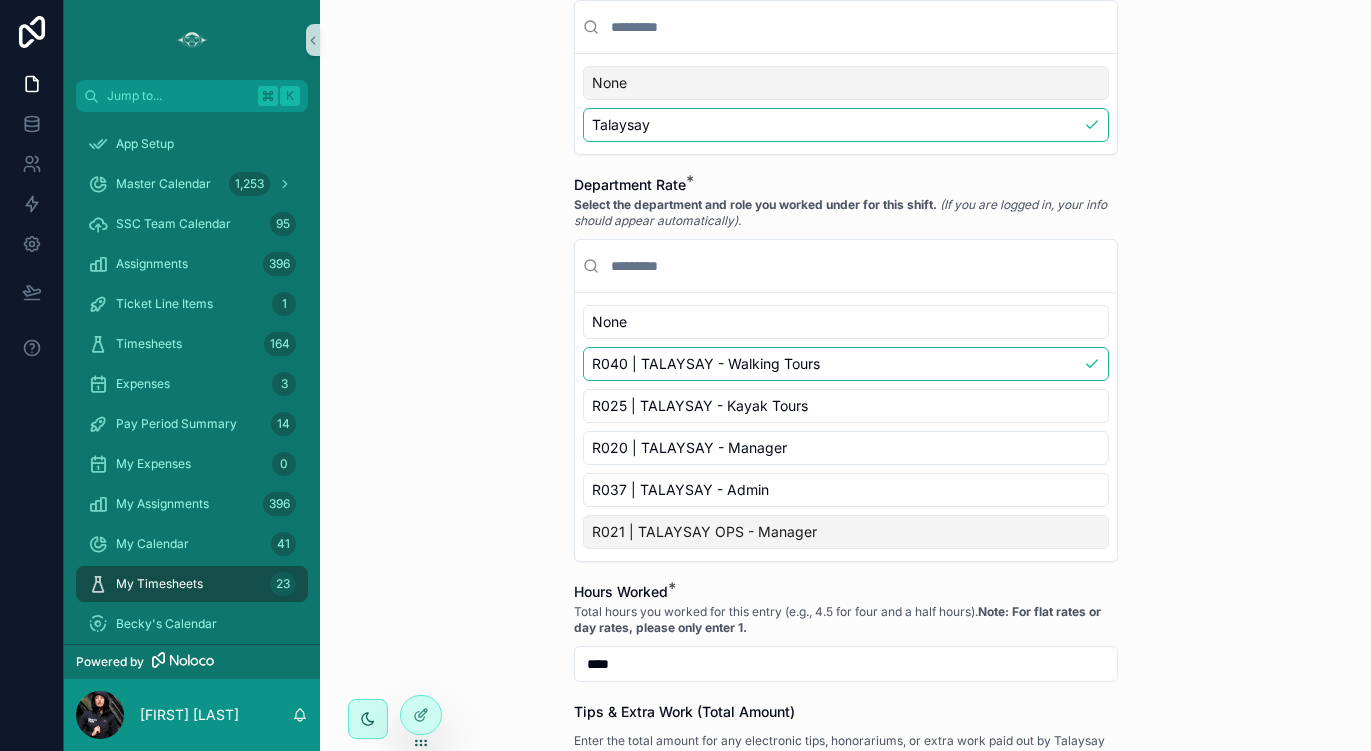 type on "****" 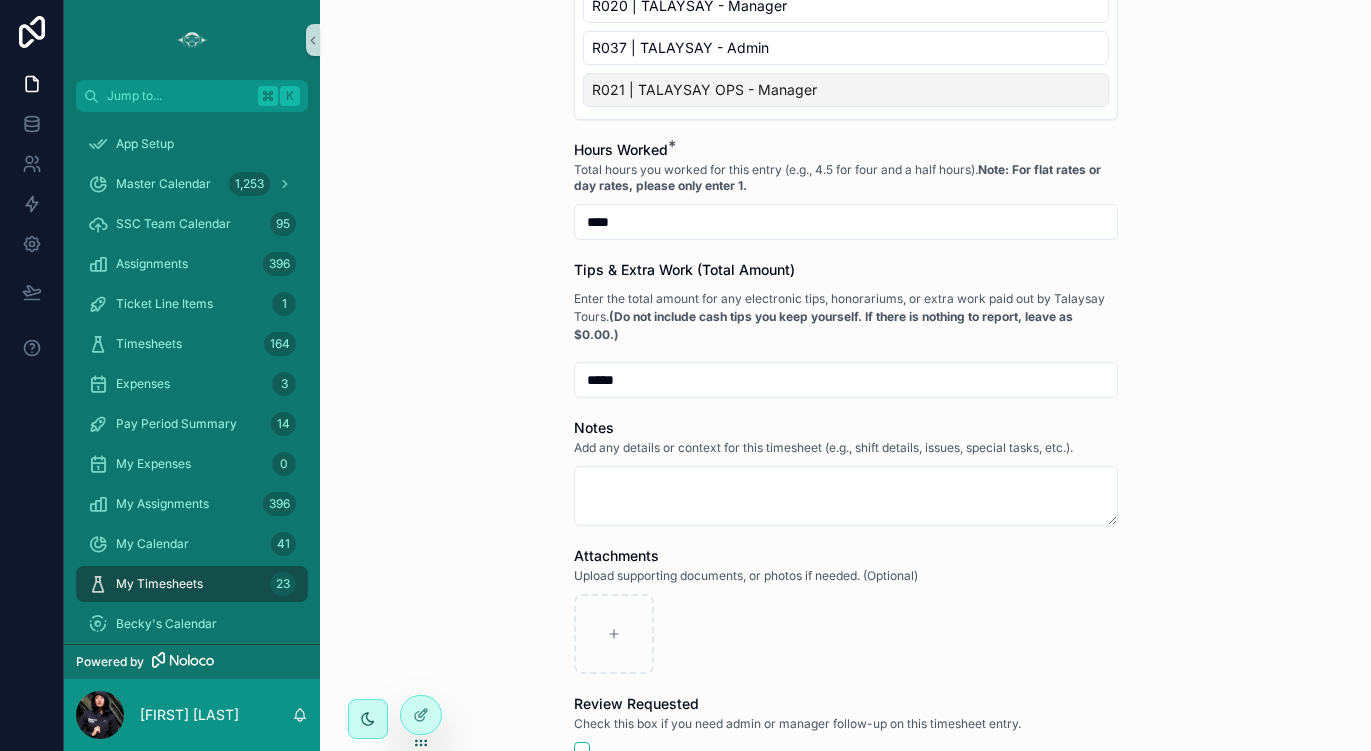 scroll, scrollTop: 1019, scrollLeft: 0, axis: vertical 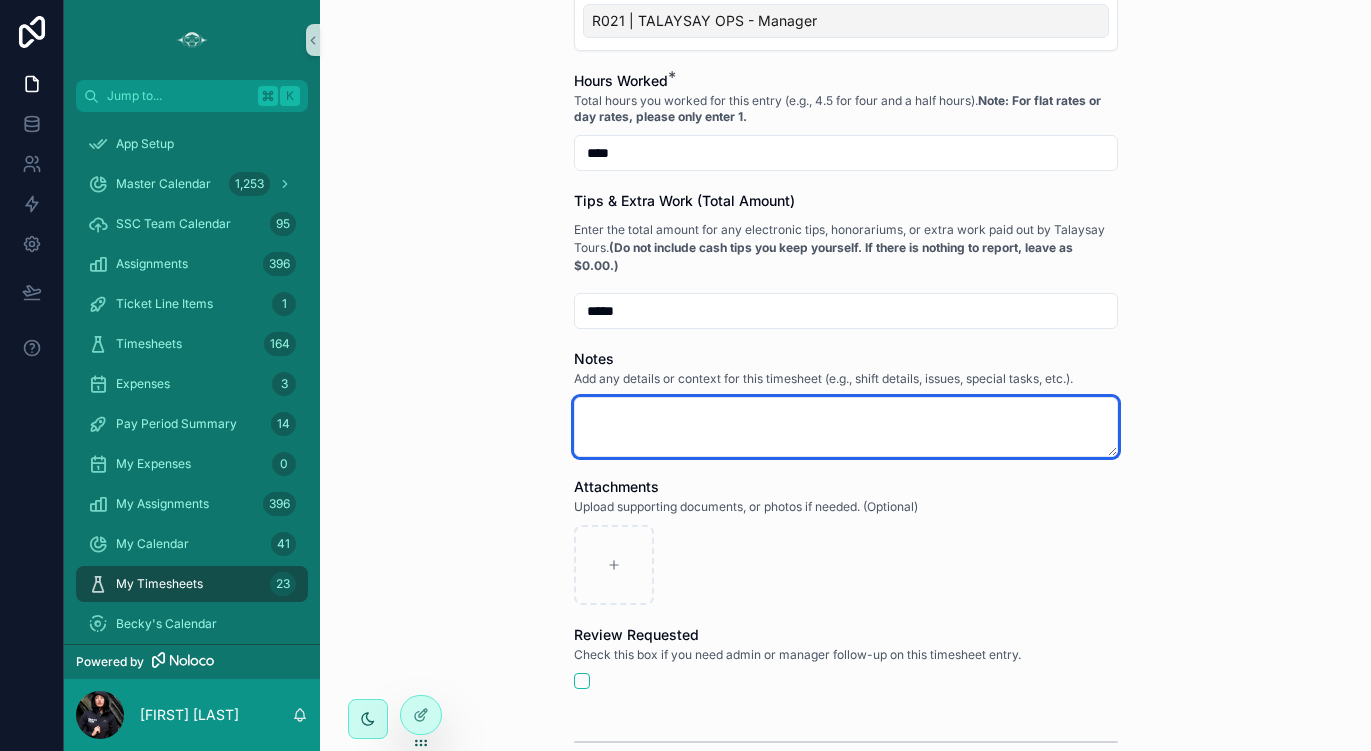 click at bounding box center [846, 427] 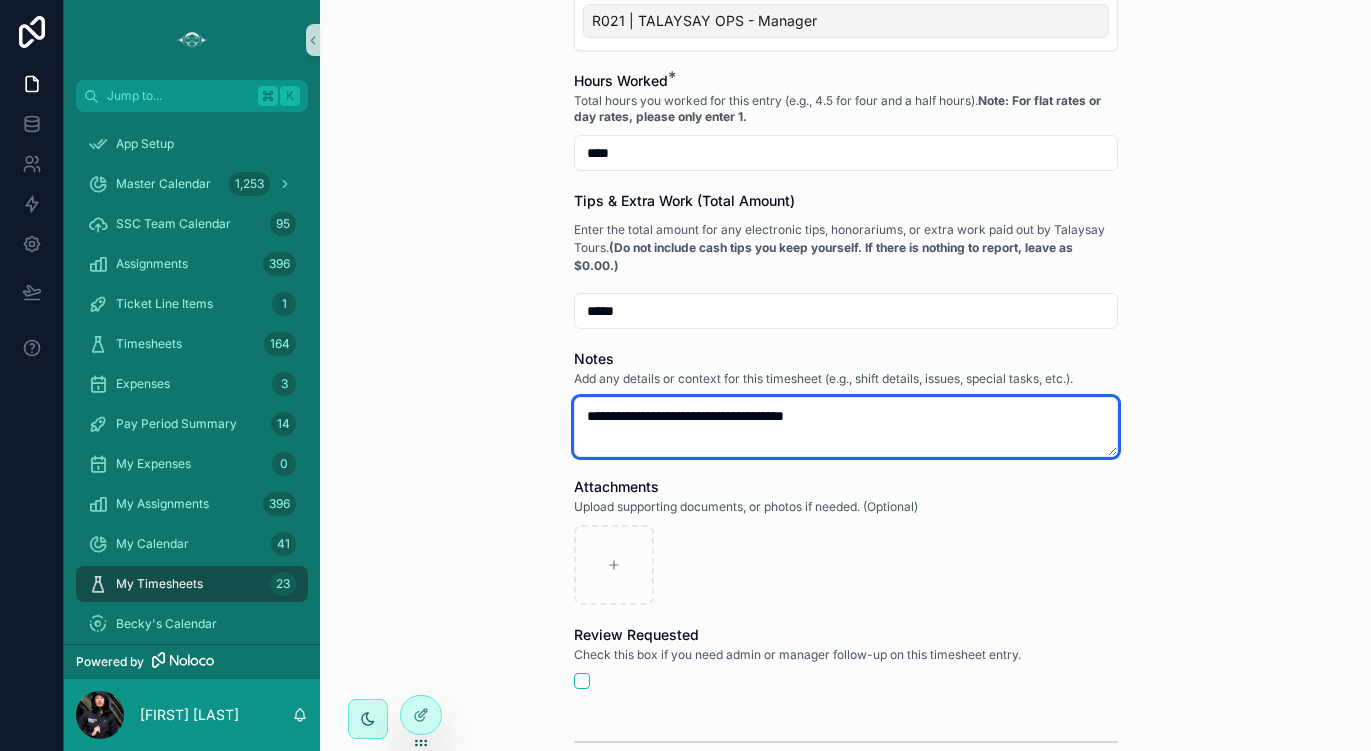 type on "**********" 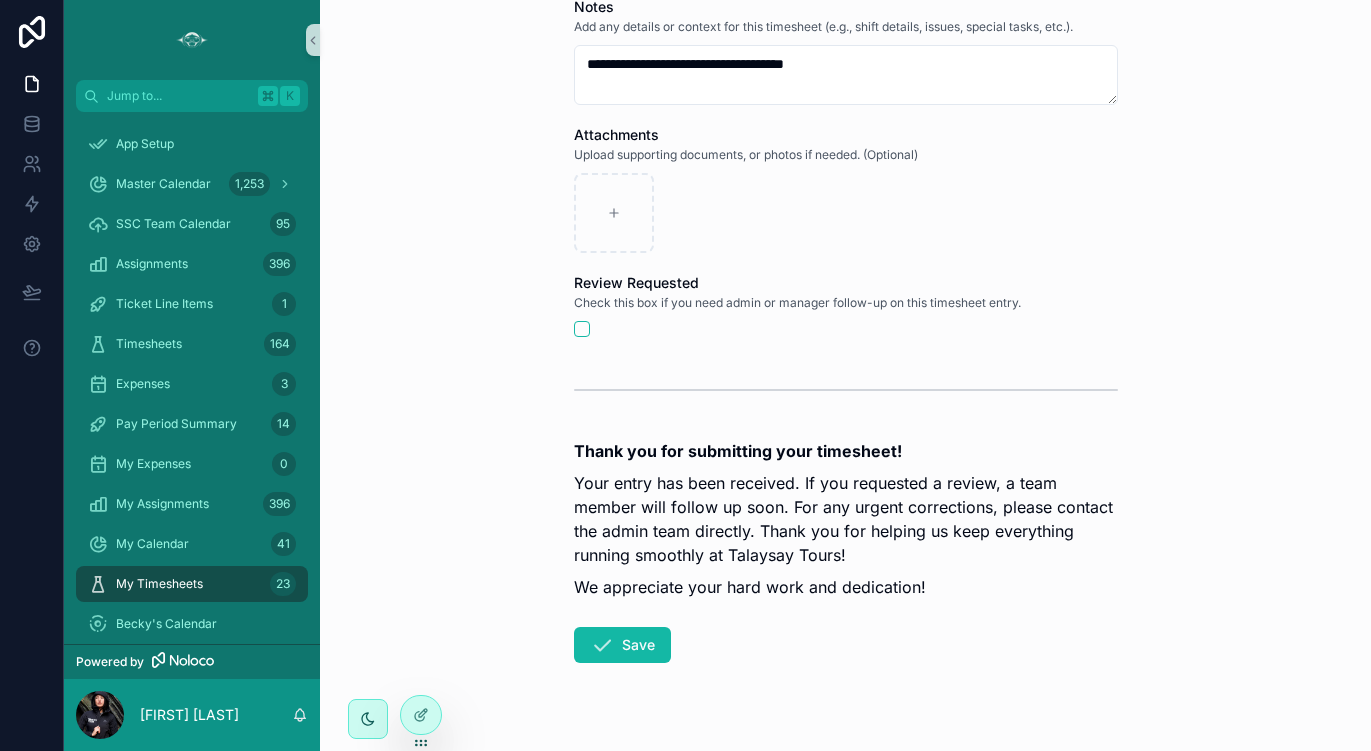 scroll, scrollTop: 1411, scrollLeft: 0, axis: vertical 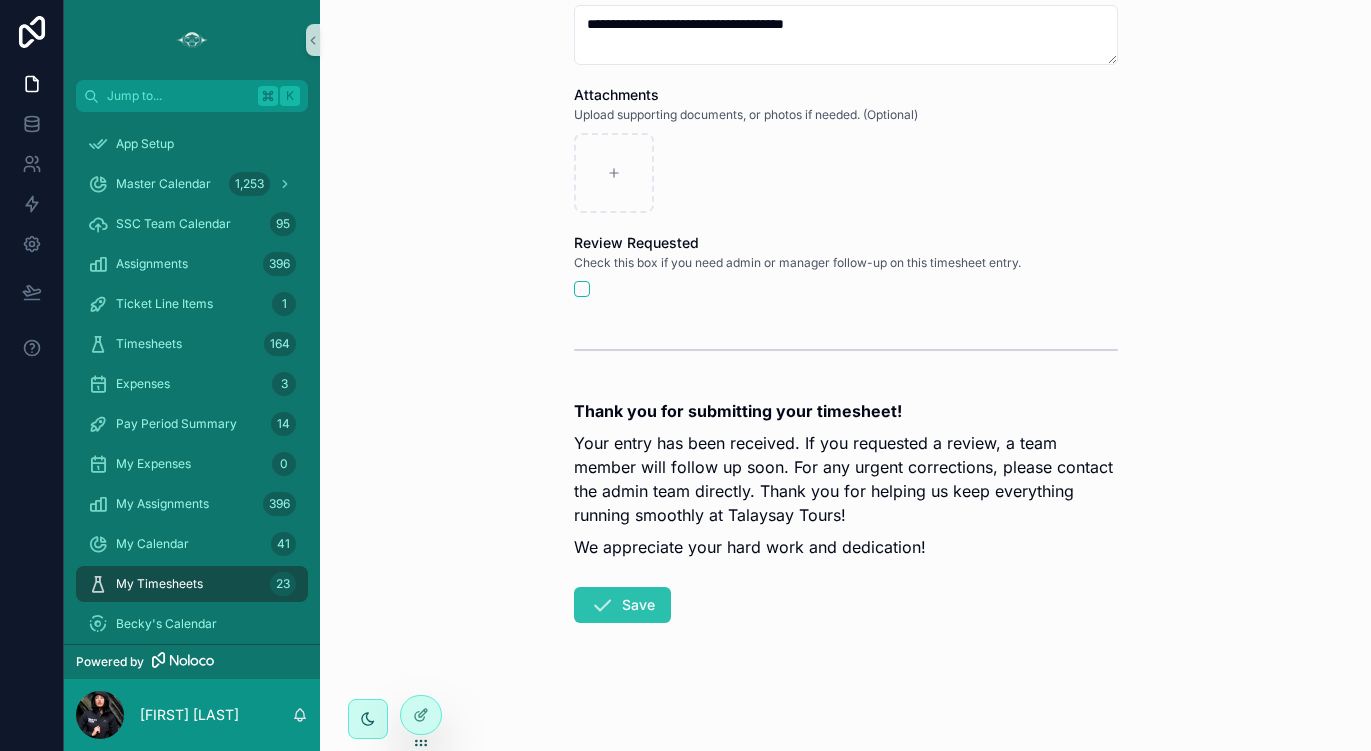 click on "Save" at bounding box center [622, 605] 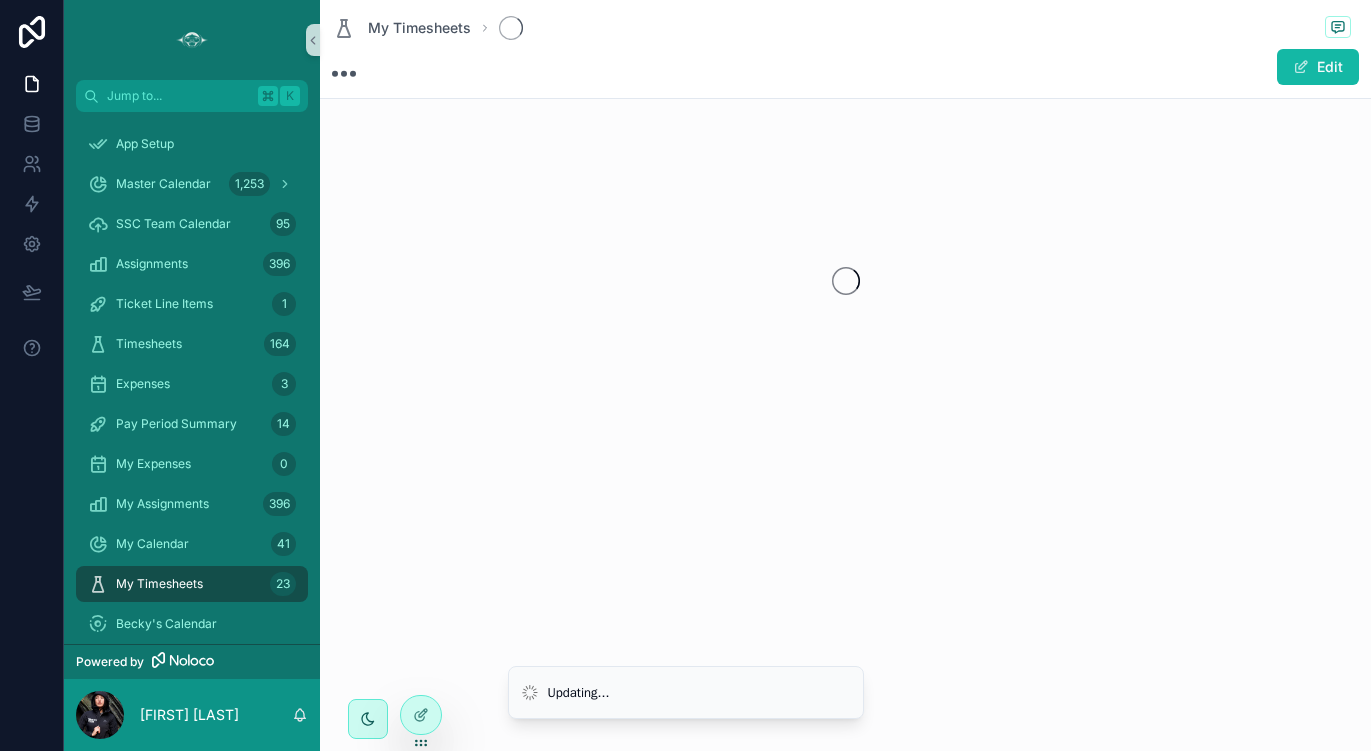 scroll, scrollTop: 0, scrollLeft: 0, axis: both 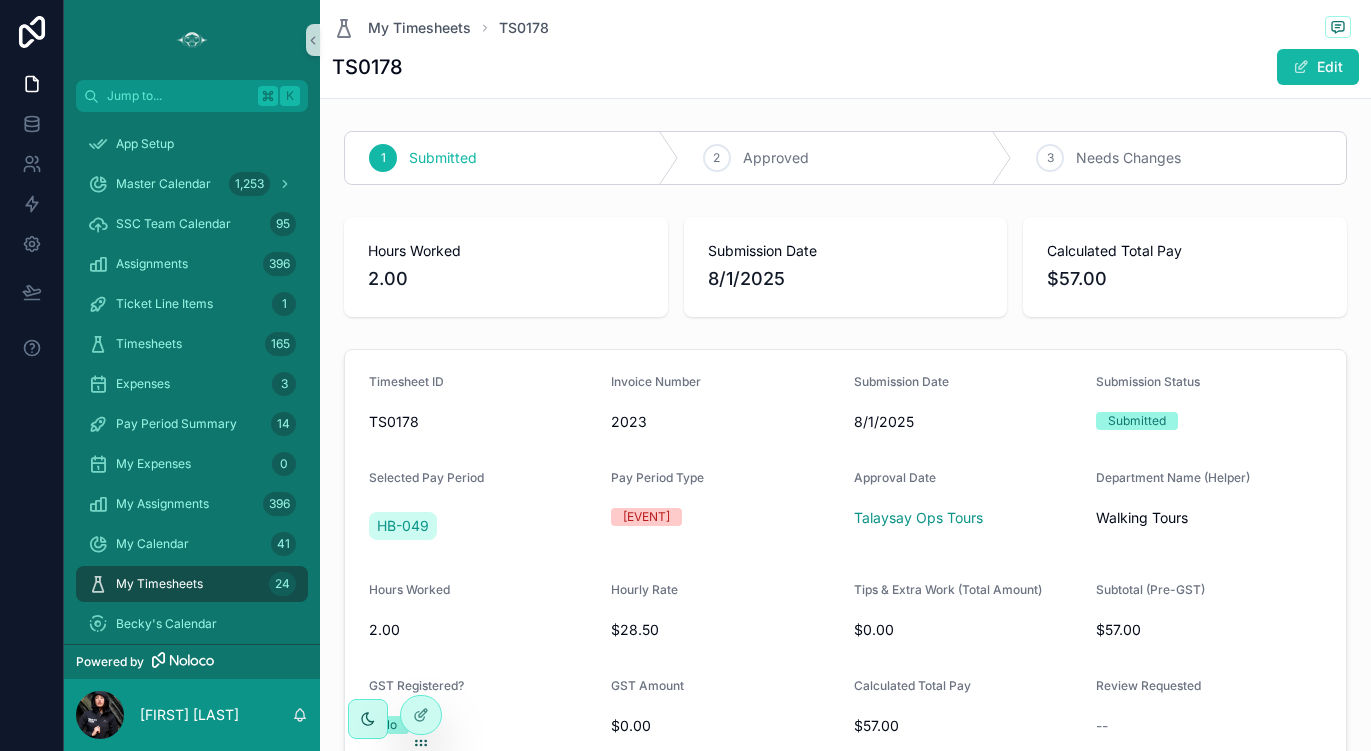 click on "My Timesheets" at bounding box center (159, 584) 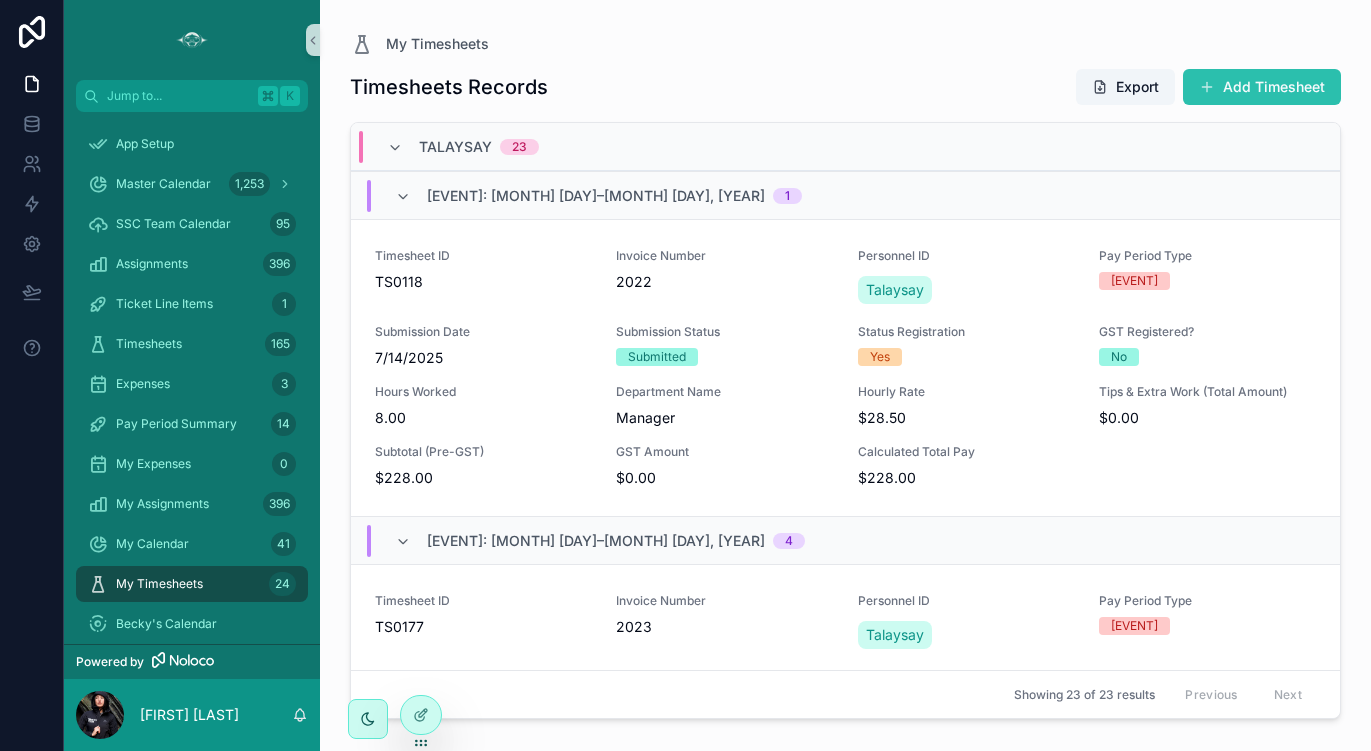 click on "Add Timesheet" at bounding box center [1262, 87] 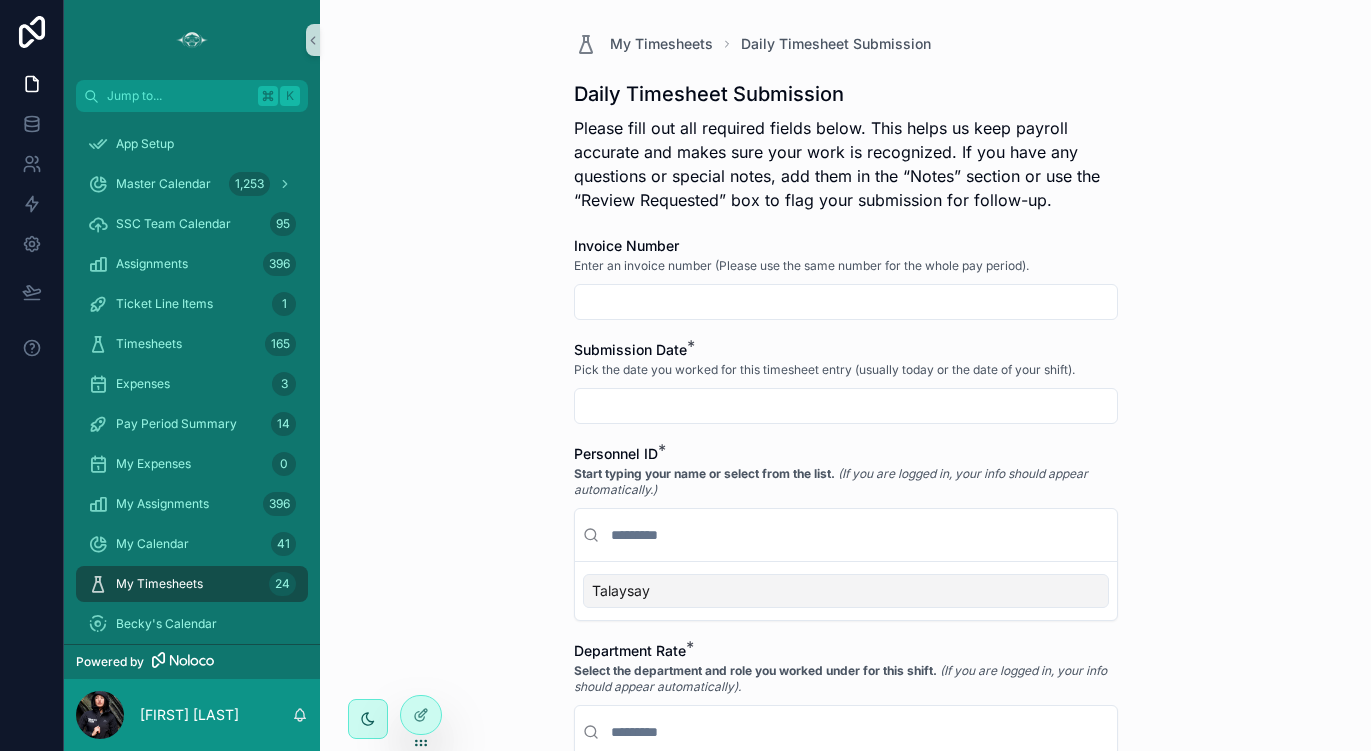 scroll, scrollTop: 0, scrollLeft: 0, axis: both 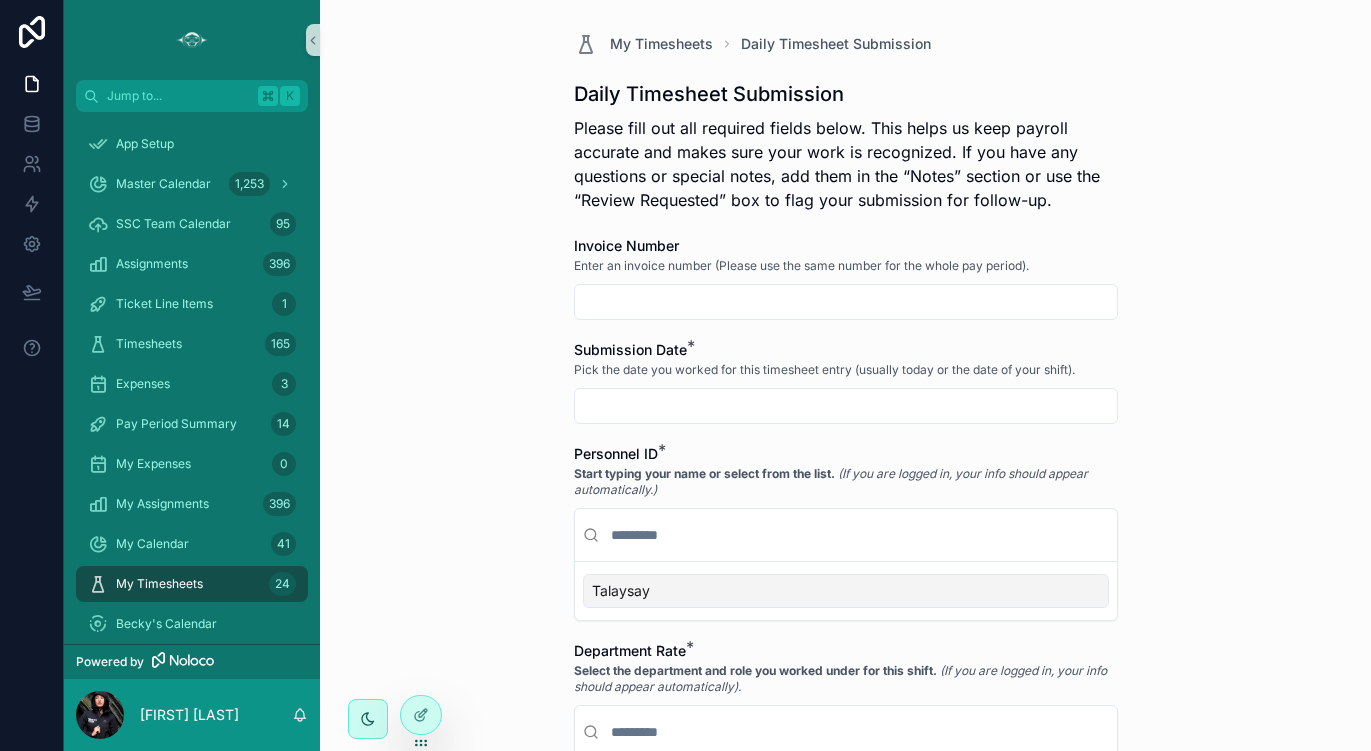 click at bounding box center [846, 302] 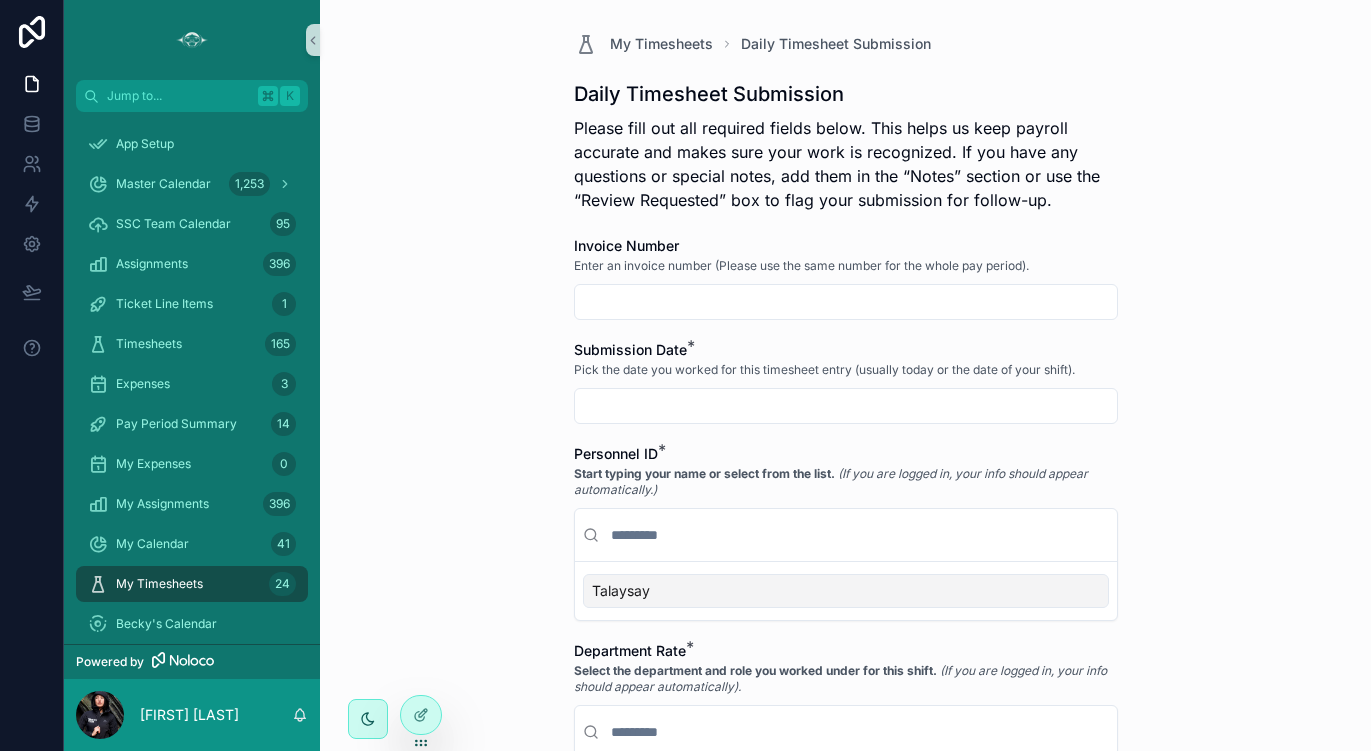 type on "****" 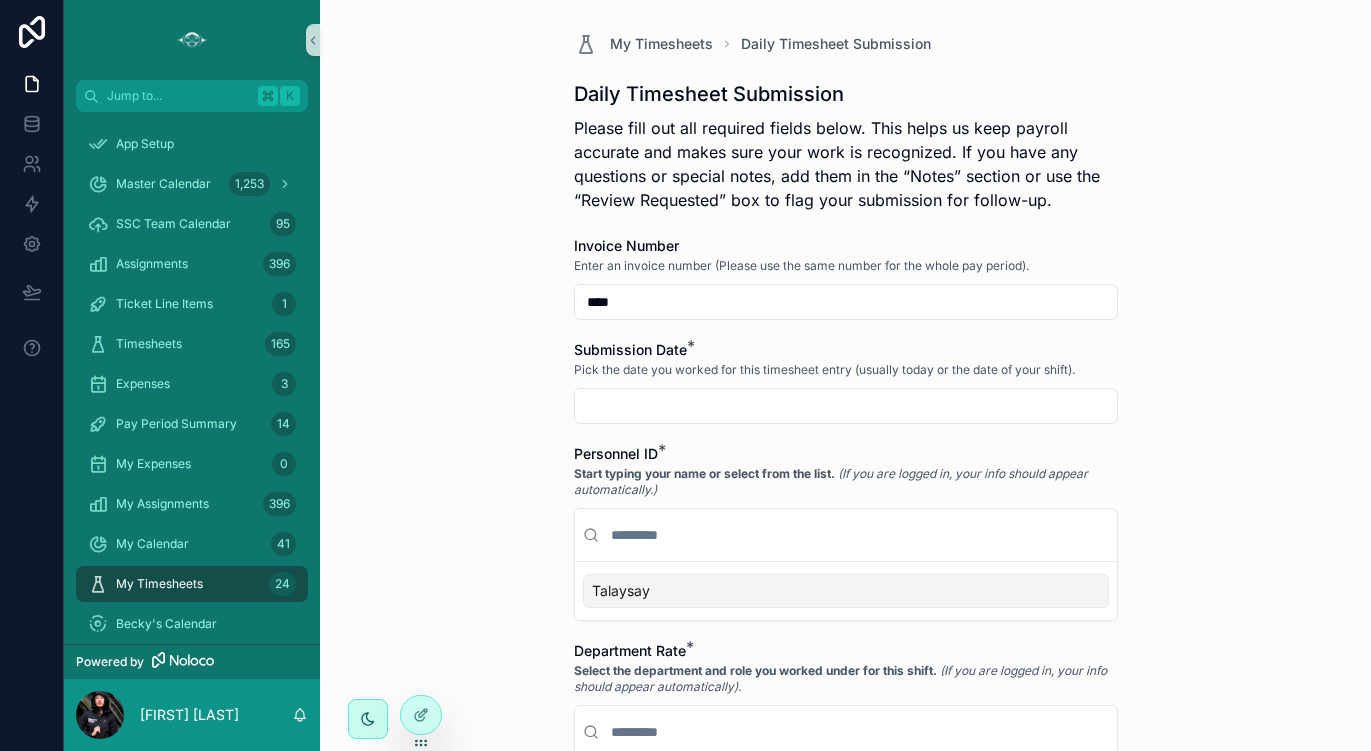 click at bounding box center (846, 406) 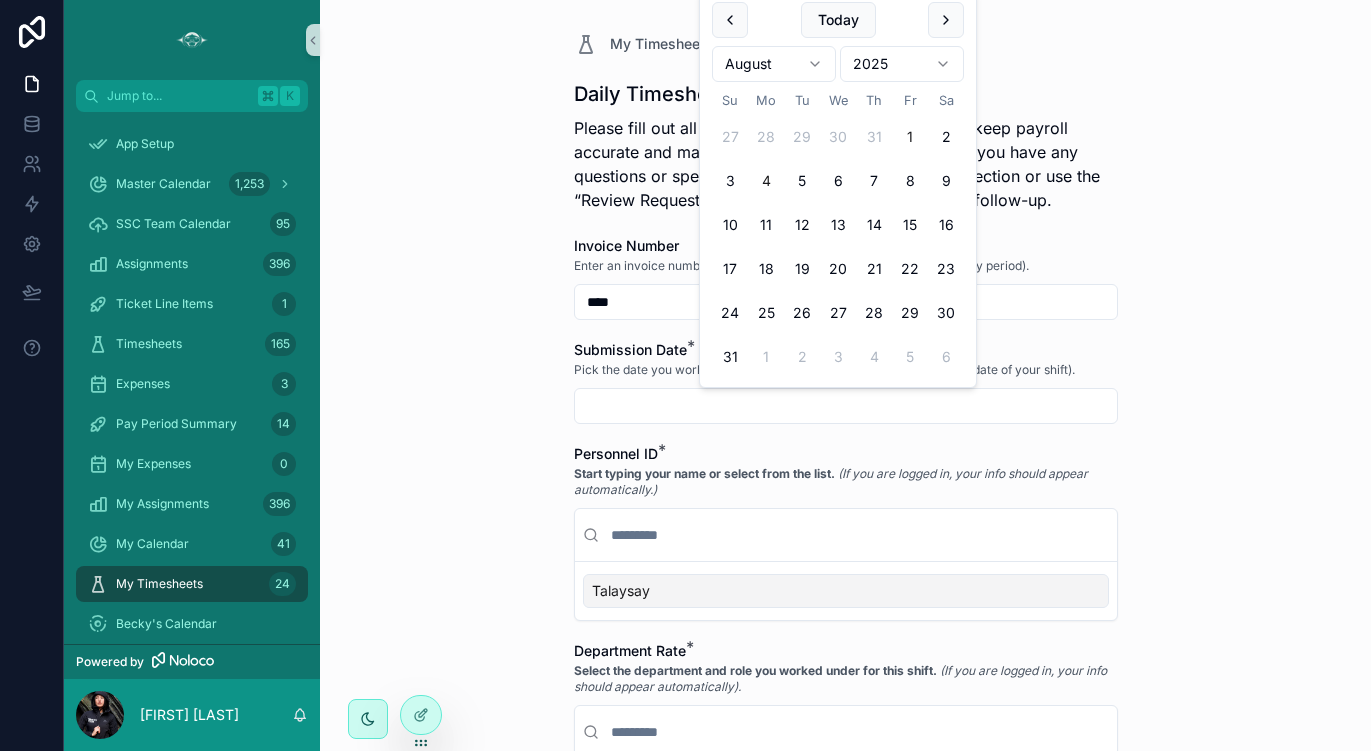 click on "1" at bounding box center [910, 137] 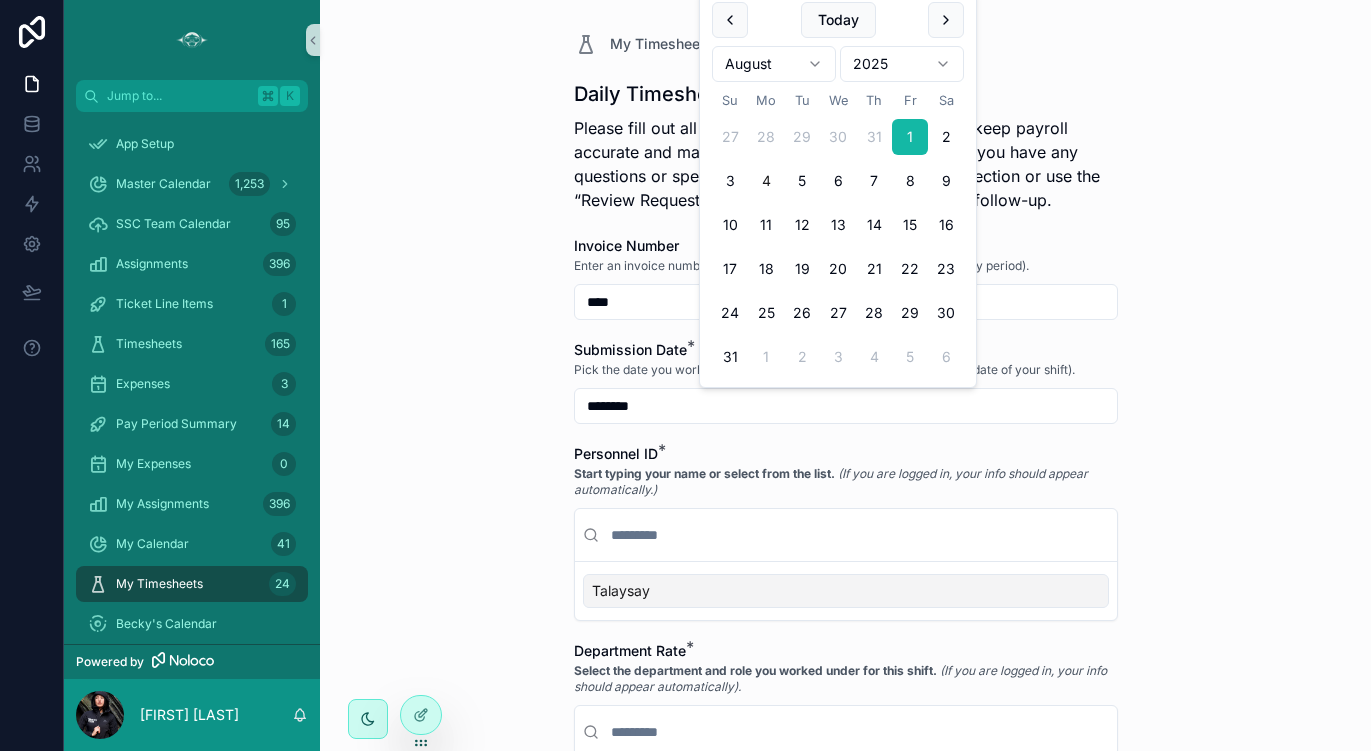 type on "********" 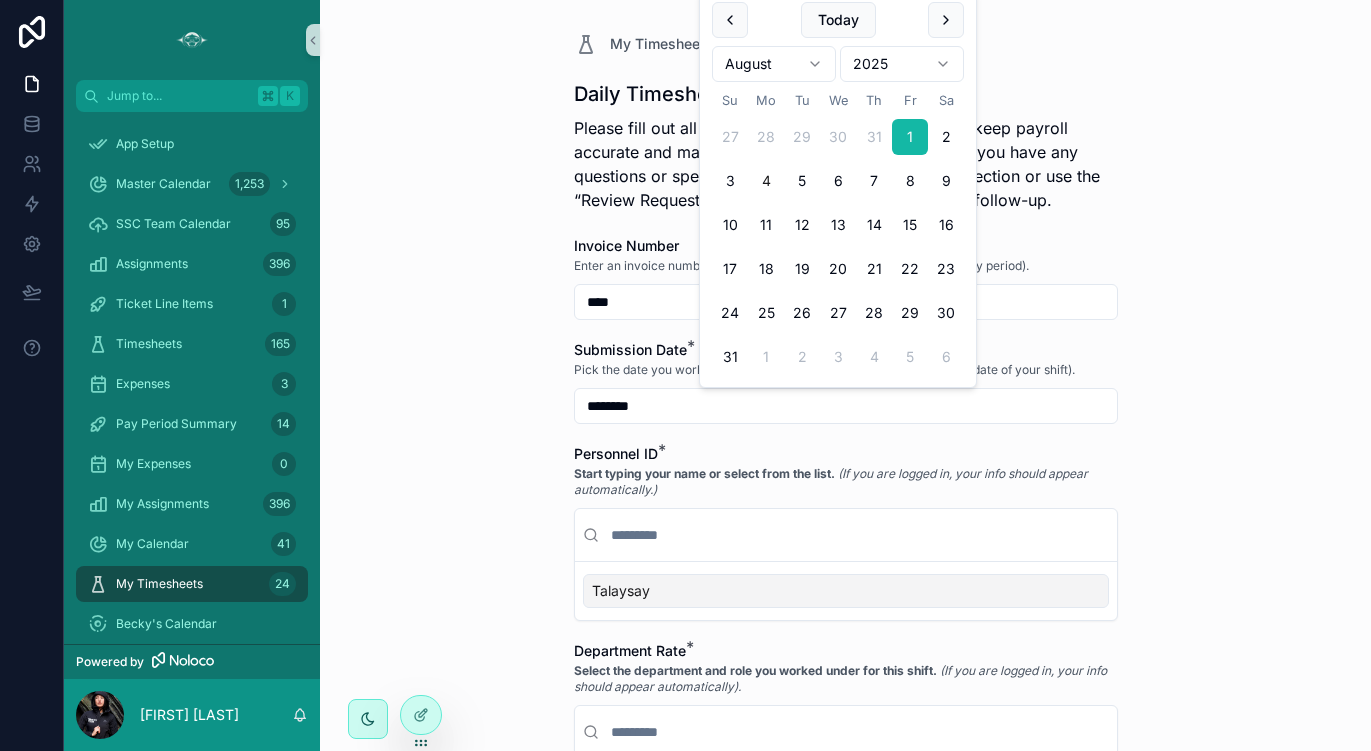 click on "Talaysay" at bounding box center [846, 591] 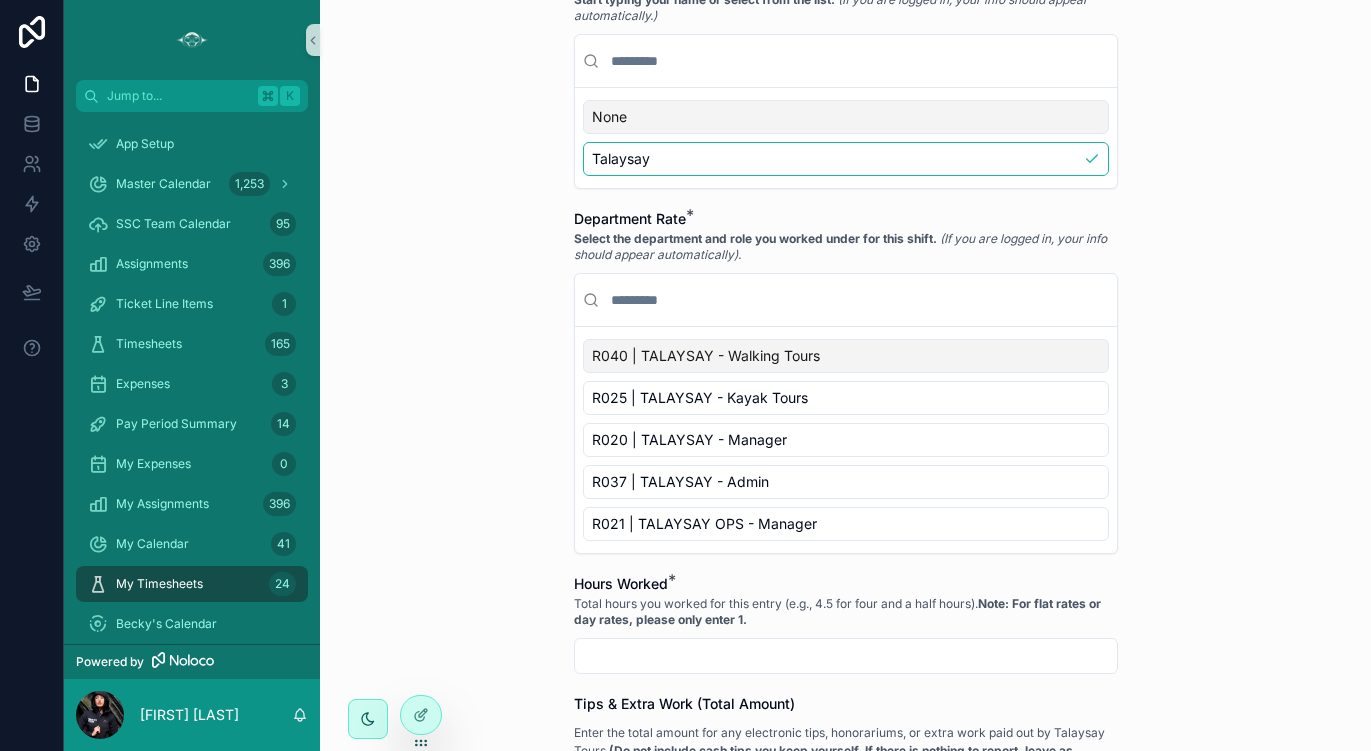 scroll, scrollTop: 476, scrollLeft: 0, axis: vertical 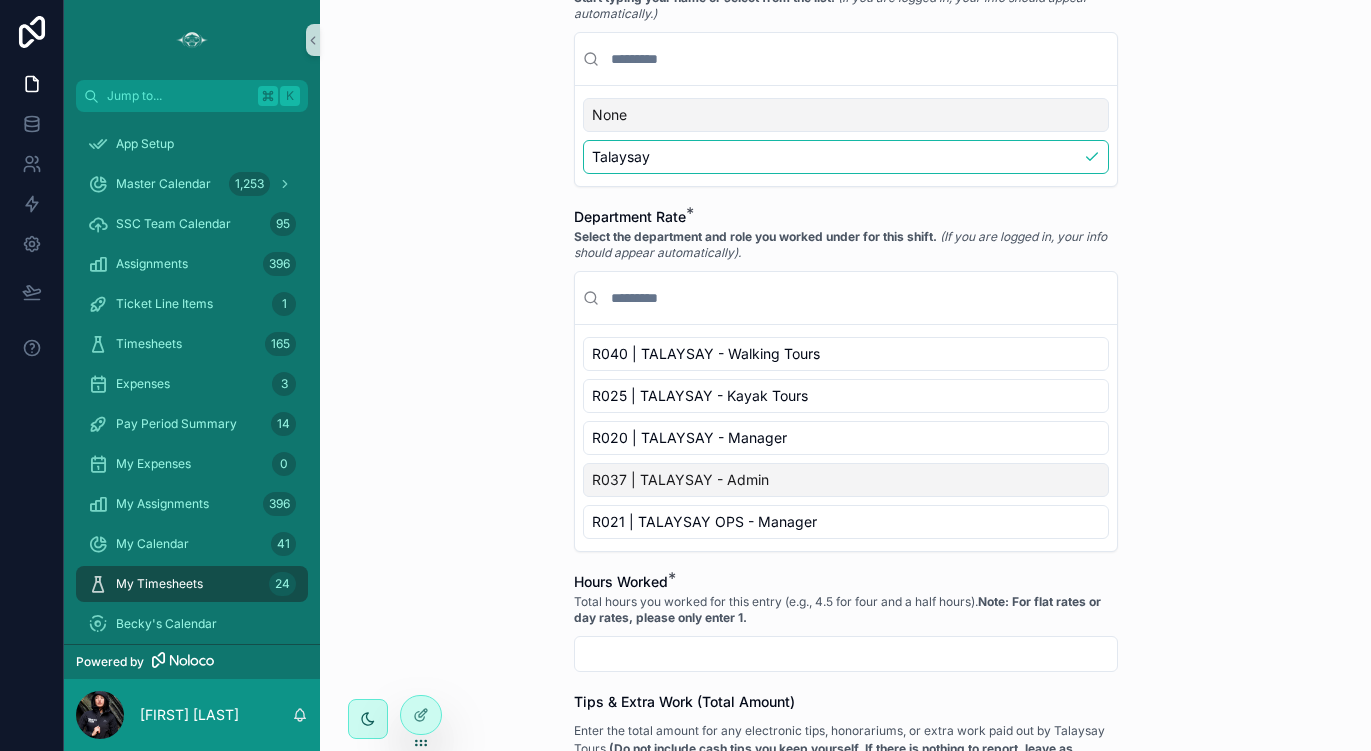 click on "R037 | TALAYSAY - Admin" at bounding box center (846, 480) 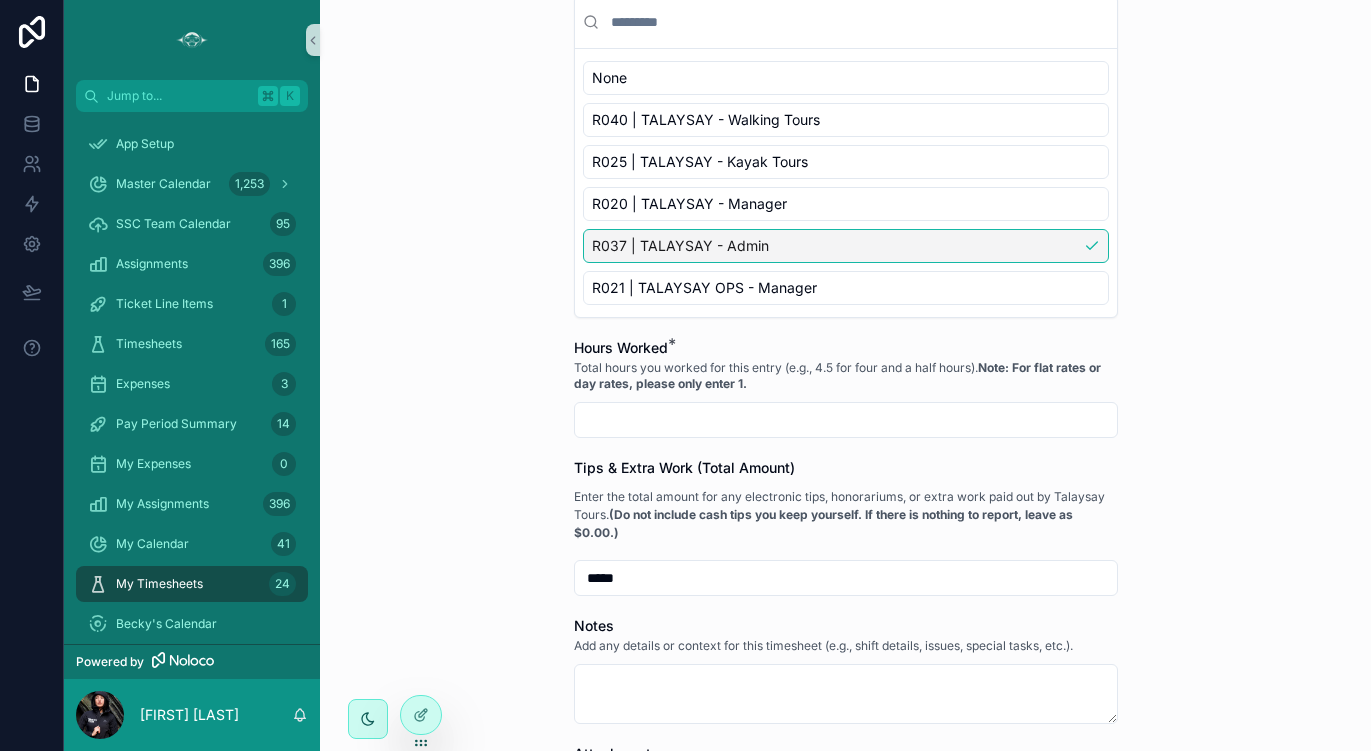 scroll, scrollTop: 784, scrollLeft: 0, axis: vertical 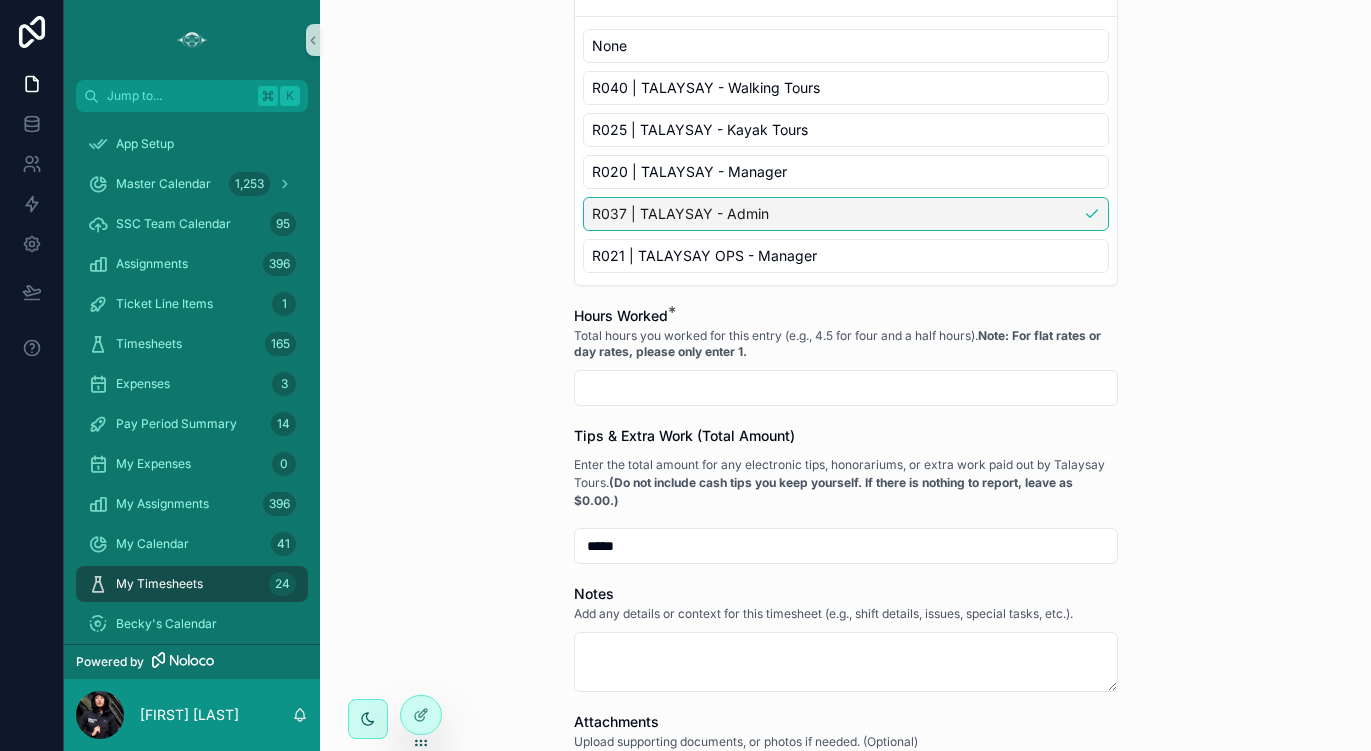 click at bounding box center (846, 388) 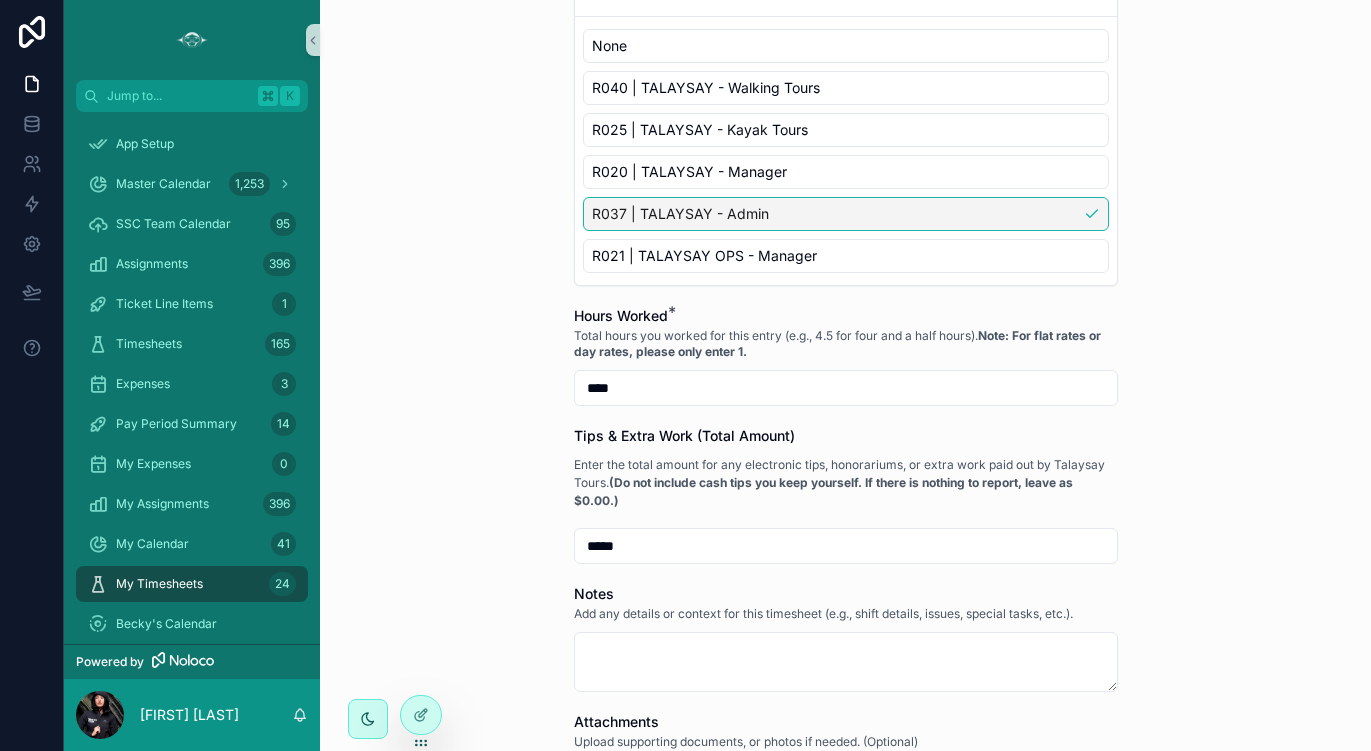 type on "****" 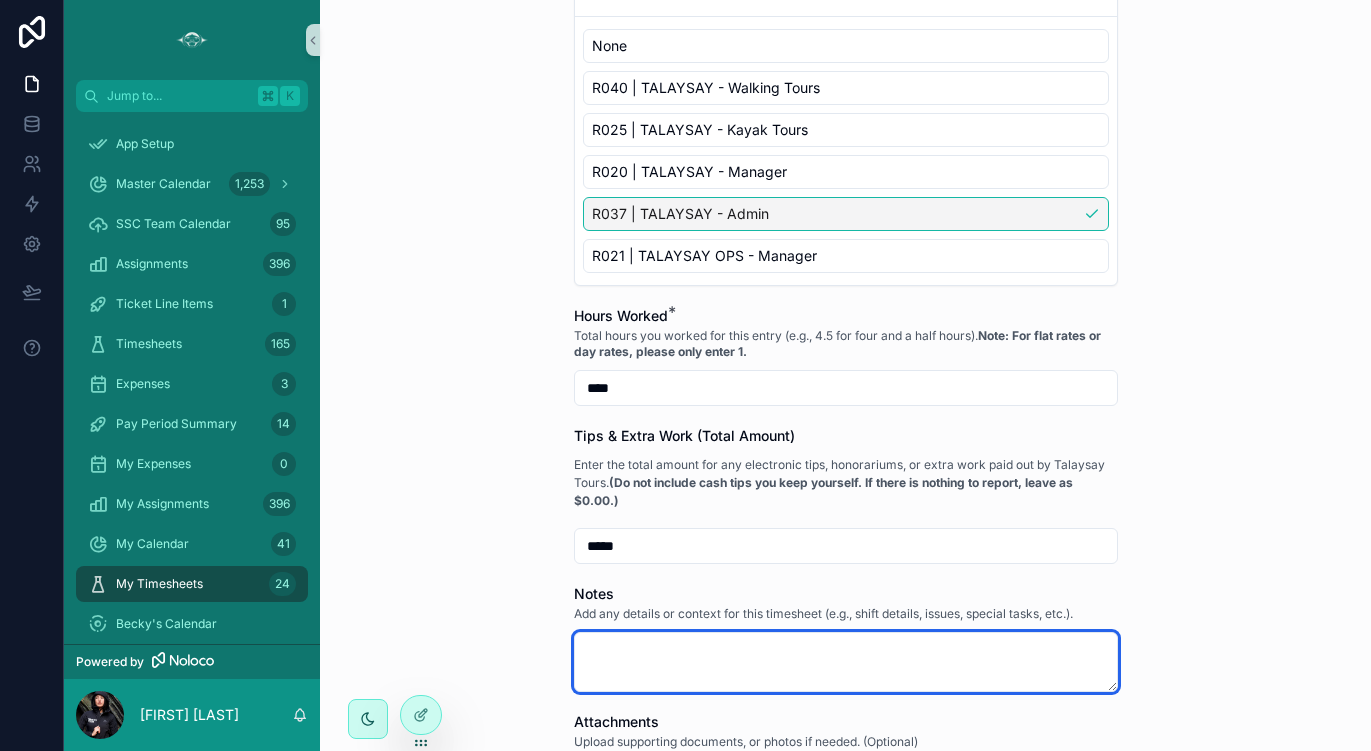 click at bounding box center (846, 662) 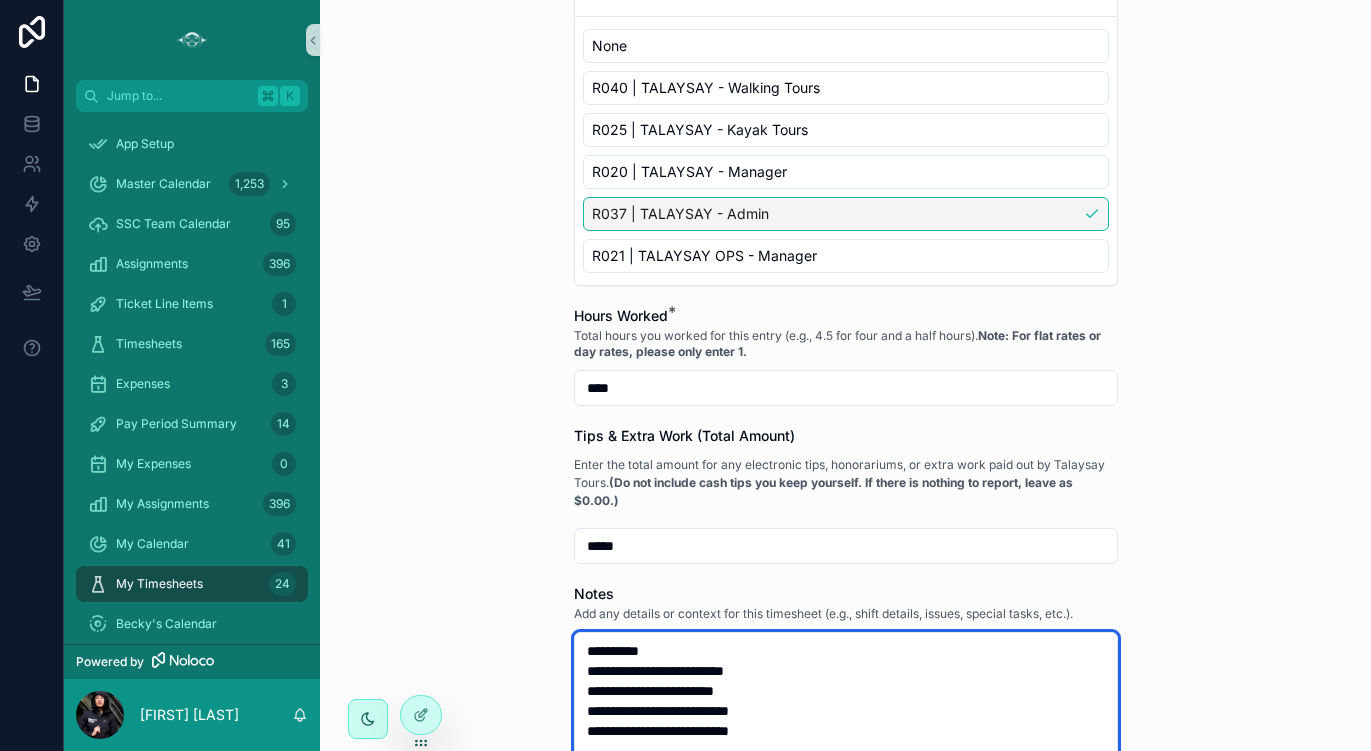 scroll, scrollTop: 792, scrollLeft: 0, axis: vertical 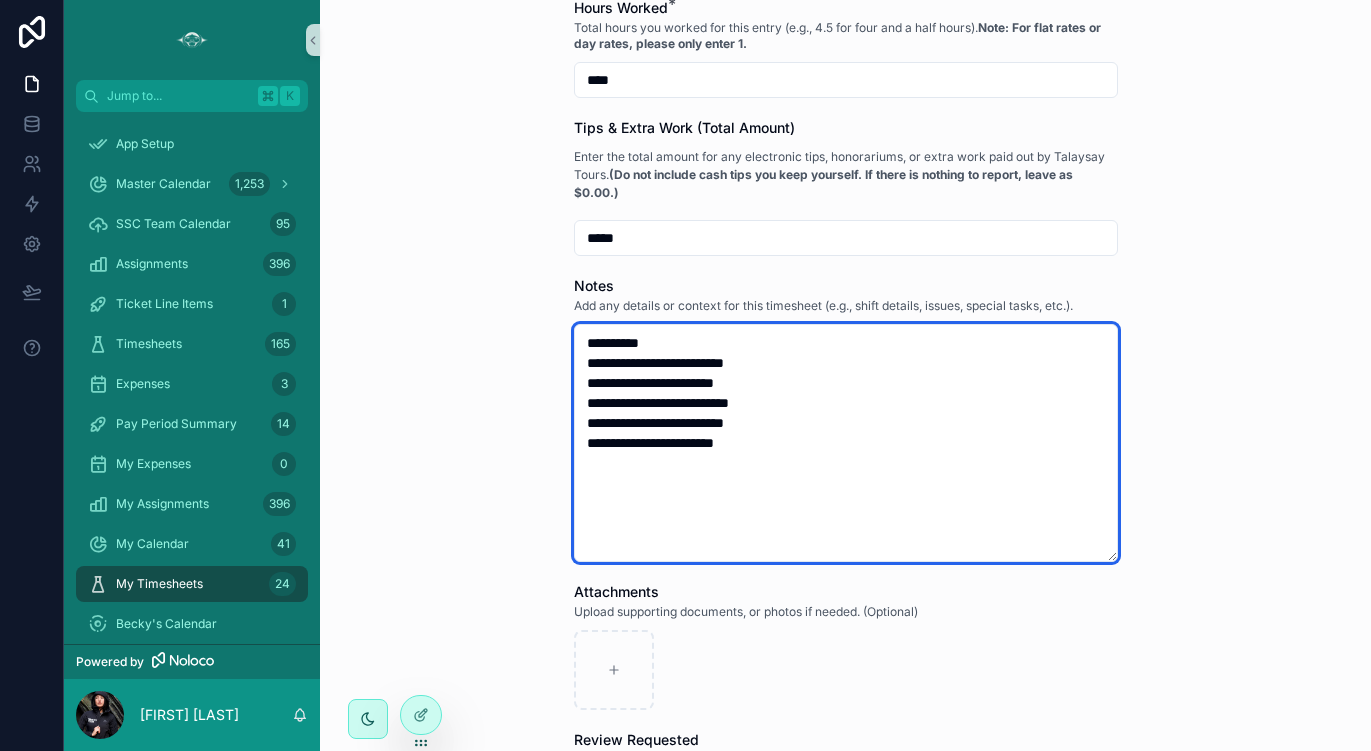 click on "**********" at bounding box center (846, 443) 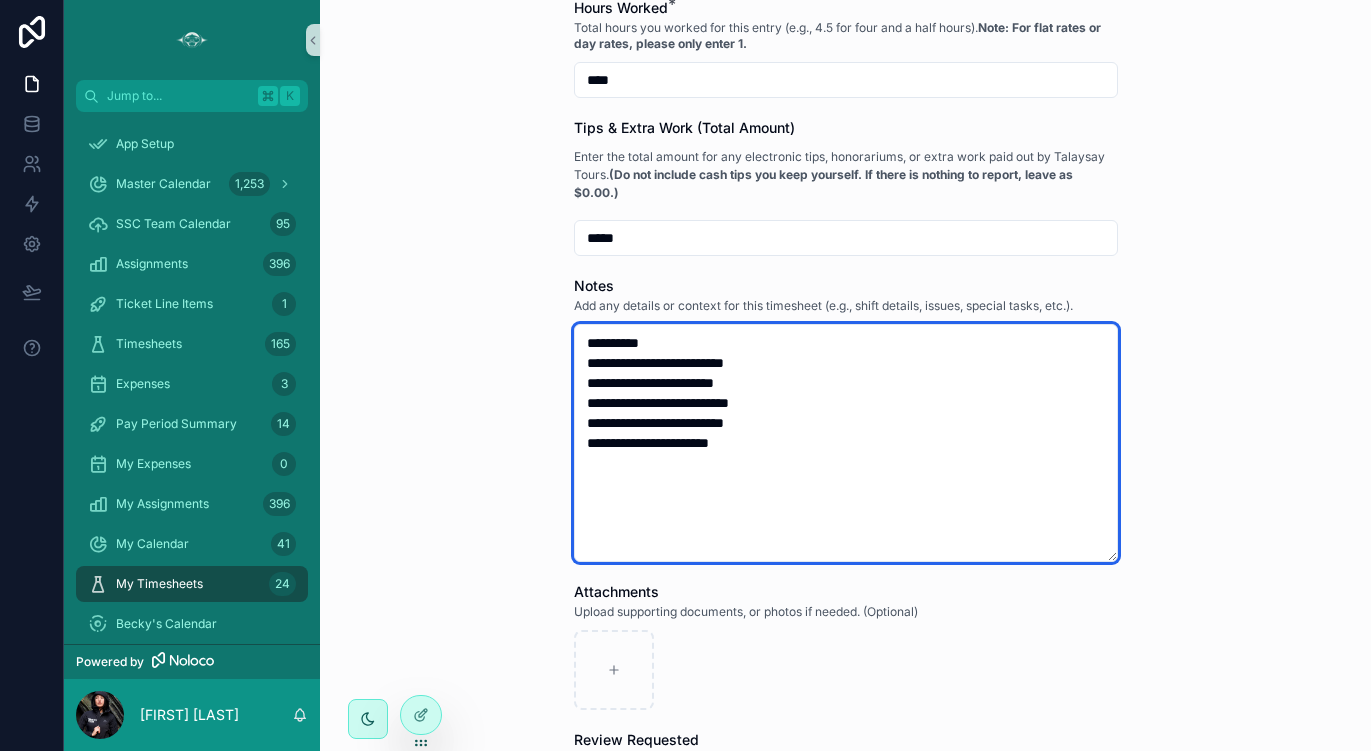 type on "**********" 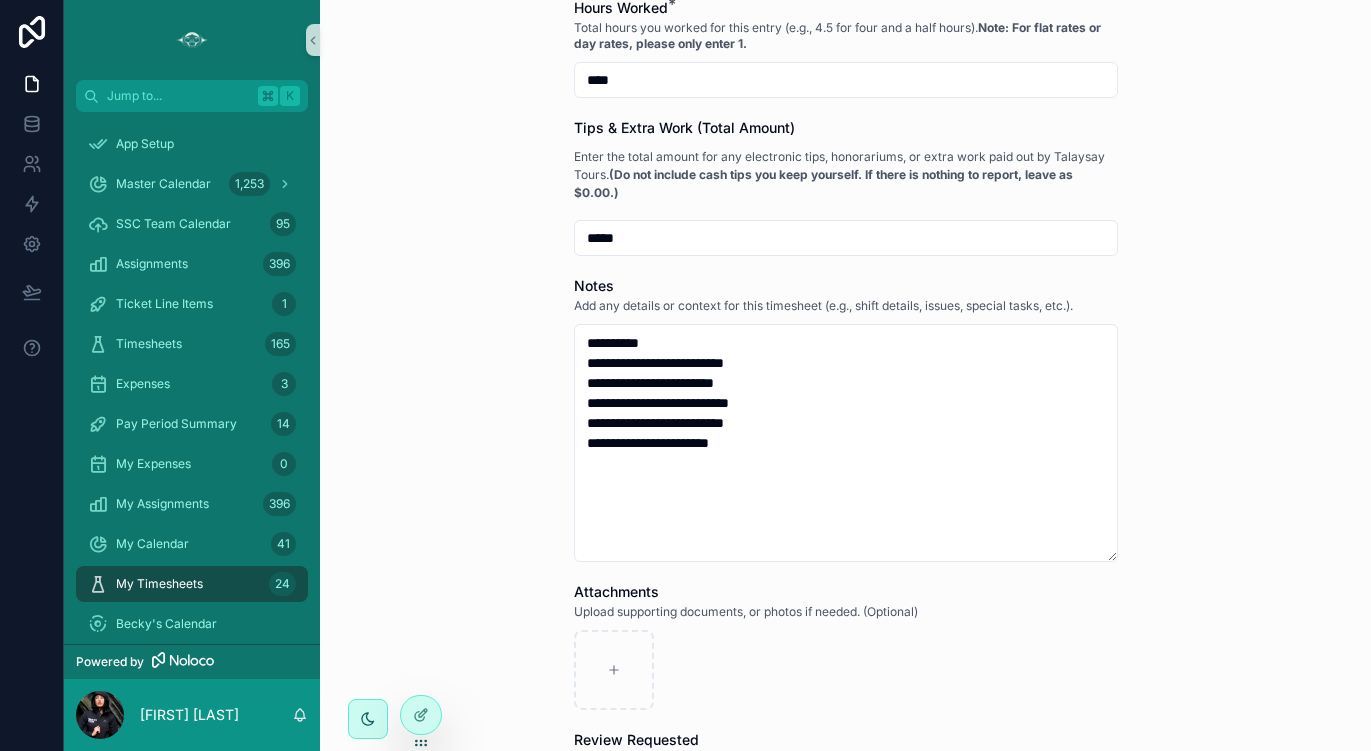 scroll, scrollTop: 1589, scrollLeft: 0, axis: vertical 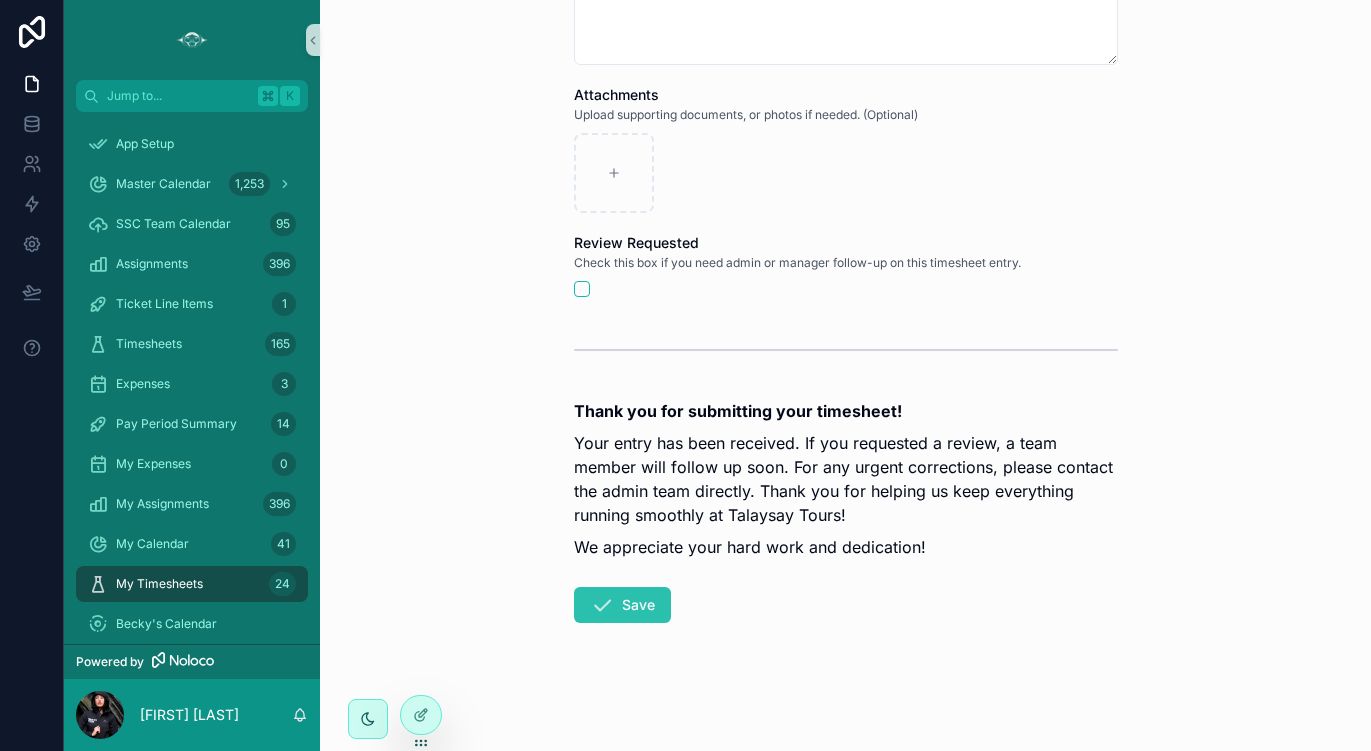 click on "Save" at bounding box center [622, 605] 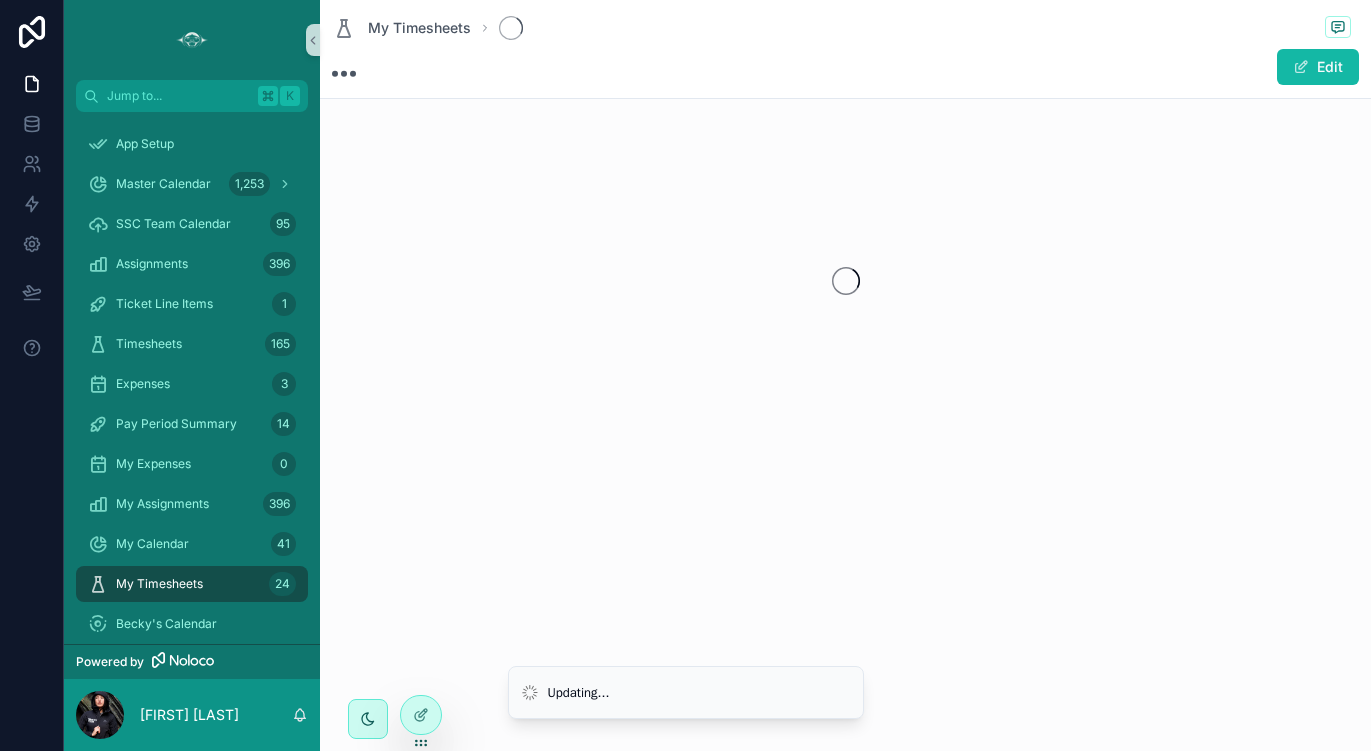 scroll, scrollTop: 0, scrollLeft: 0, axis: both 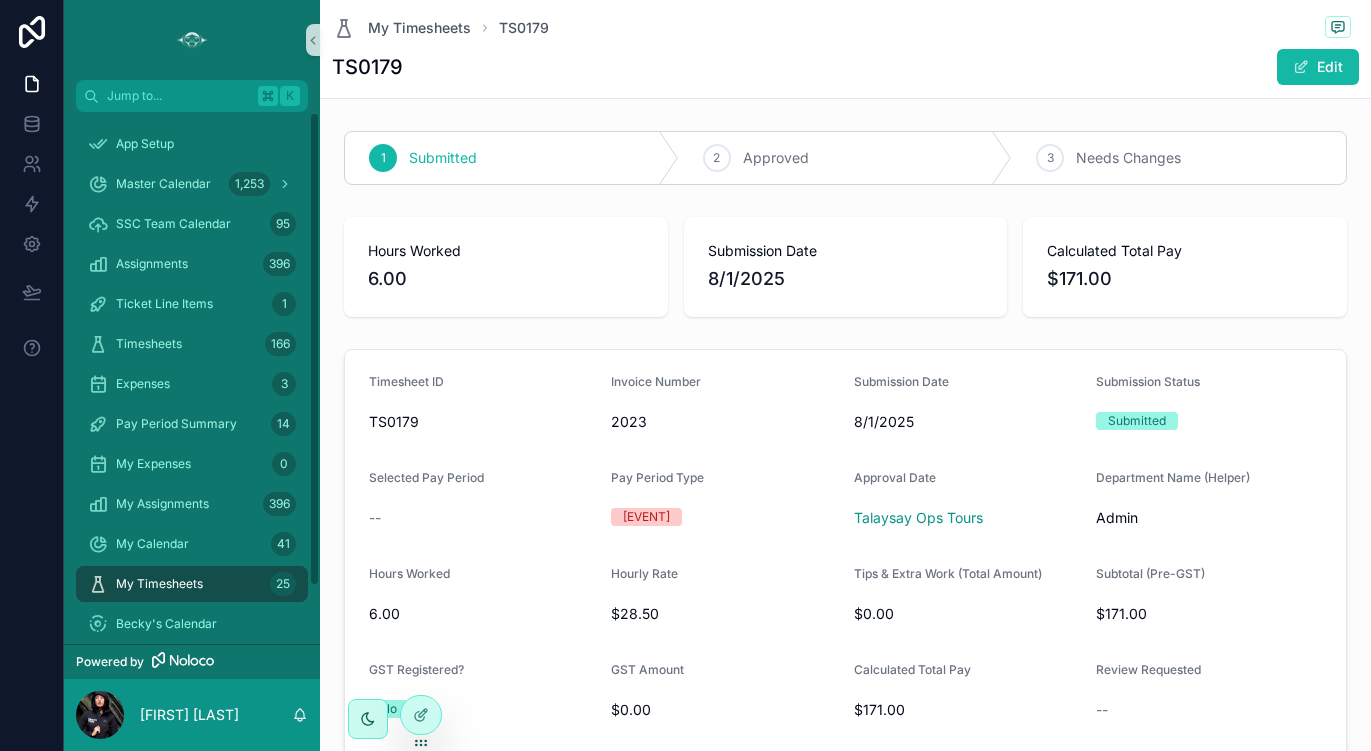 click on "My Timesheets" at bounding box center (159, 584) 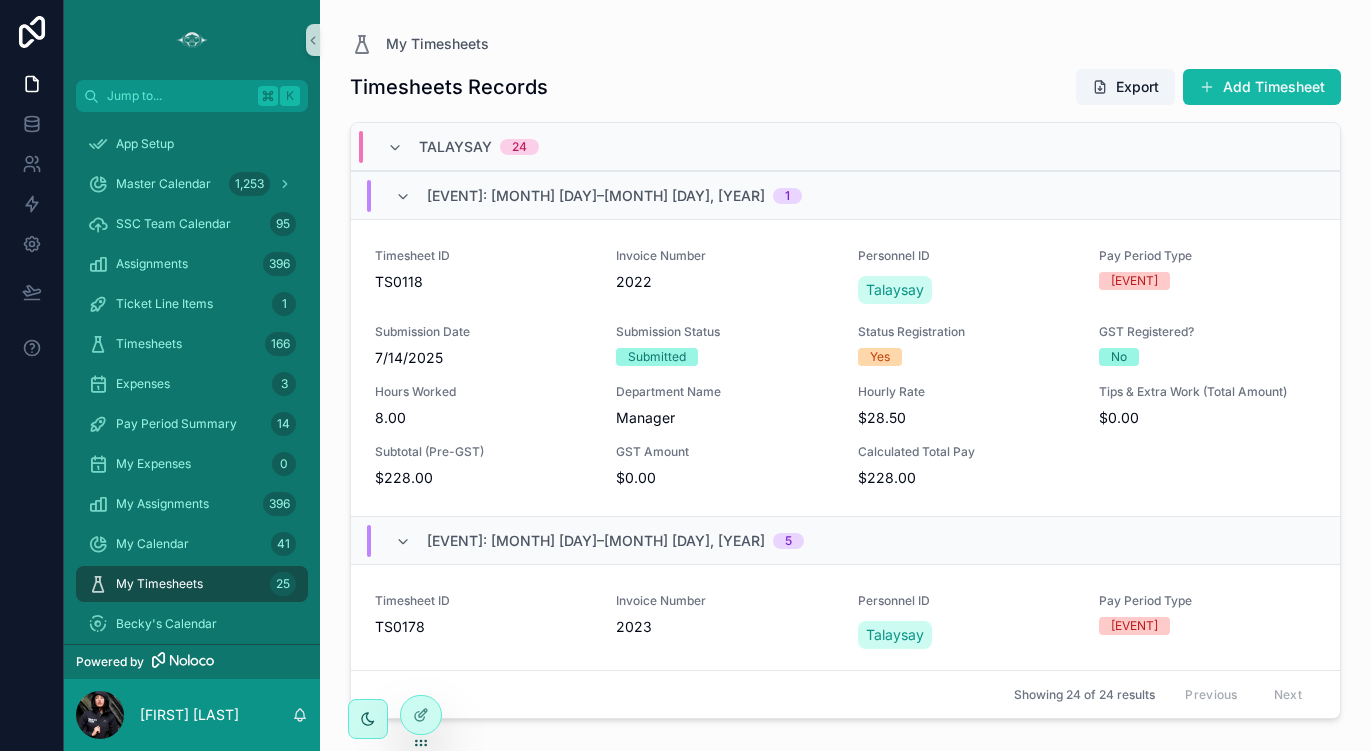click on "My Timesheets" at bounding box center (159, 584) 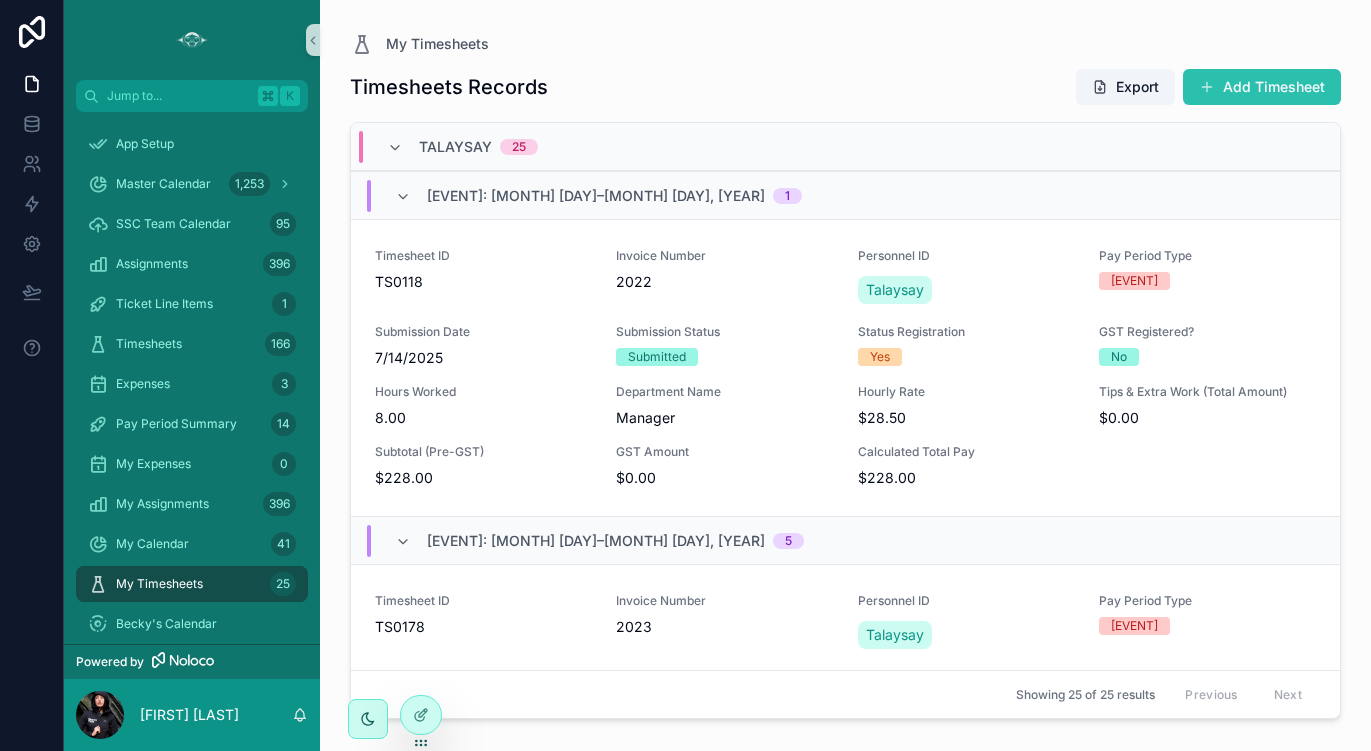 click on "Add Timesheet" at bounding box center [1262, 87] 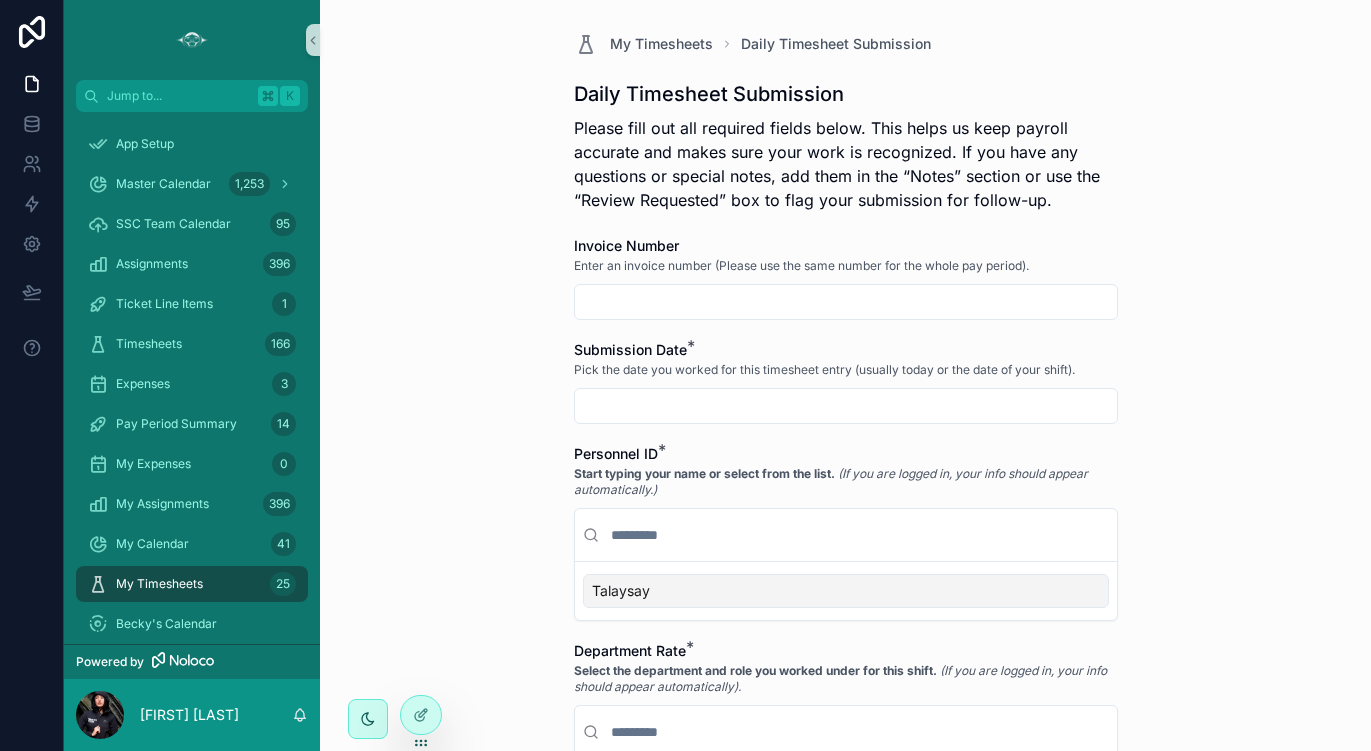 scroll, scrollTop: 0, scrollLeft: 0, axis: both 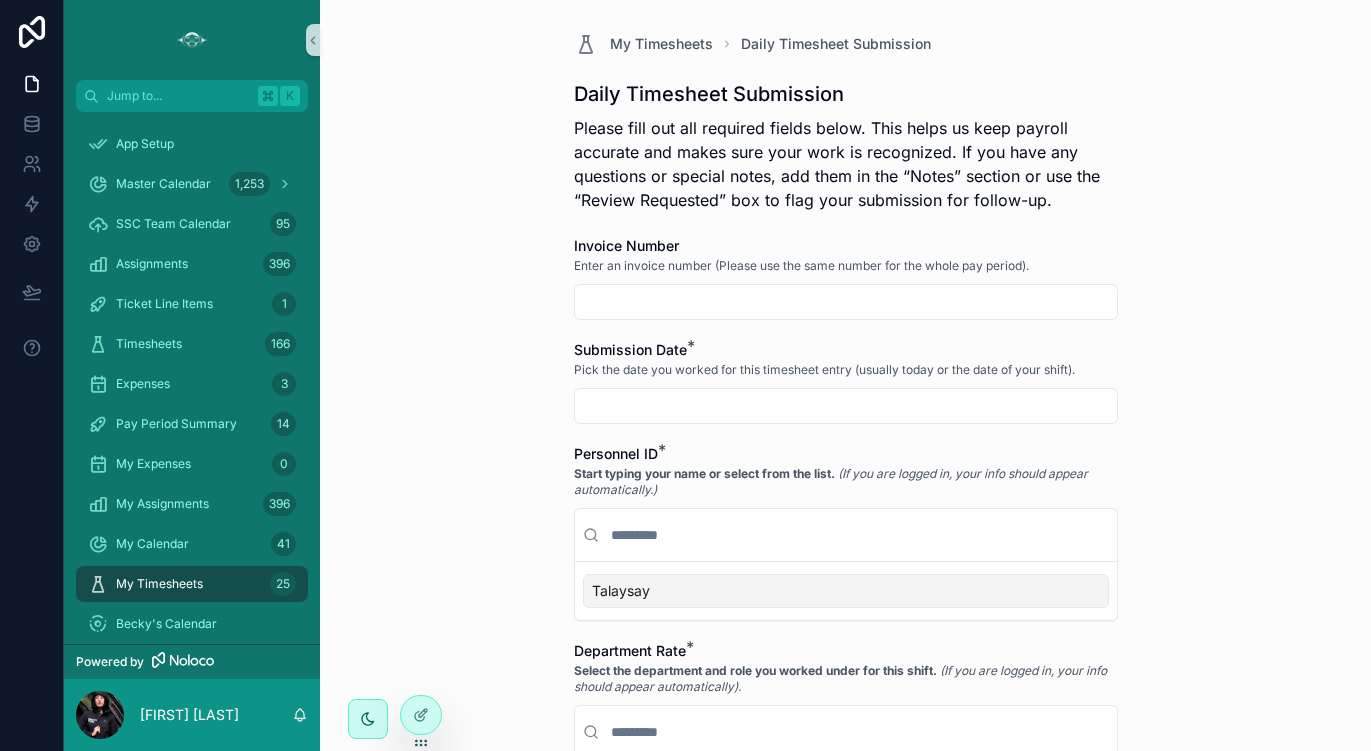 click on "Invoice Number Enter an invoice number (Please use the same  number for the whole pay period). Submission Date * Pick the date you worked for this timesheet entry (usually today or the date of your shift). Personnel ID * Start typing your name or select from the list.   (If you are logged in, your info should appear automatically.) Talaysay Department Rate * Select the department and role you worked under for this shift.   (If you are logged in, your info should appear automatically). R040 | TALAYSAY - Walking Tours R025 | TALAYSAY - Kayak Tours R020 | TALAYSAY - Manager R037 | TALAYSAY - Admin R021 | TALAYSAY OPS - Manager Hours Worked * Total hours you worked for this entry (e.g., 4.5 for four and a half hours).  Note: For flat rates or day rates, please only enter 1. Tips & Extra Work (Total Amount) Enter the total amount for any electronic tips, honorariums, or extra work paid out by Talaysay Tours.
(Do not include cash tips you keep yourself. If there is nothing to report, leave as $0.00.) ***** Notes" at bounding box center [846, 1157] 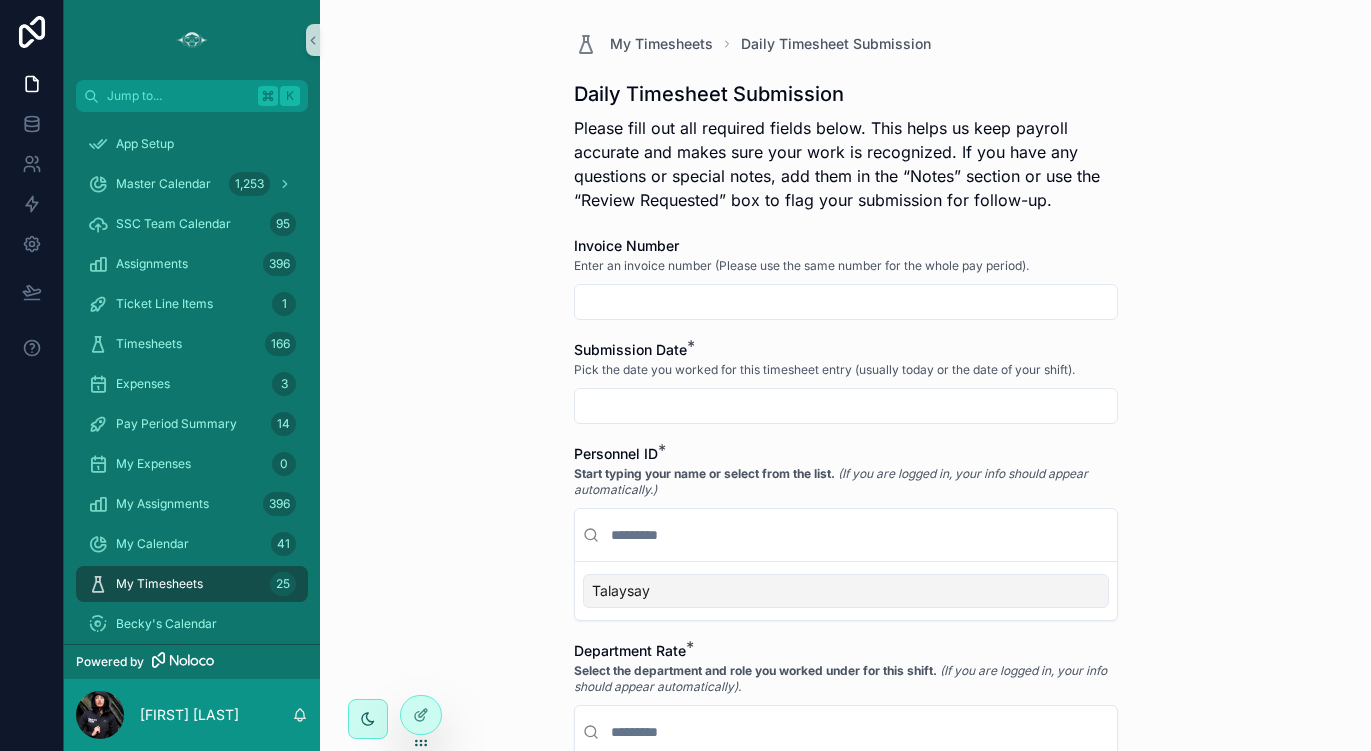 type on "****" 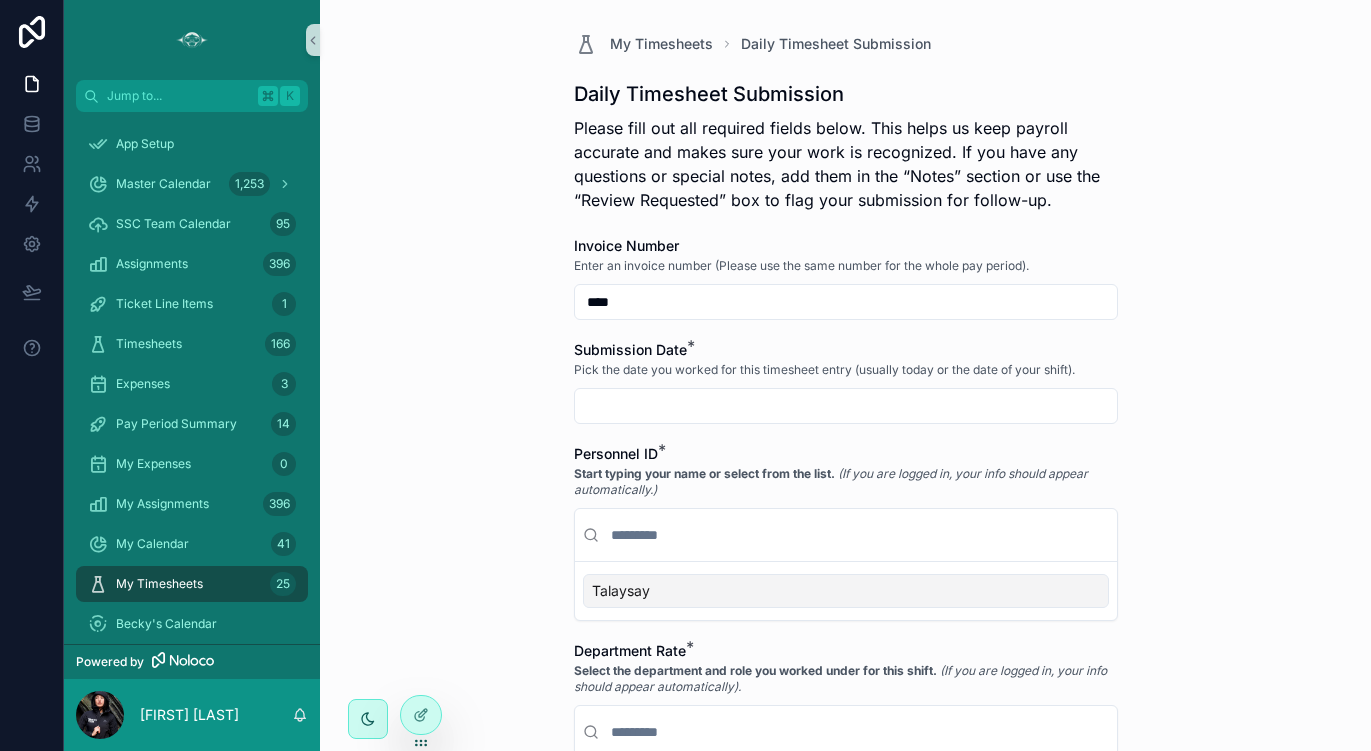 click at bounding box center (846, 406) 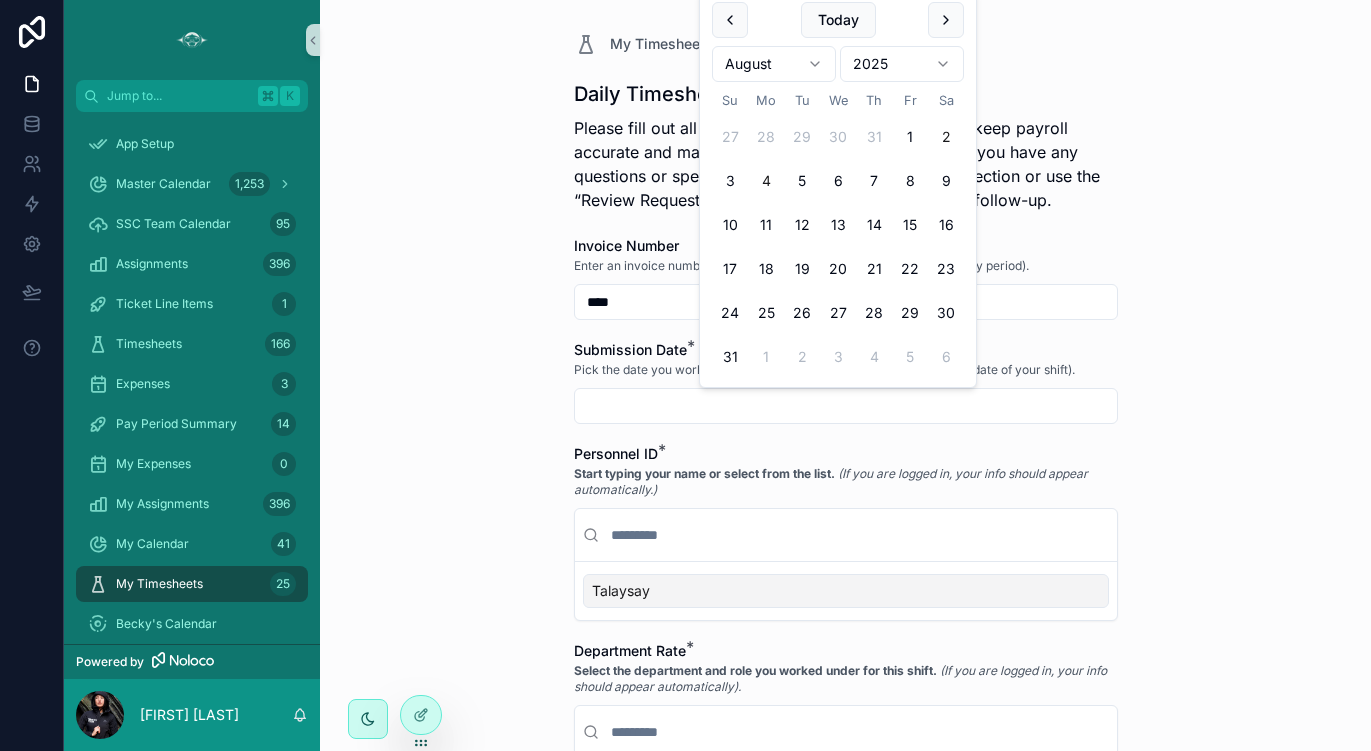 click on "2" at bounding box center [946, 137] 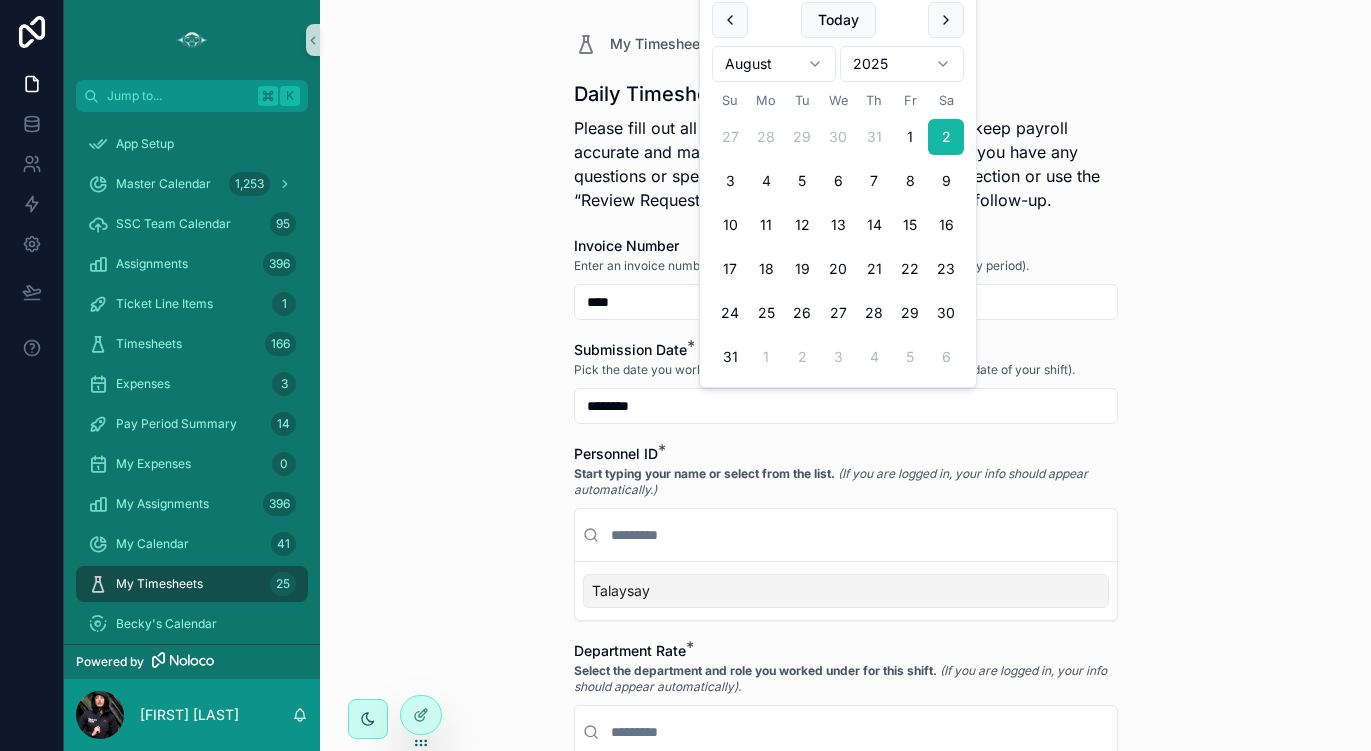 click on "Talaysay" at bounding box center (846, 591) 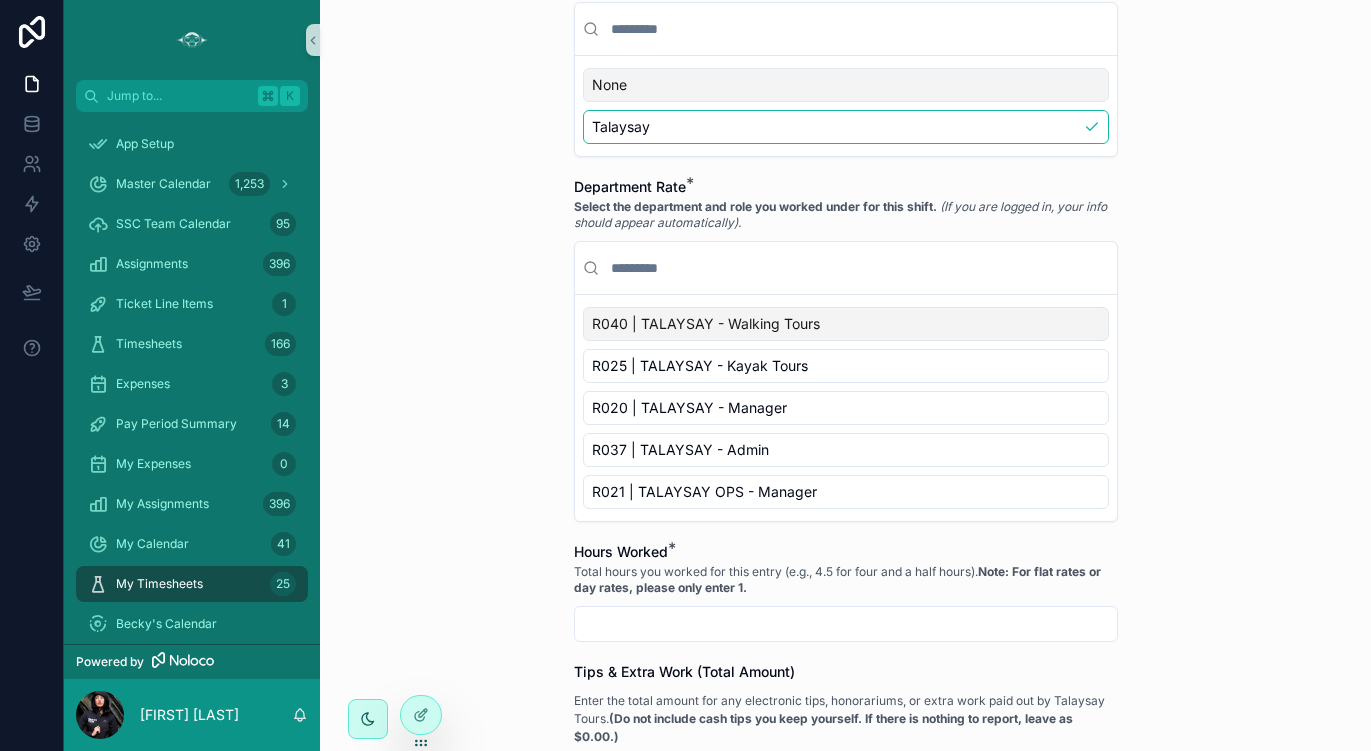 scroll, scrollTop: 512, scrollLeft: 0, axis: vertical 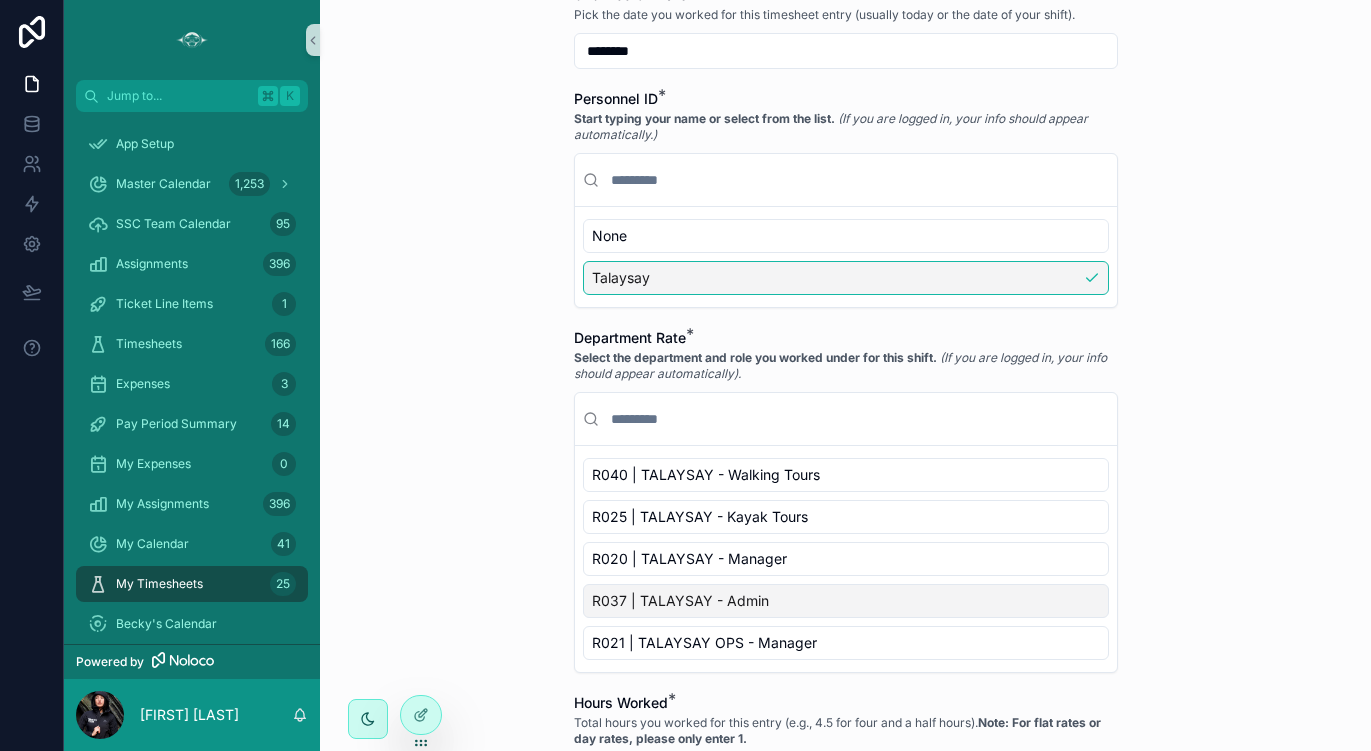 click on "R037 | TALAYSAY - Admin" at bounding box center (846, 601) 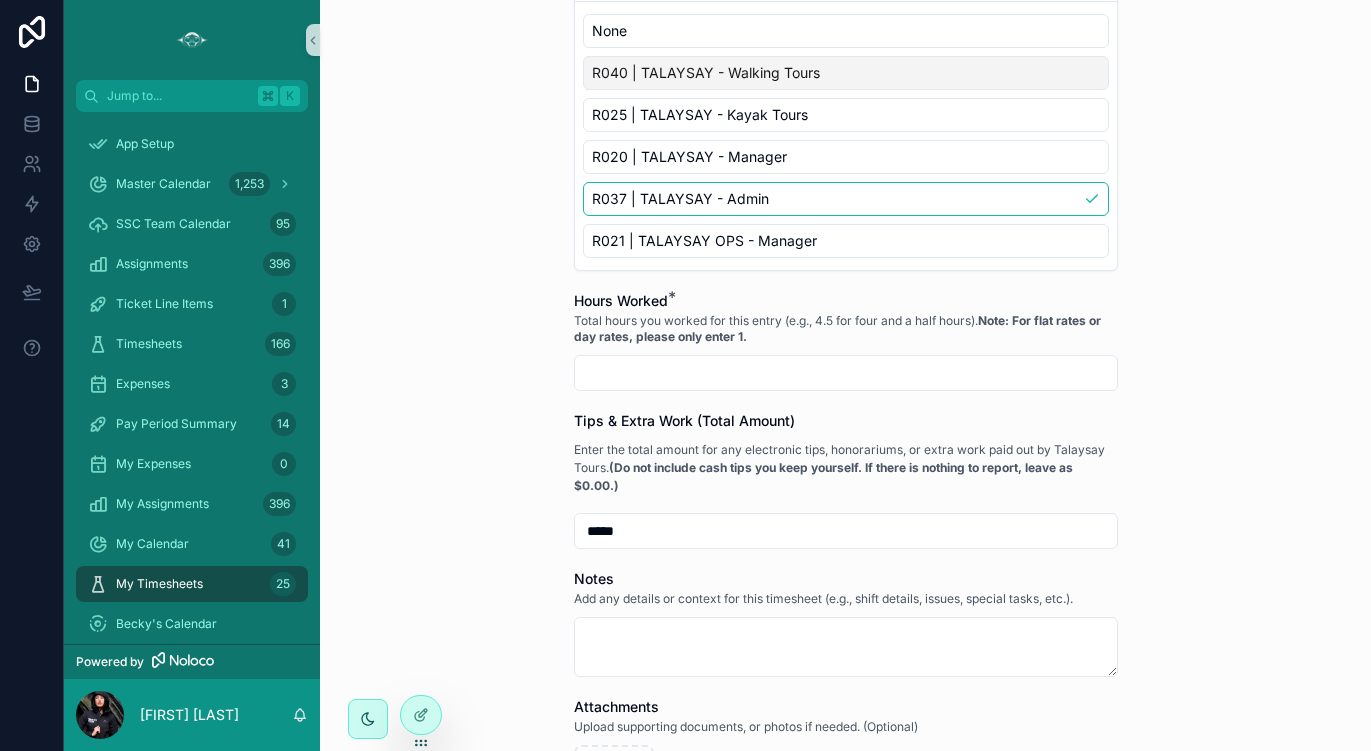 scroll, scrollTop: 802, scrollLeft: 0, axis: vertical 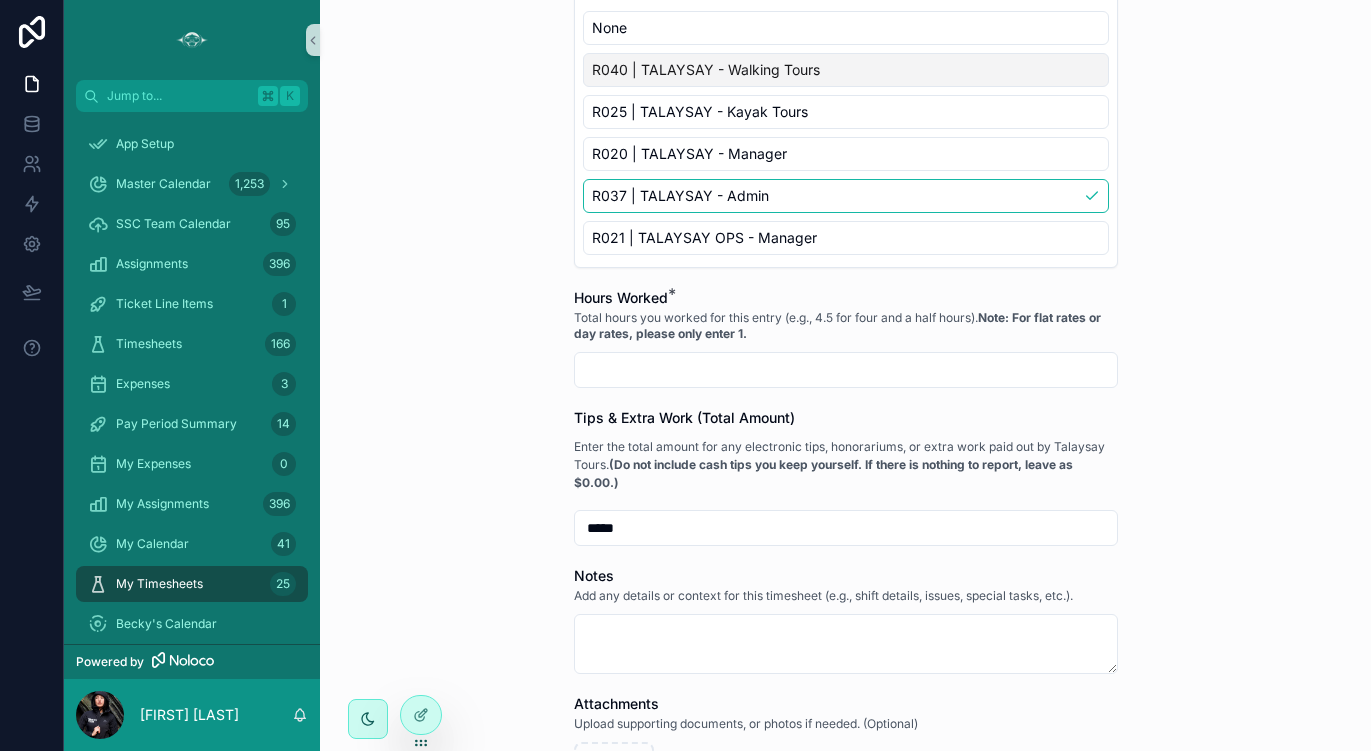 click at bounding box center (846, 370) 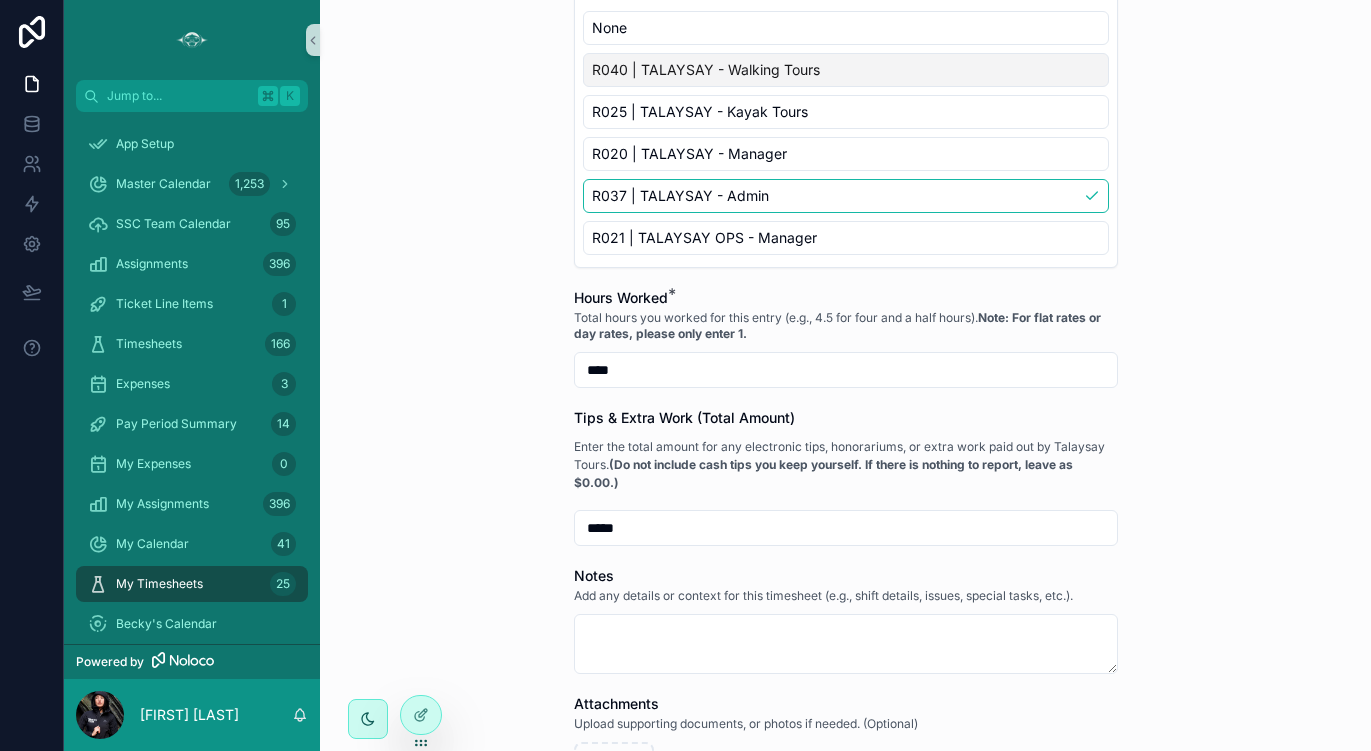 type on "****" 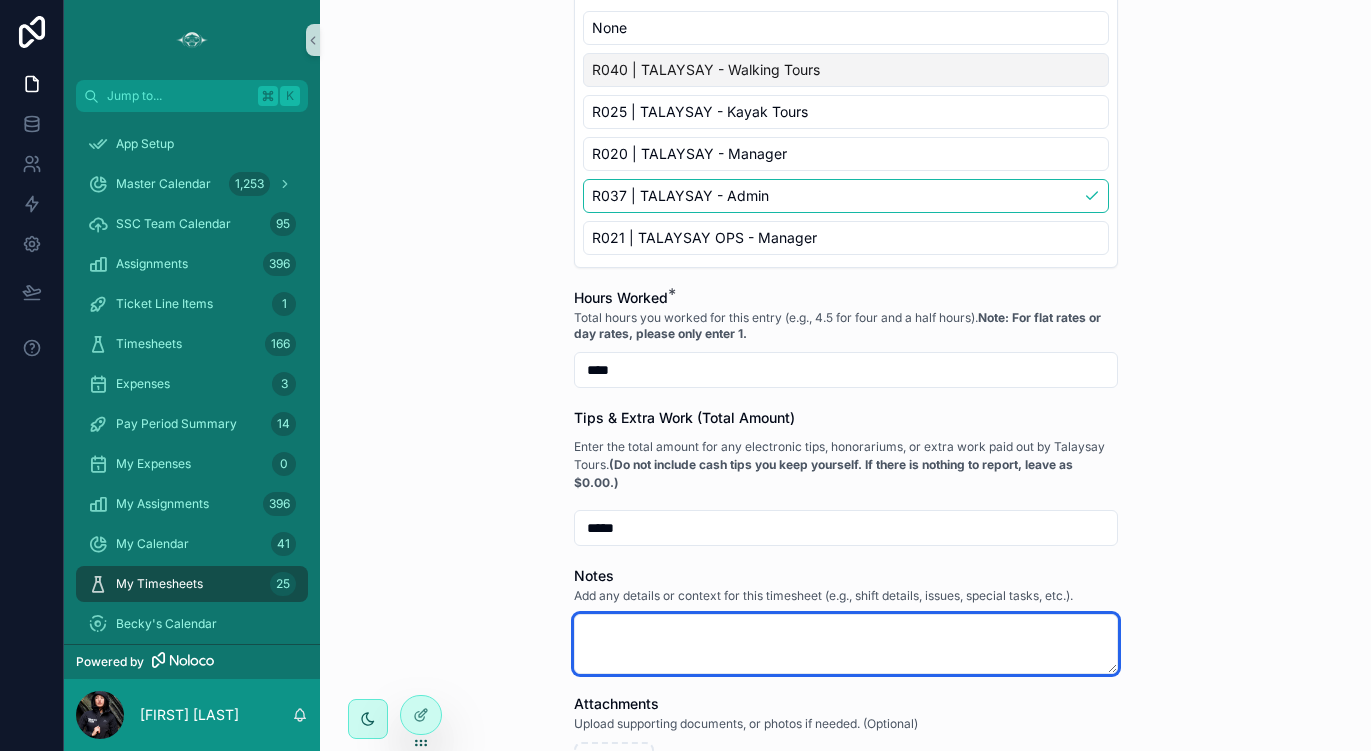 click at bounding box center (846, 644) 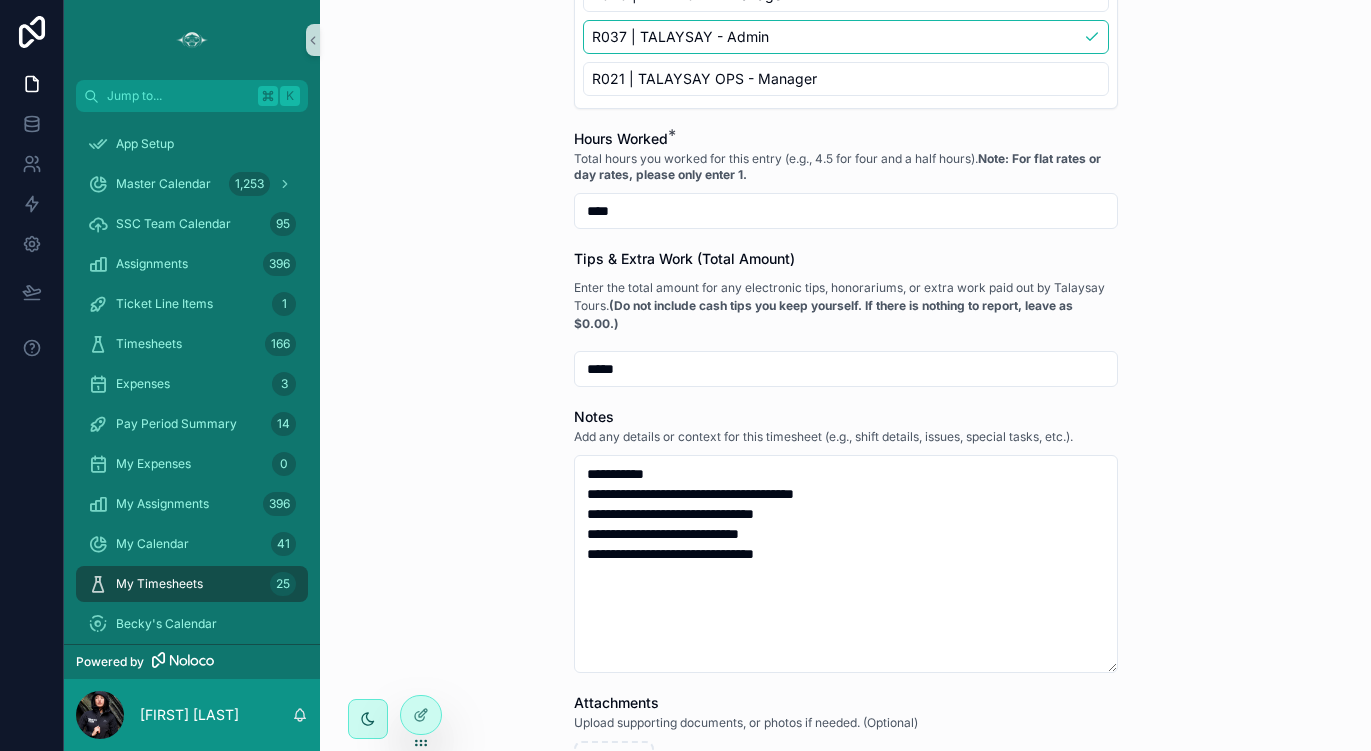 scroll, scrollTop: 1005, scrollLeft: 0, axis: vertical 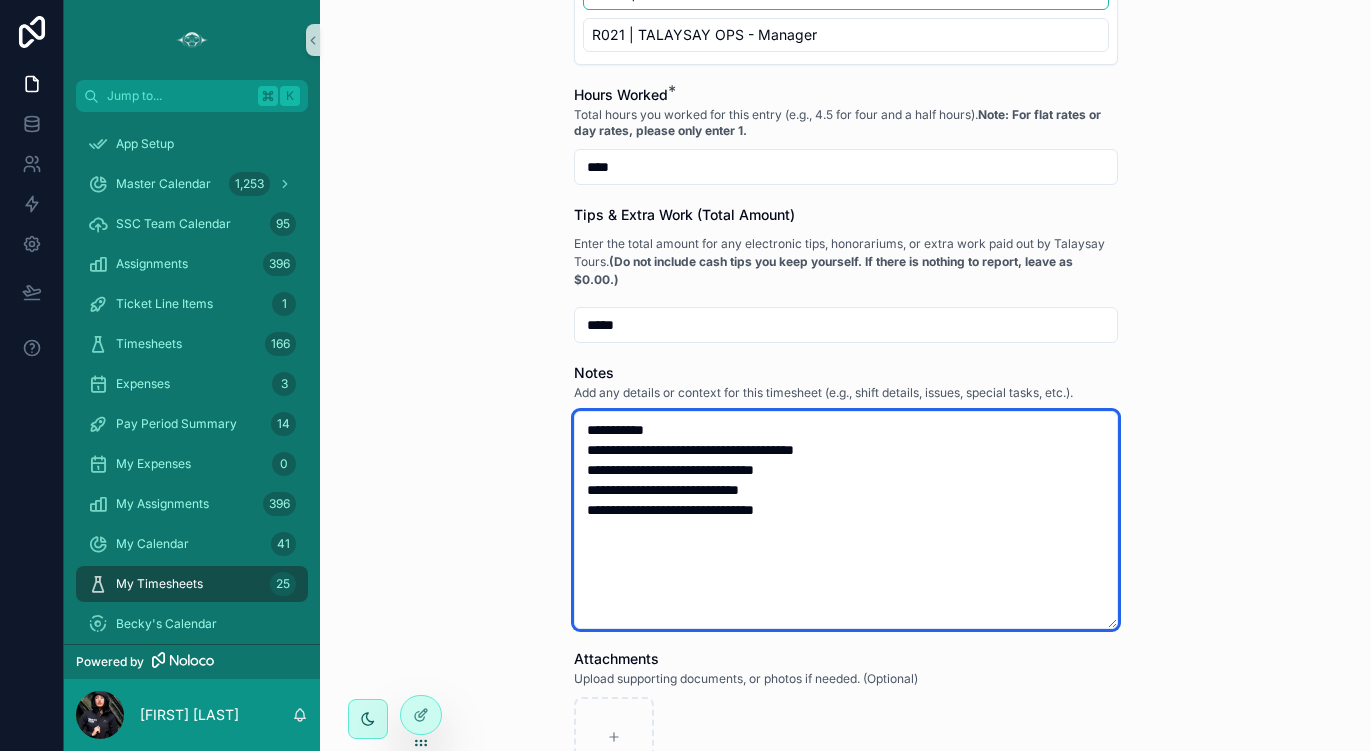 click on "**********" at bounding box center [846, 520] 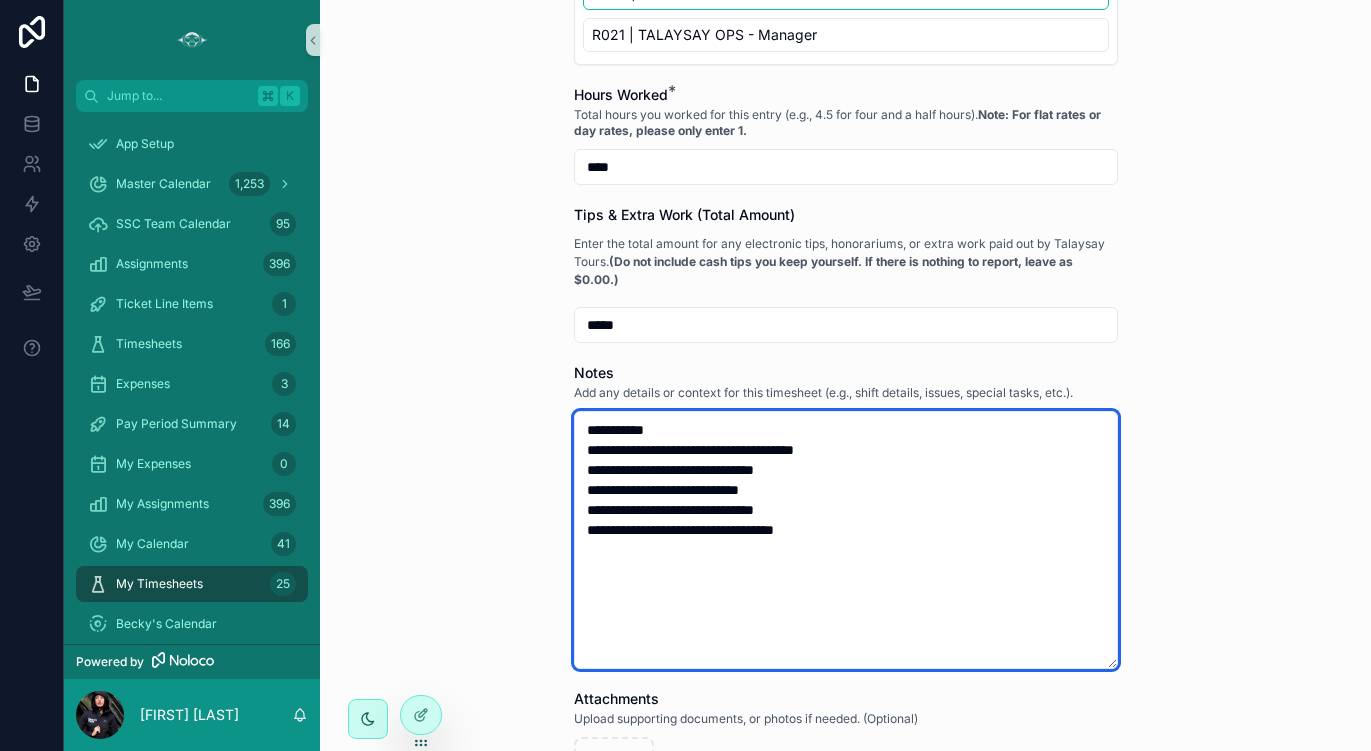 type on "**********" 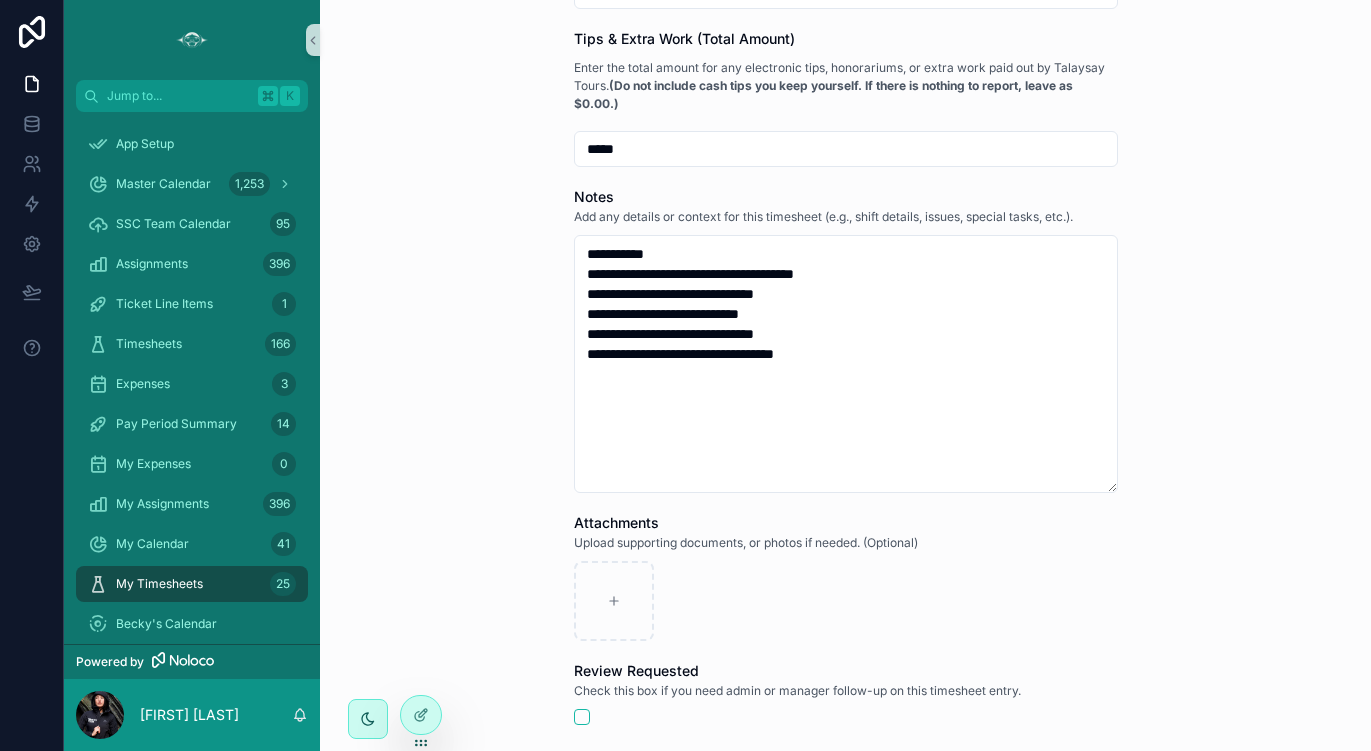 scroll, scrollTop: 1580, scrollLeft: 0, axis: vertical 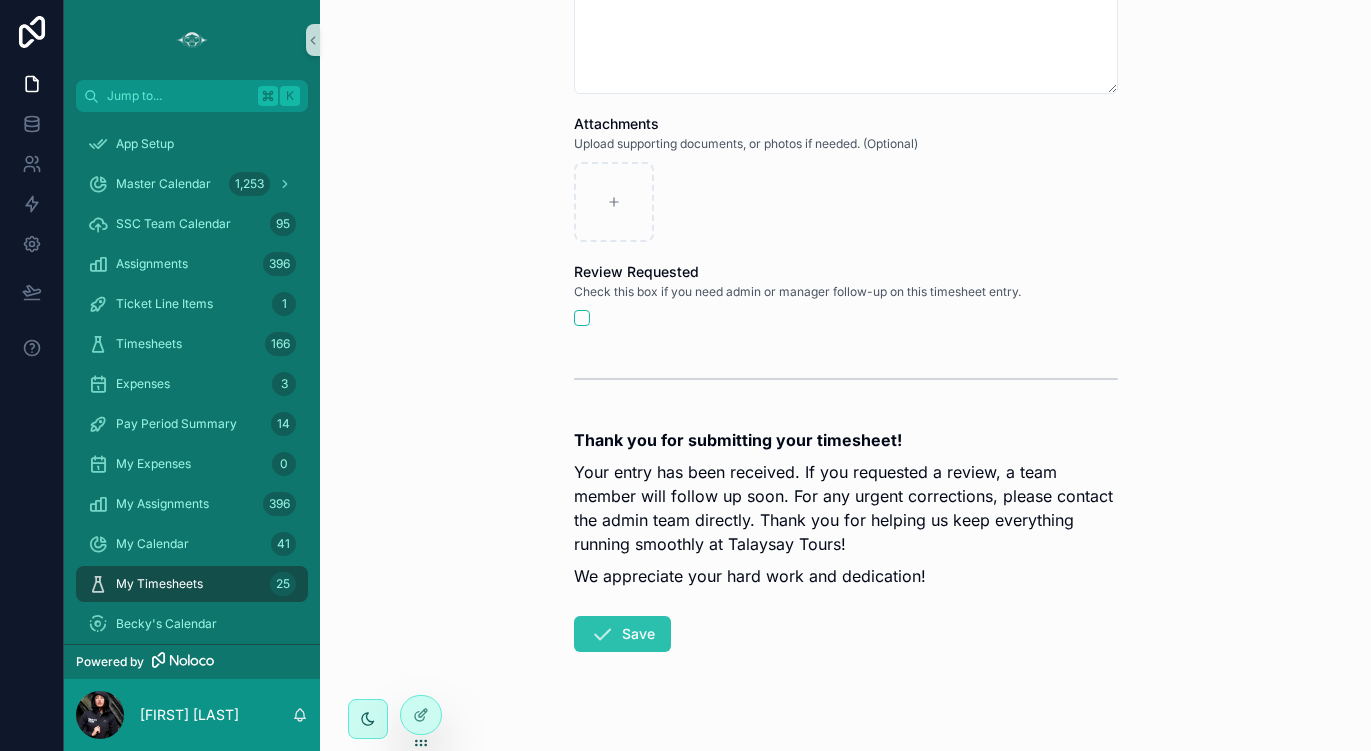 click on "Save" at bounding box center (622, 634) 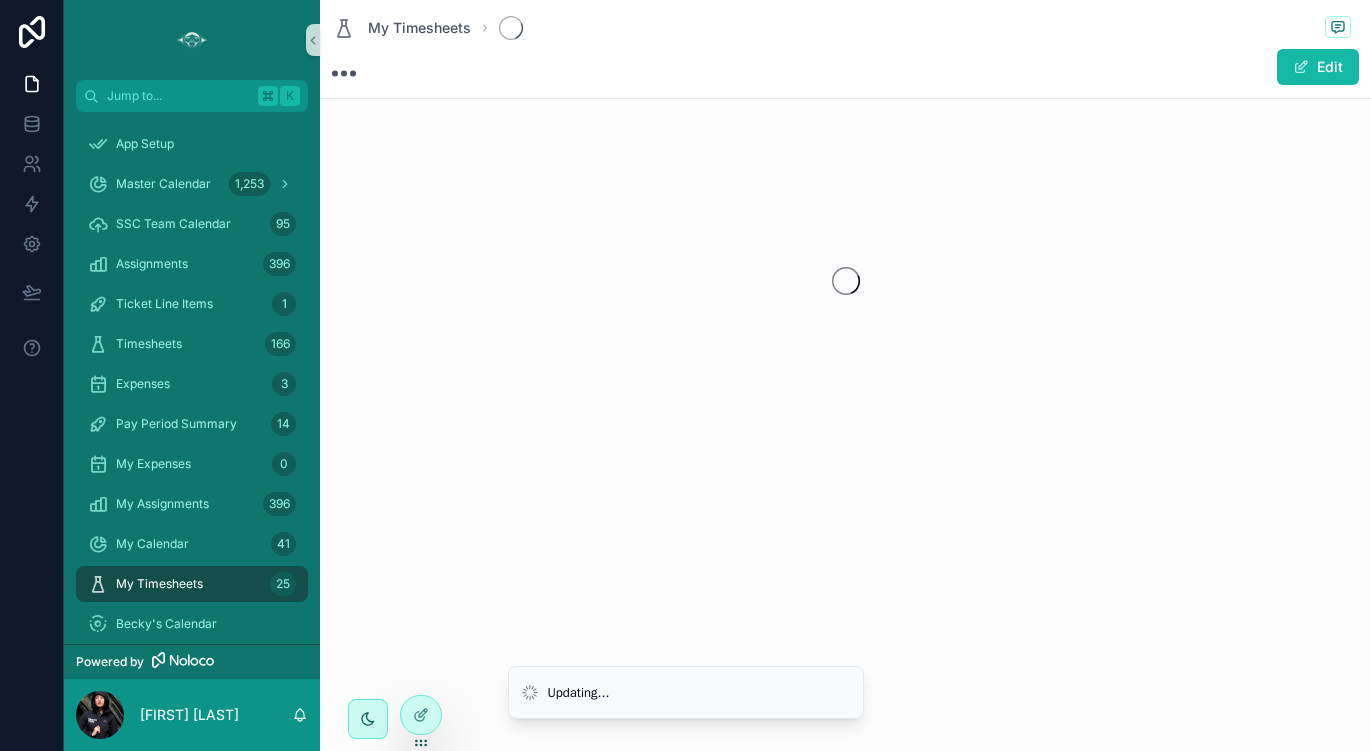 scroll, scrollTop: 0, scrollLeft: 0, axis: both 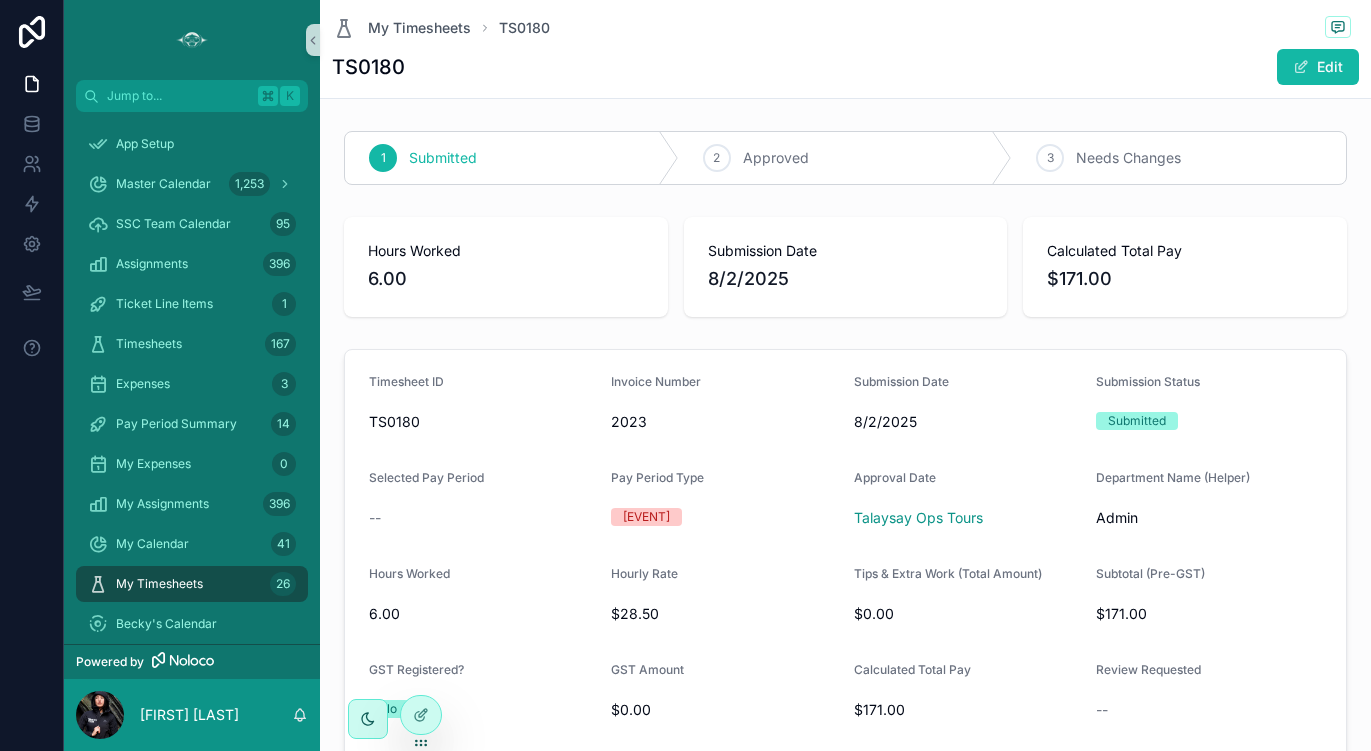 click on "My Timesheets" at bounding box center (159, 584) 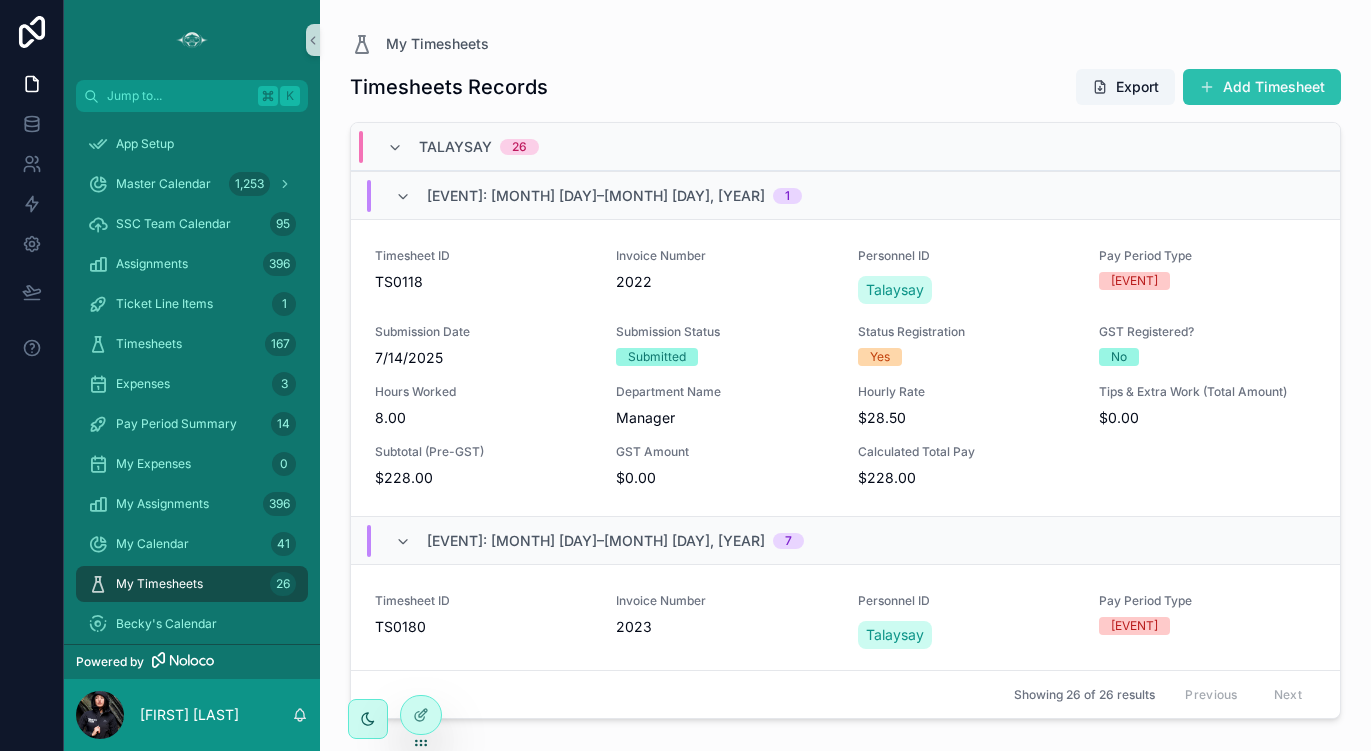 click on "Add Timesheet" at bounding box center (1262, 87) 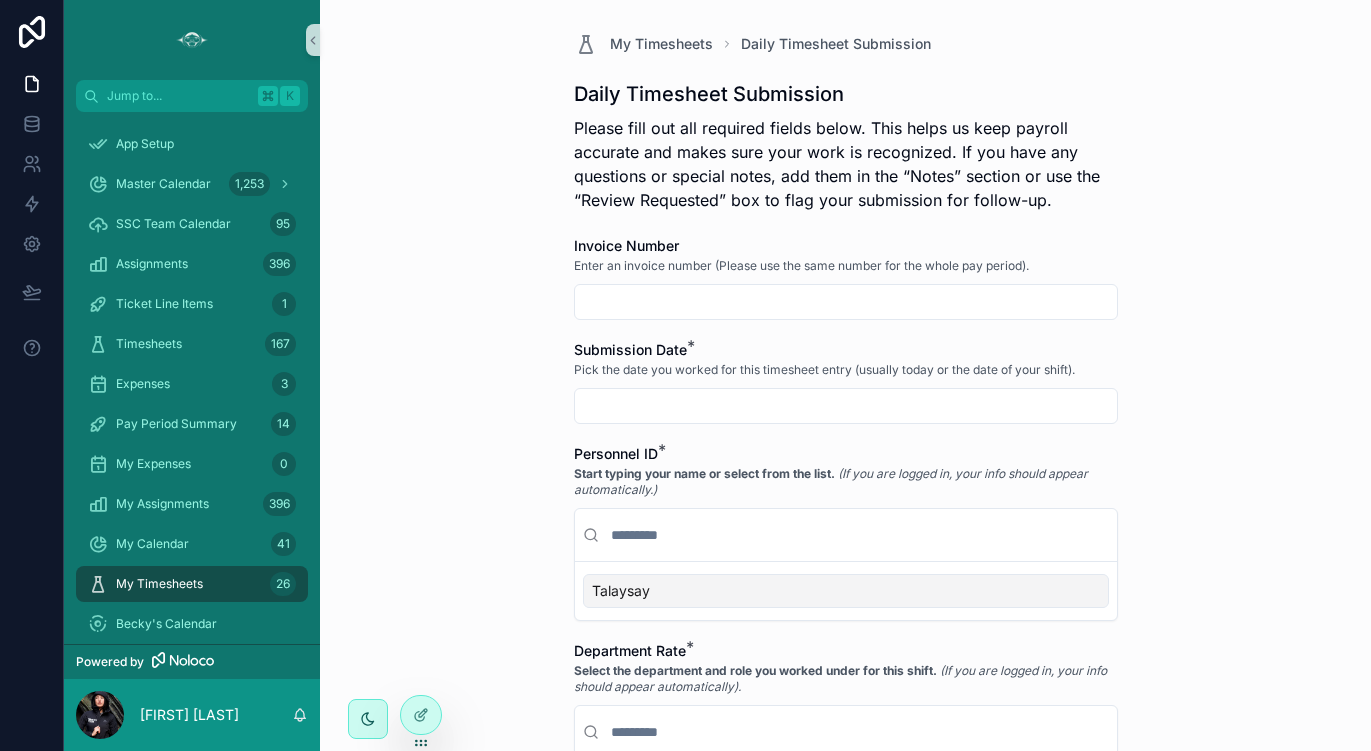 scroll, scrollTop: 0, scrollLeft: 0, axis: both 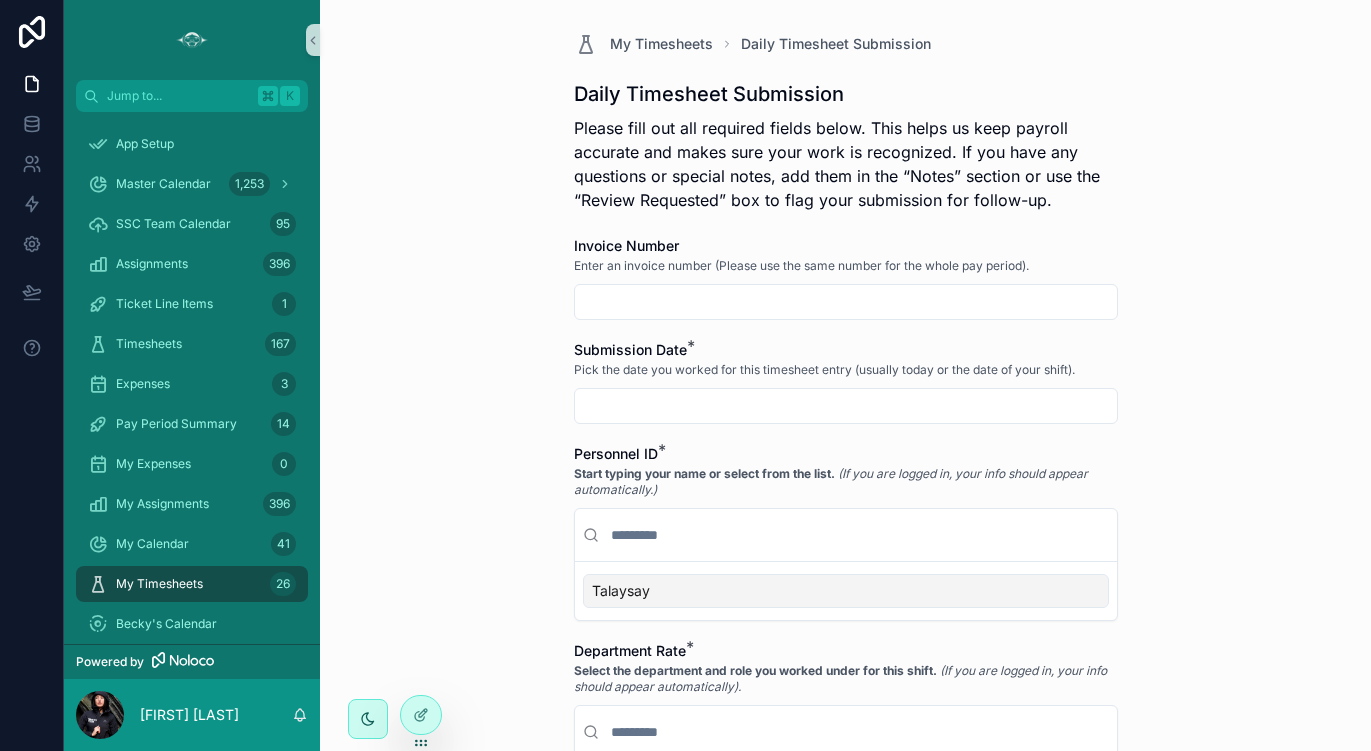 click at bounding box center [846, 302] 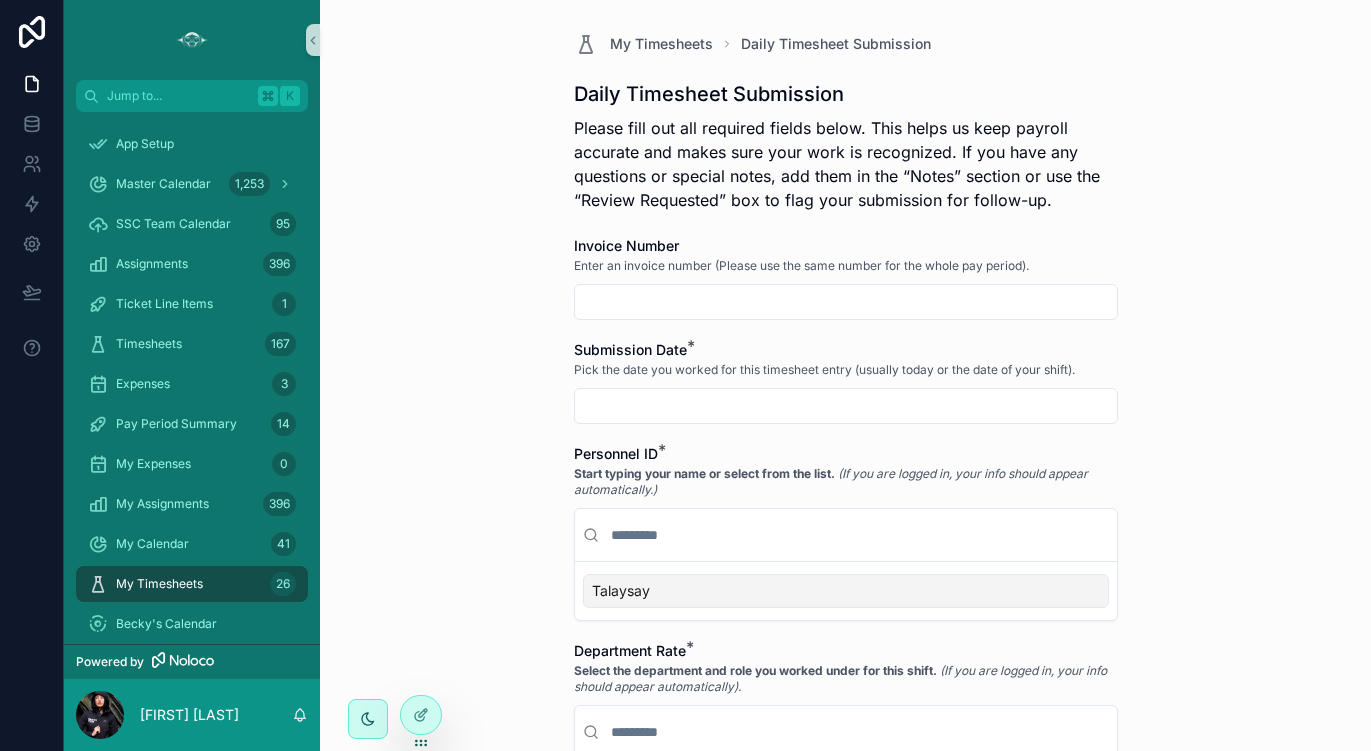 type on "****" 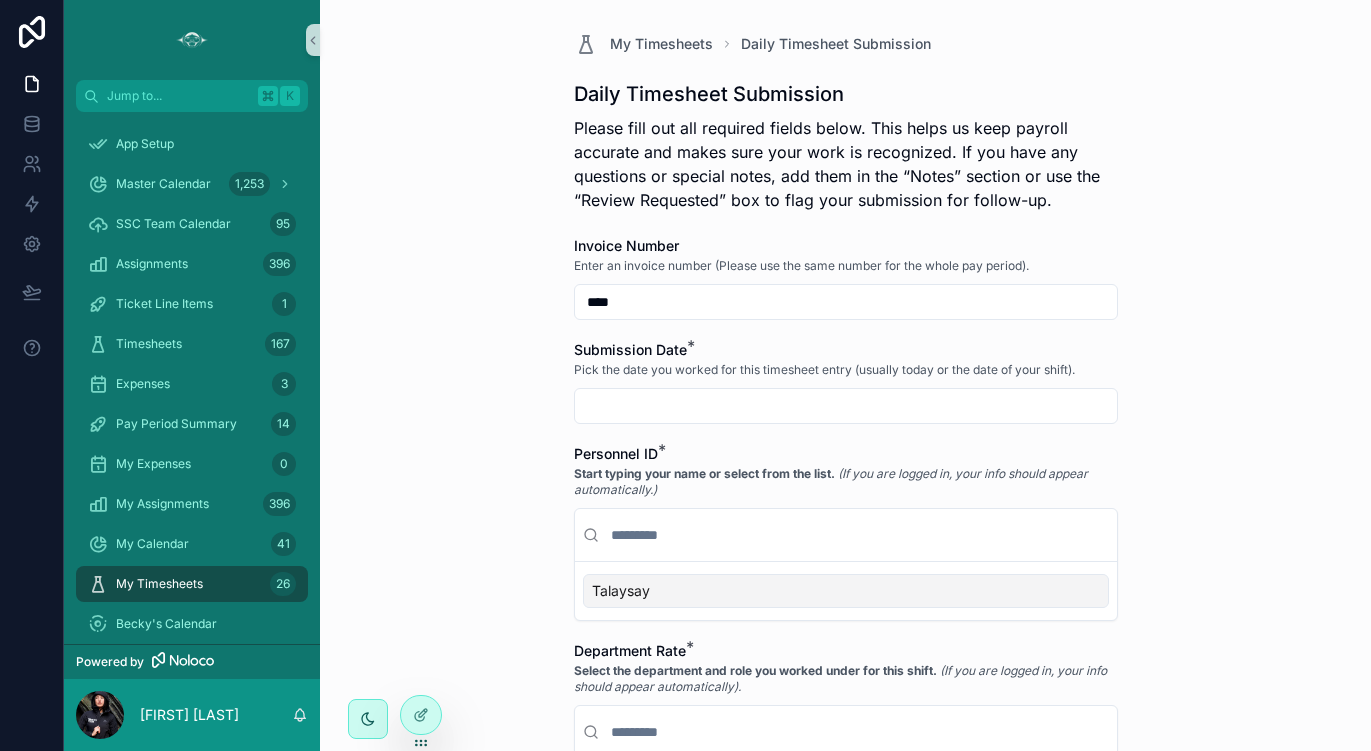 click at bounding box center (846, 406) 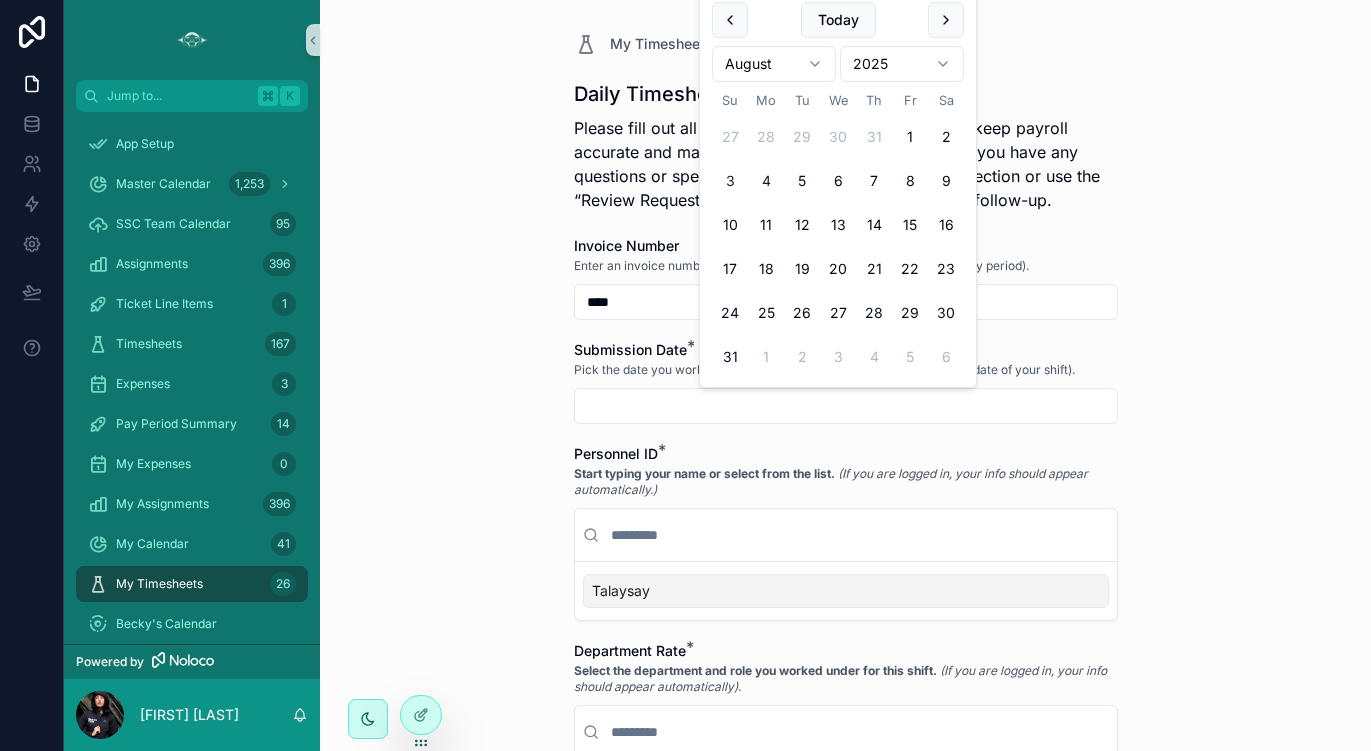 click on "3" at bounding box center [730, 181] 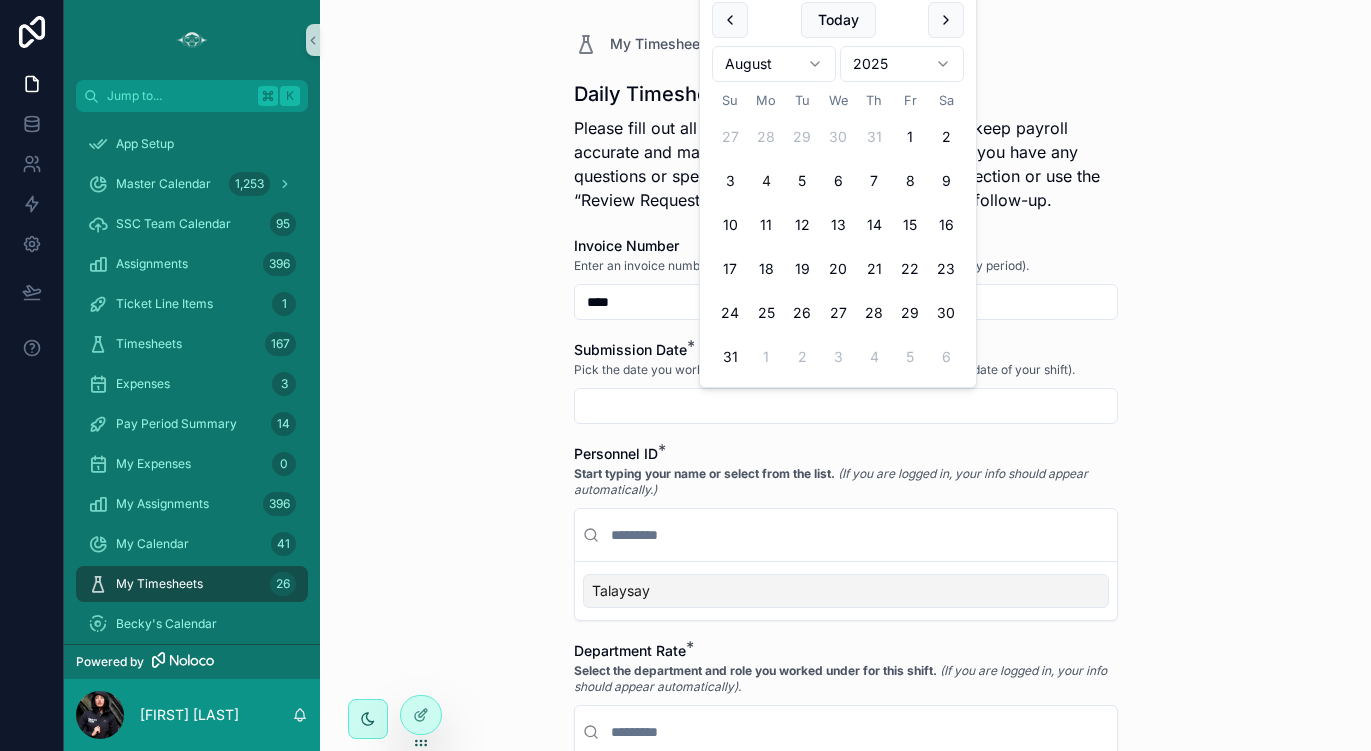 type on "********" 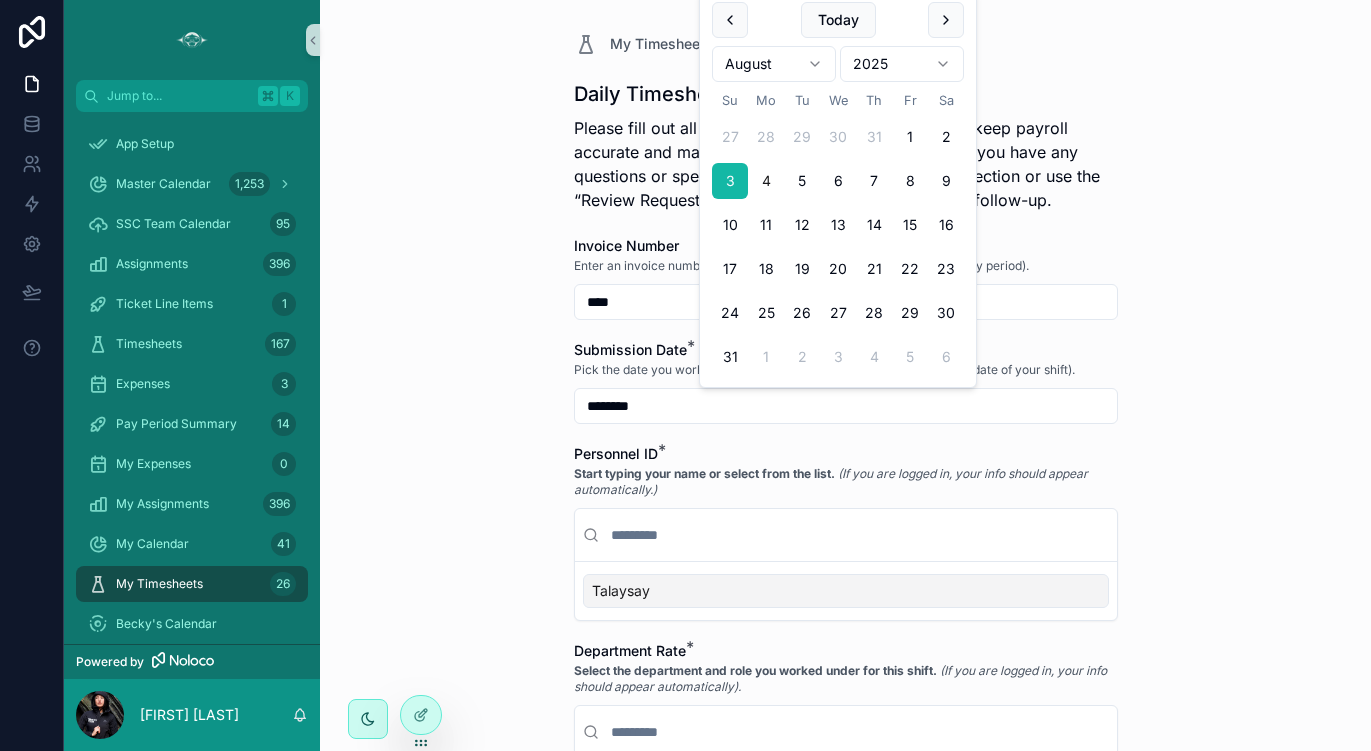 click on "Talaysay" at bounding box center (846, 591) 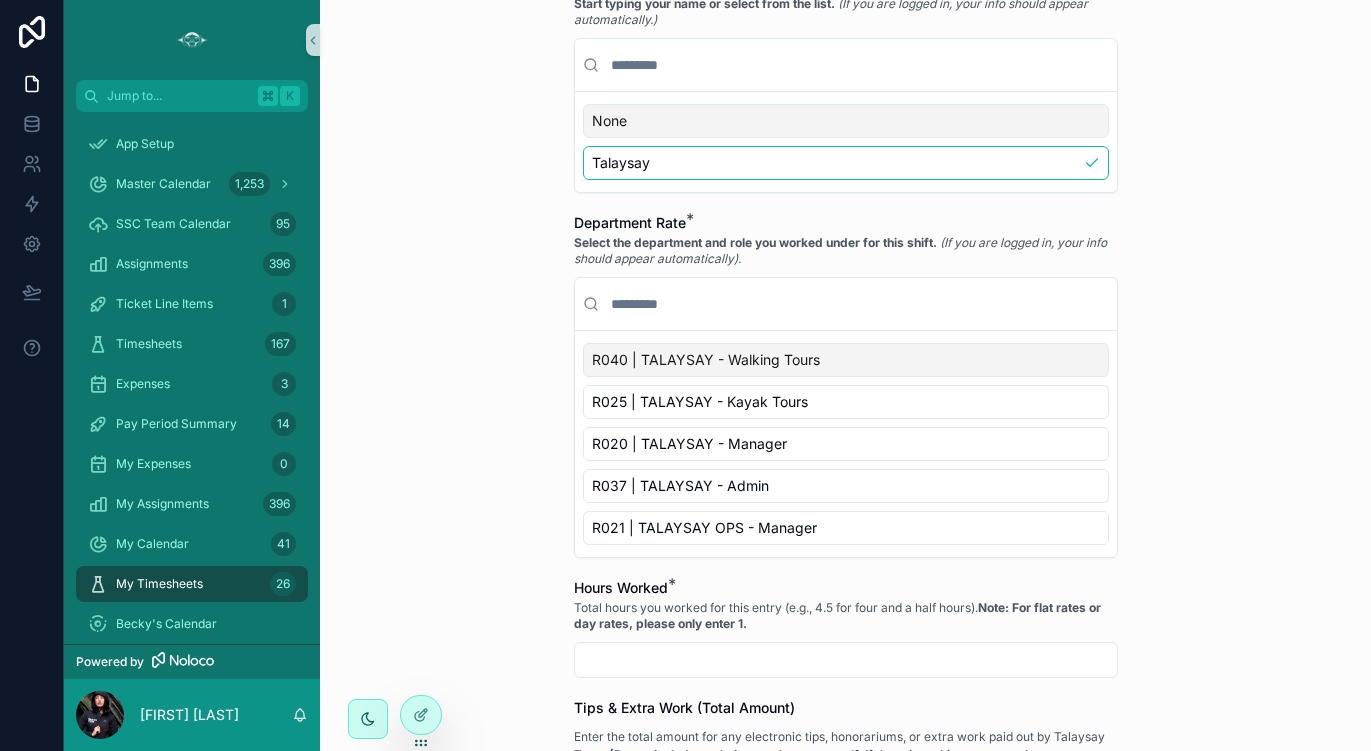 scroll, scrollTop: 493, scrollLeft: 0, axis: vertical 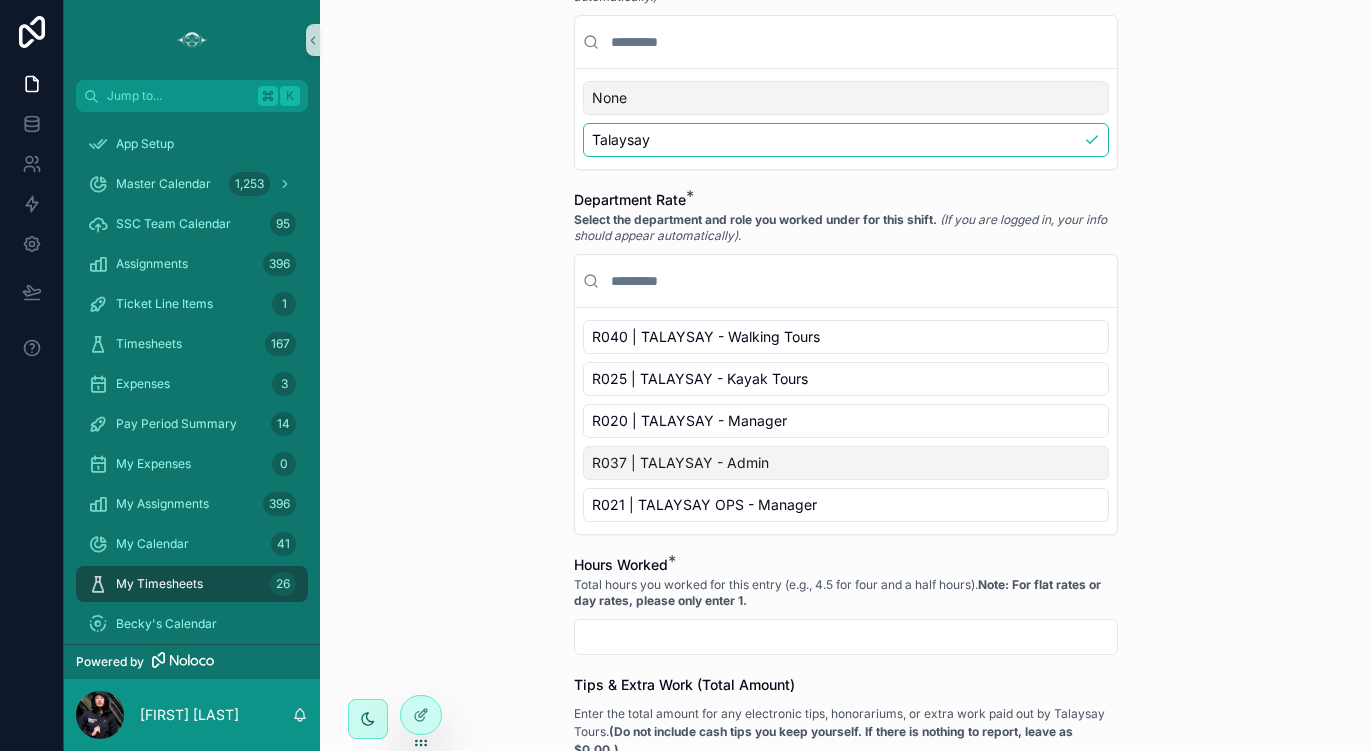 click on "R037 | TALAYSAY - Admin" at bounding box center [846, 463] 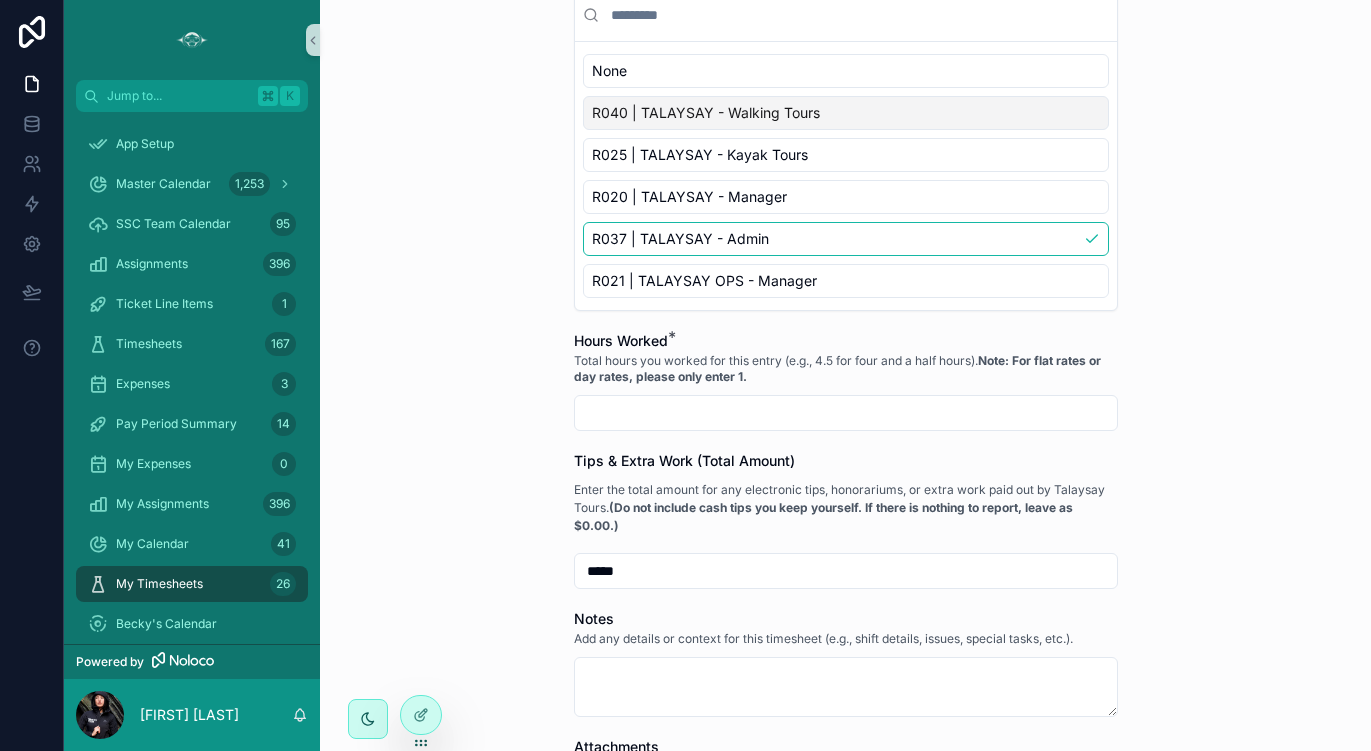 scroll, scrollTop: 816, scrollLeft: 0, axis: vertical 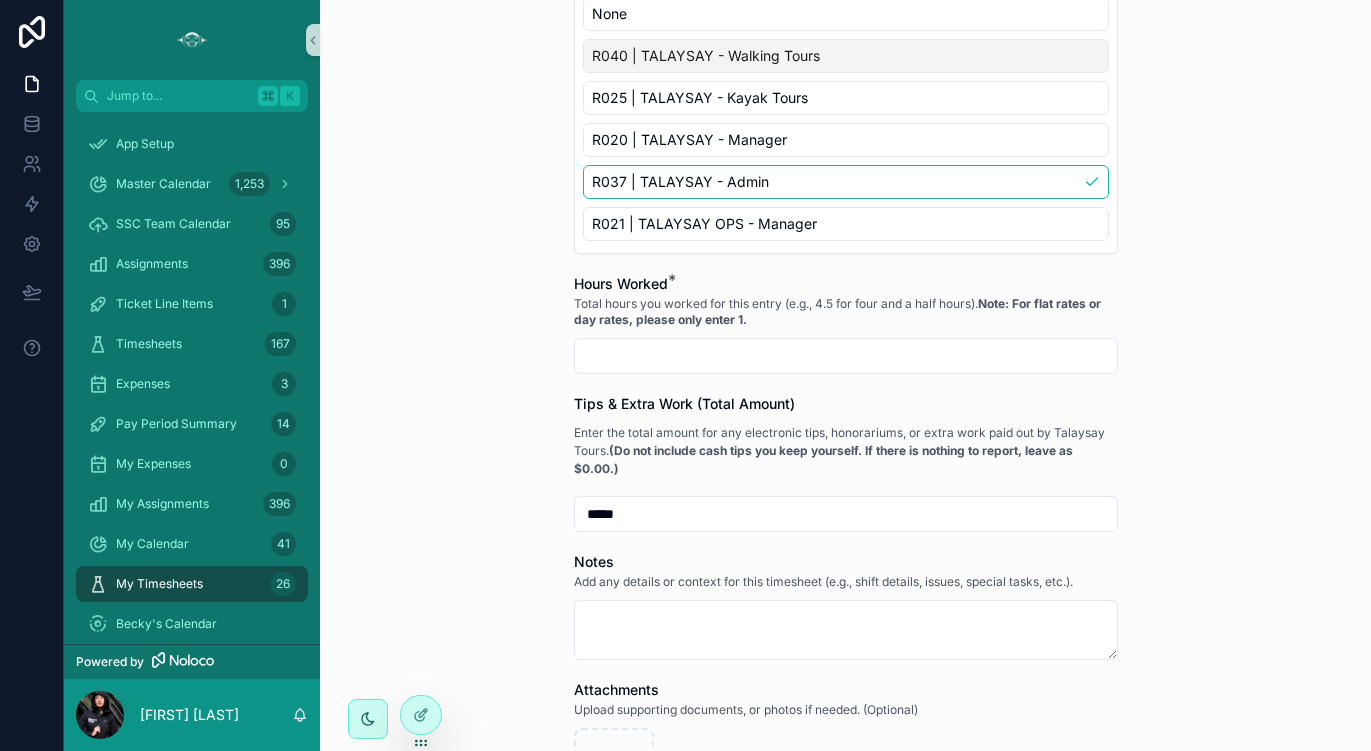 click at bounding box center (846, 356) 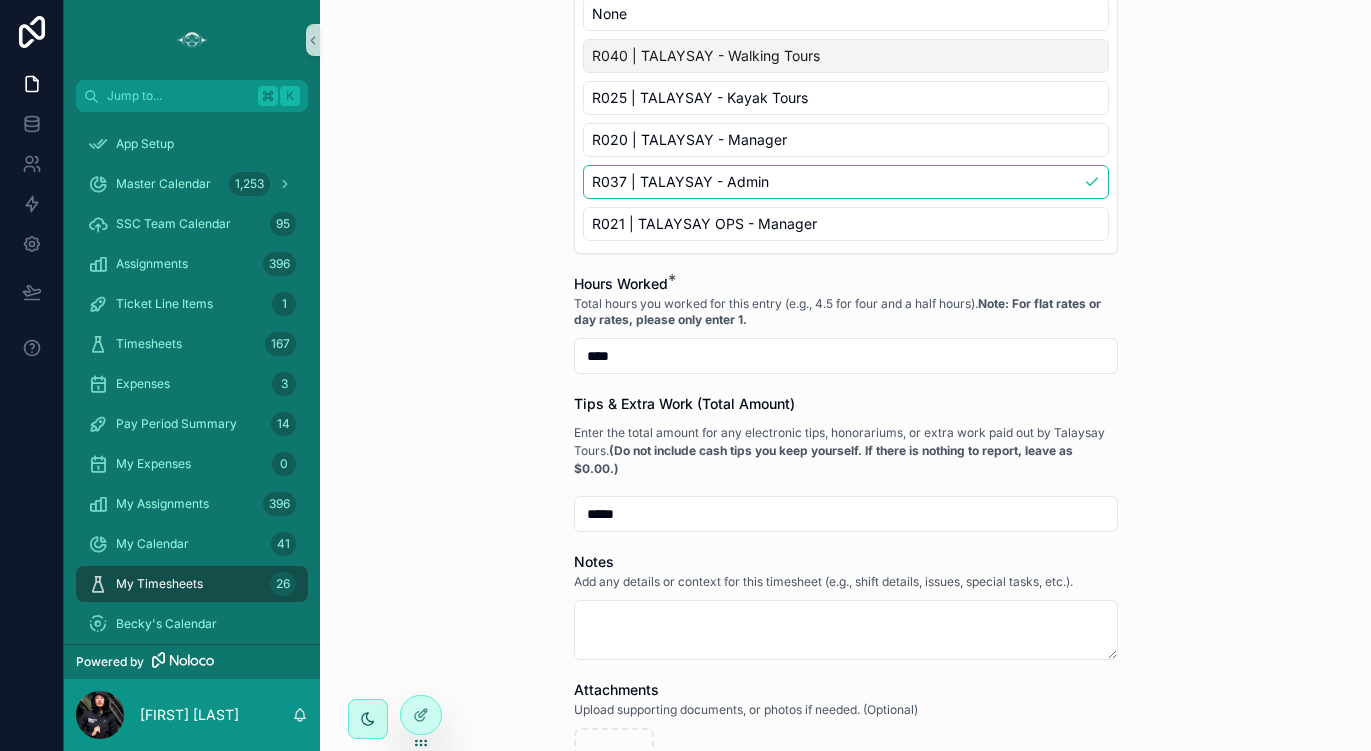 type on "****" 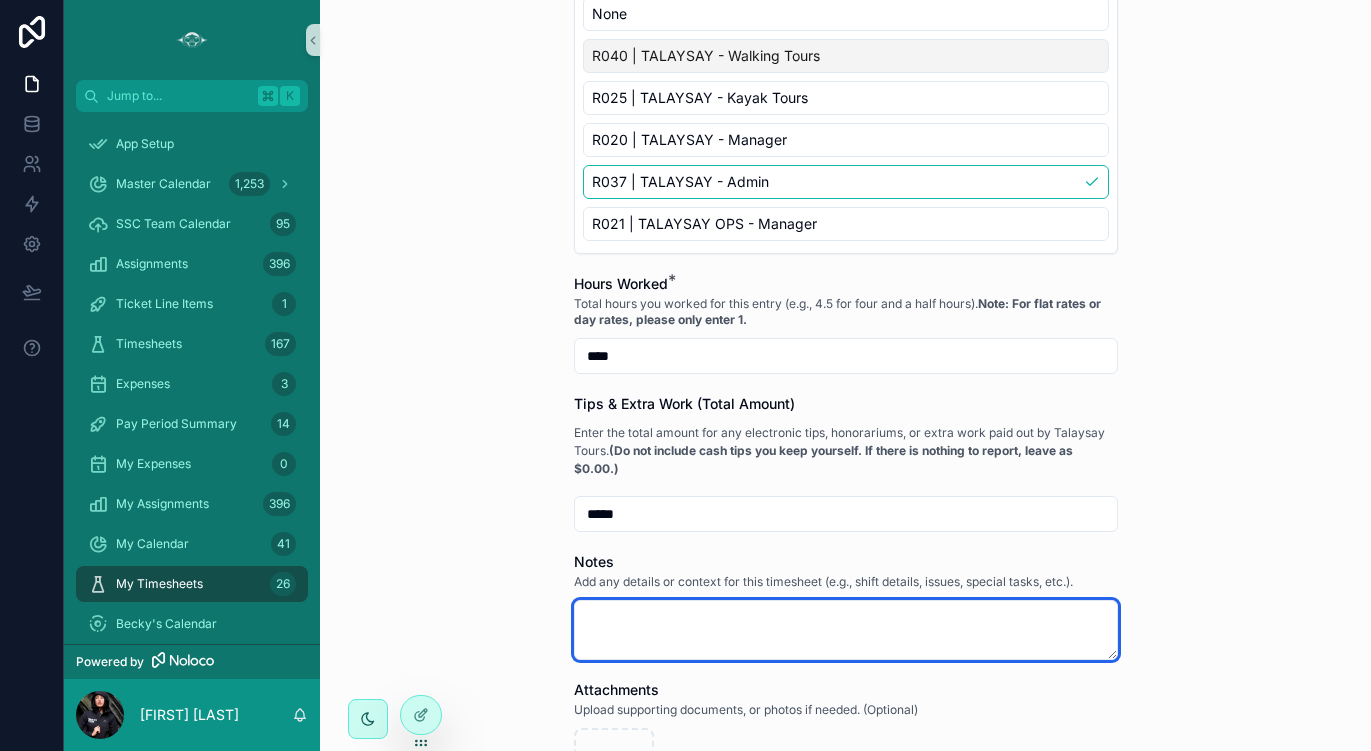 click at bounding box center [846, 630] 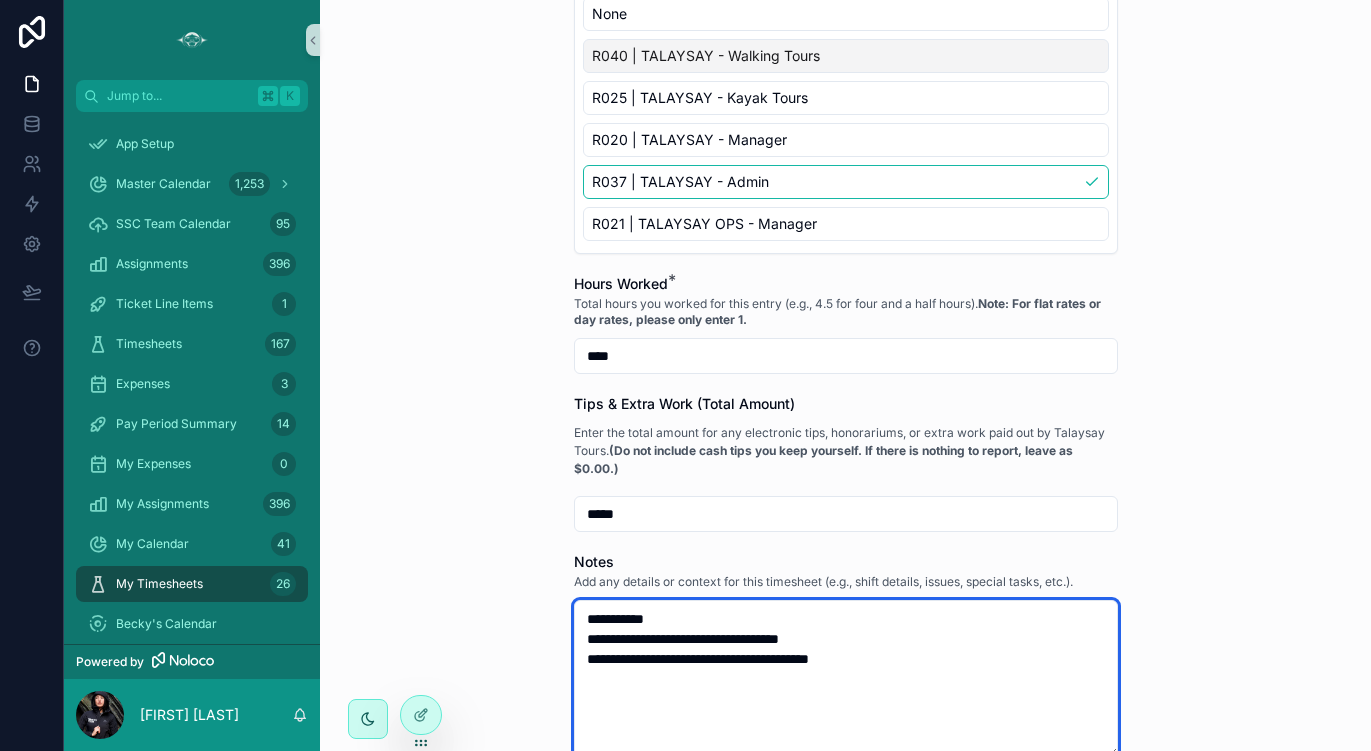 click on "**********" at bounding box center (846, 679) 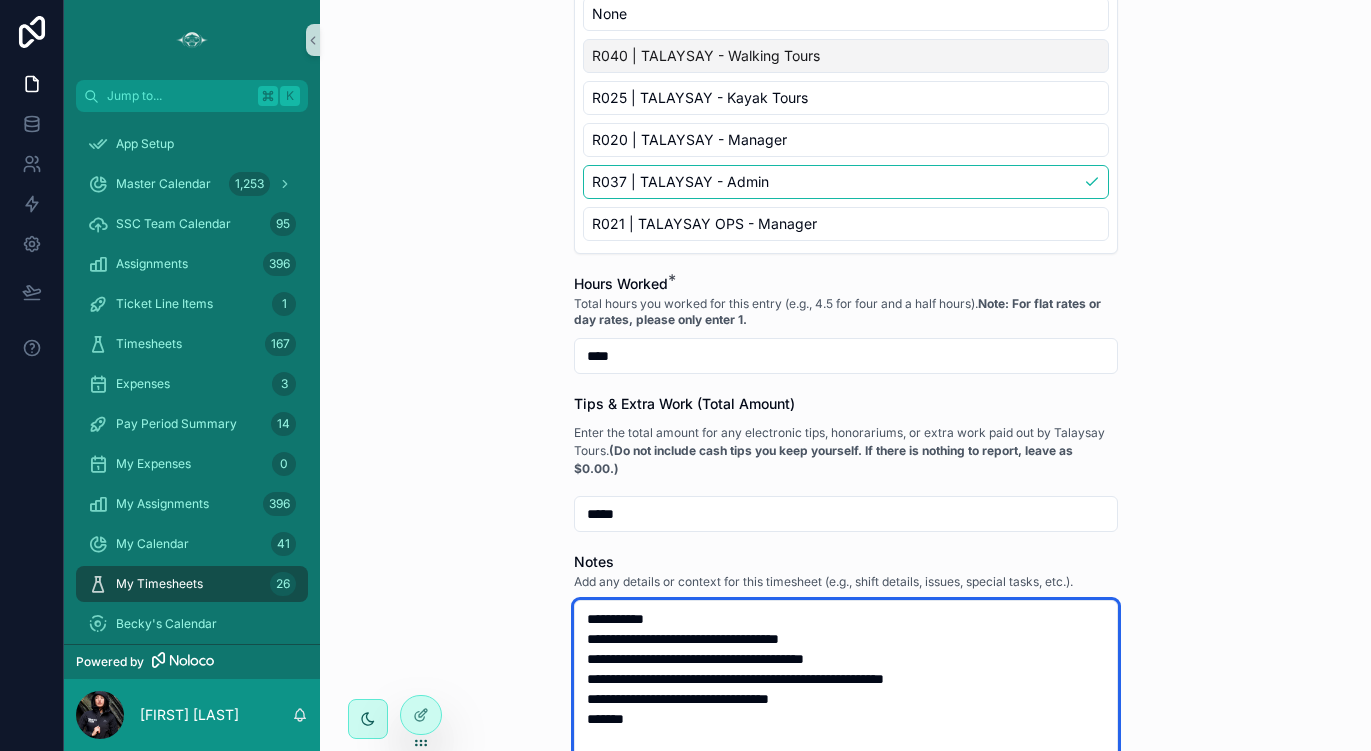 click on "**********" at bounding box center (846, 729) 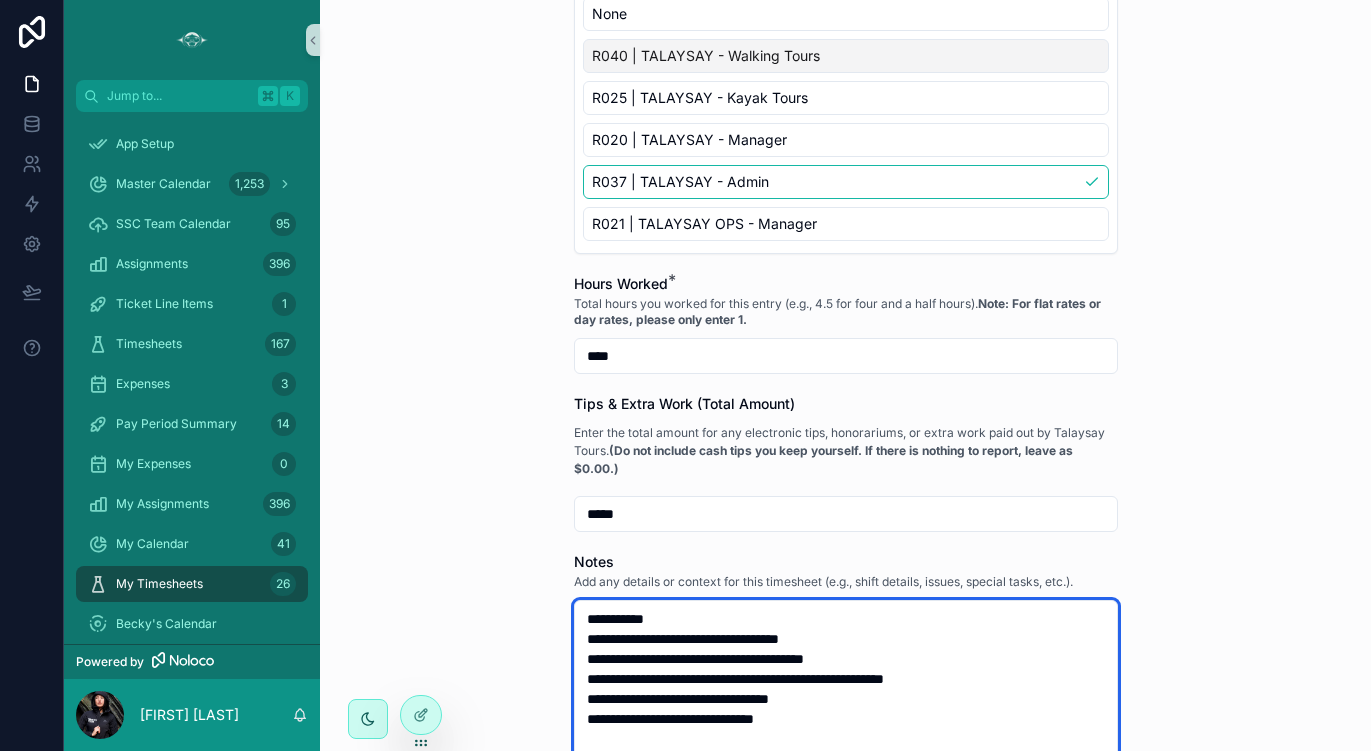 click on "**********" at bounding box center [846, 739] 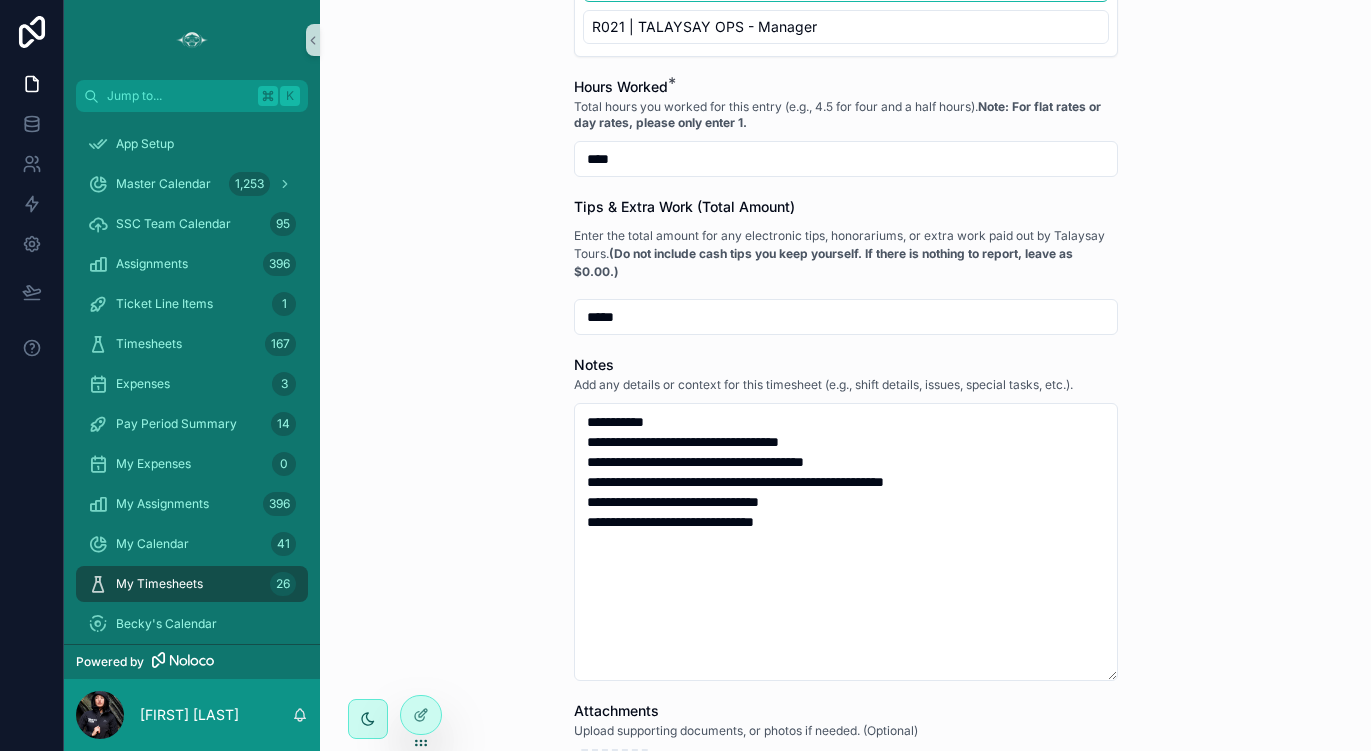 scroll, scrollTop: 1025, scrollLeft: 0, axis: vertical 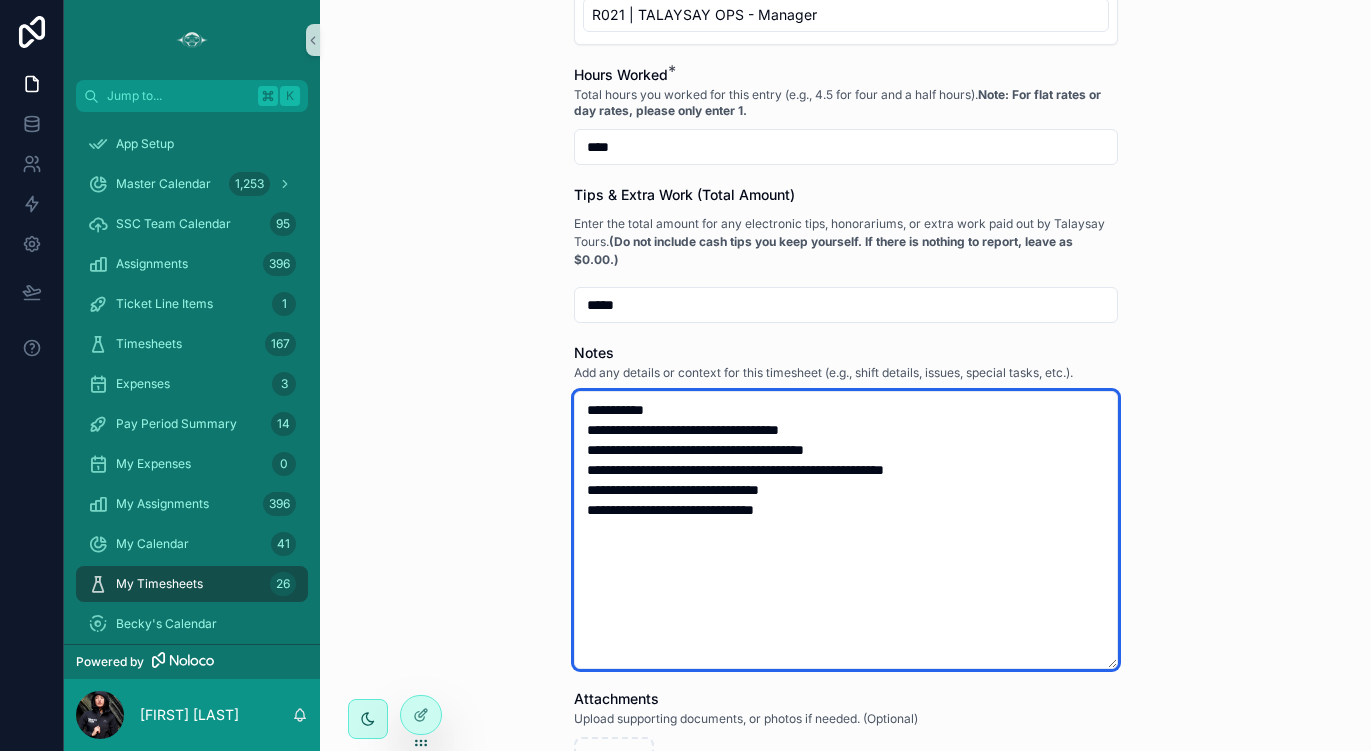 click on "**********" at bounding box center [846, 530] 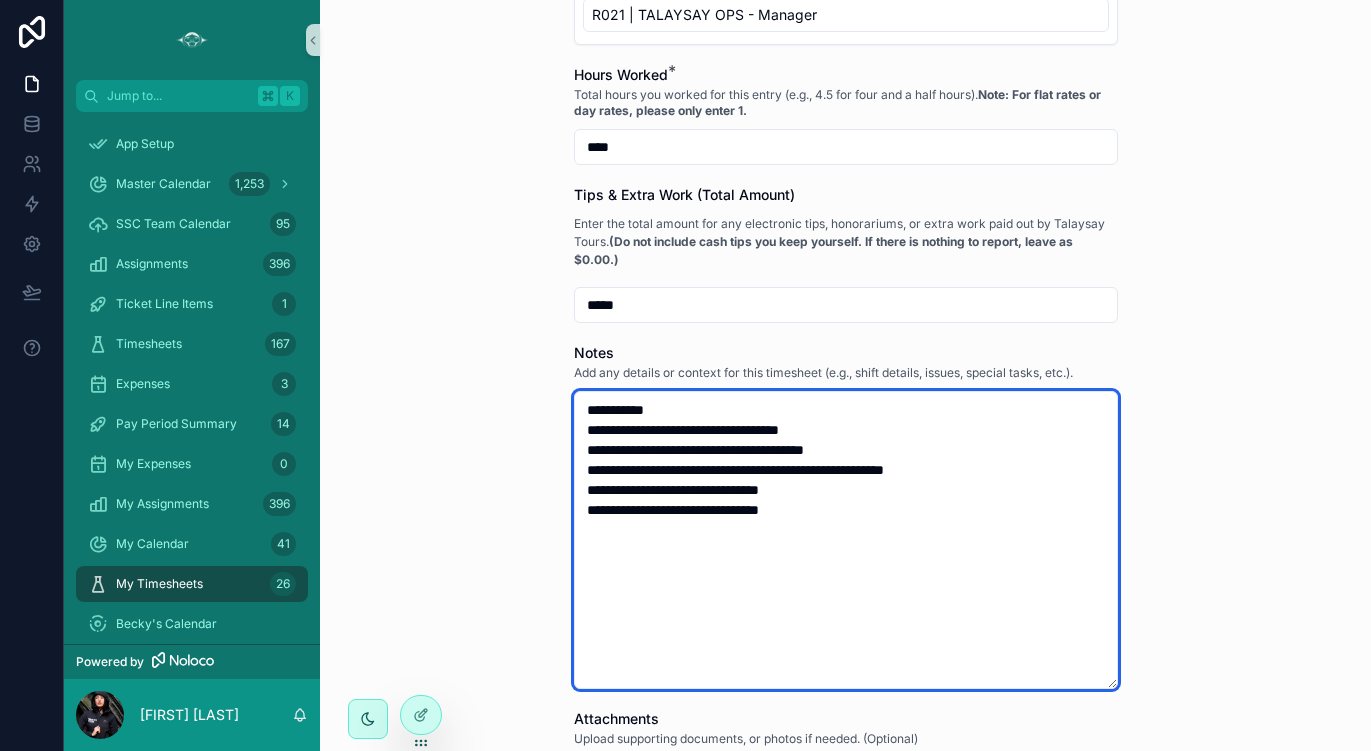 type on "**********" 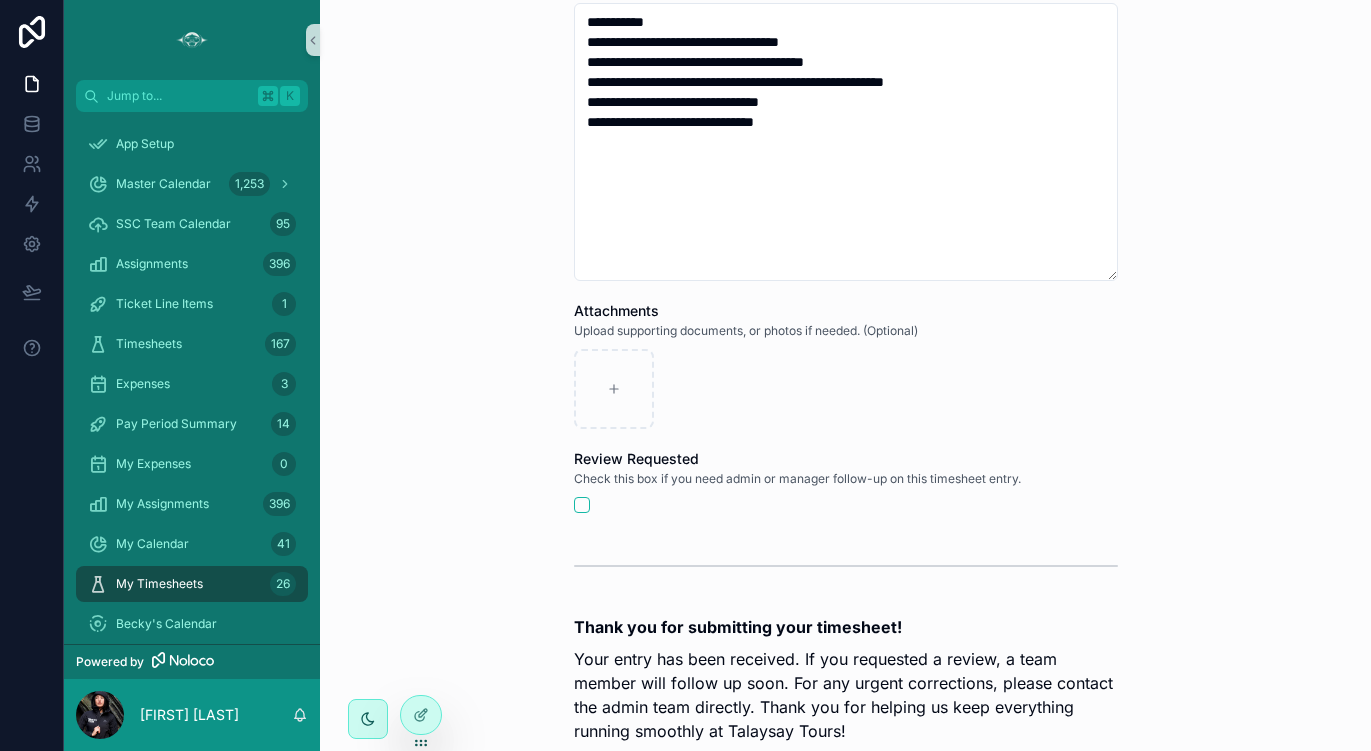 scroll, scrollTop: 1629, scrollLeft: 0, axis: vertical 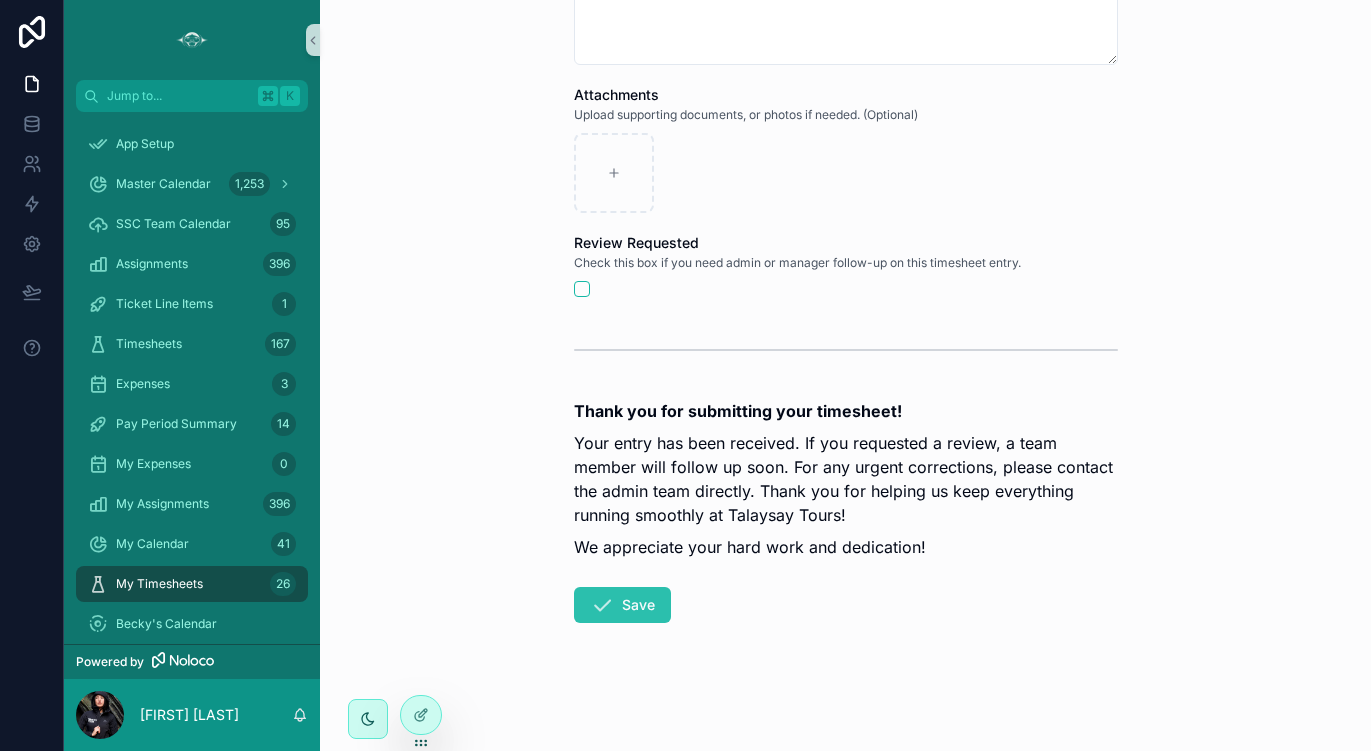 click on "Save" at bounding box center [622, 605] 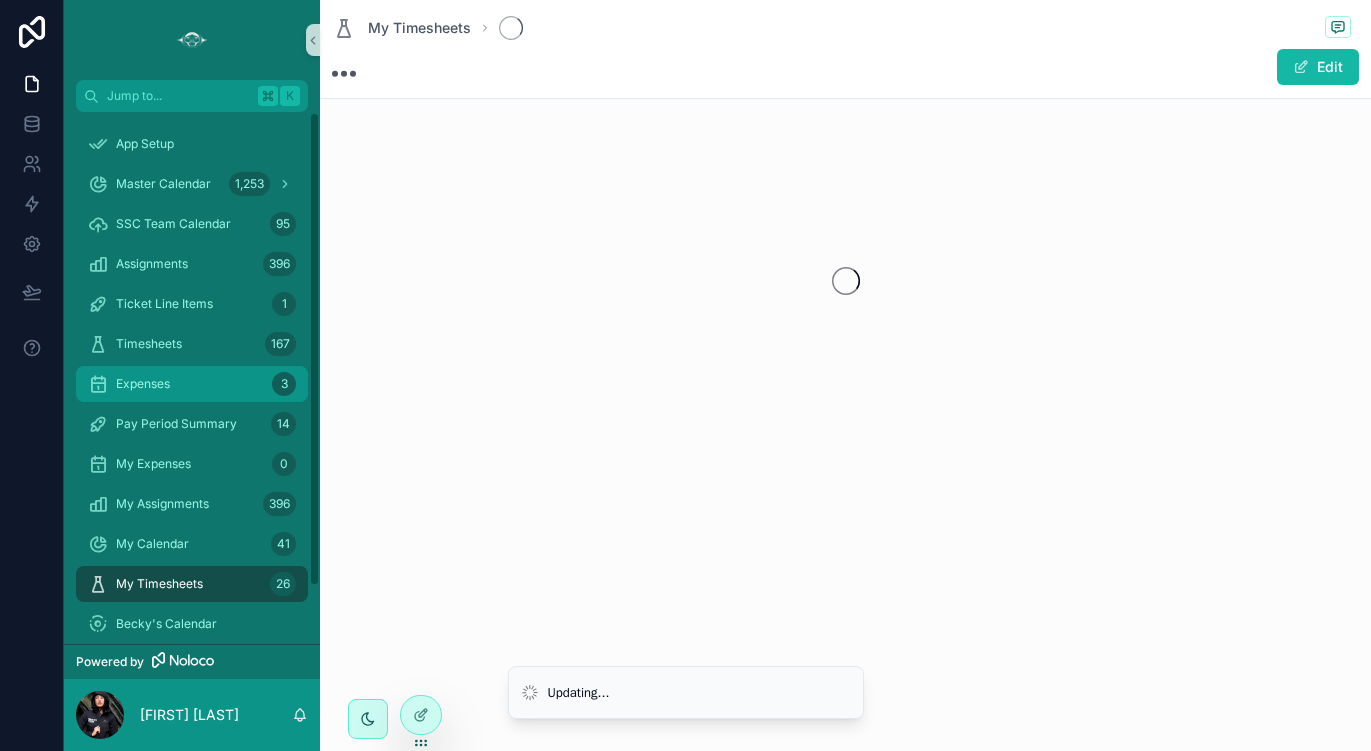 scroll, scrollTop: 0, scrollLeft: 0, axis: both 